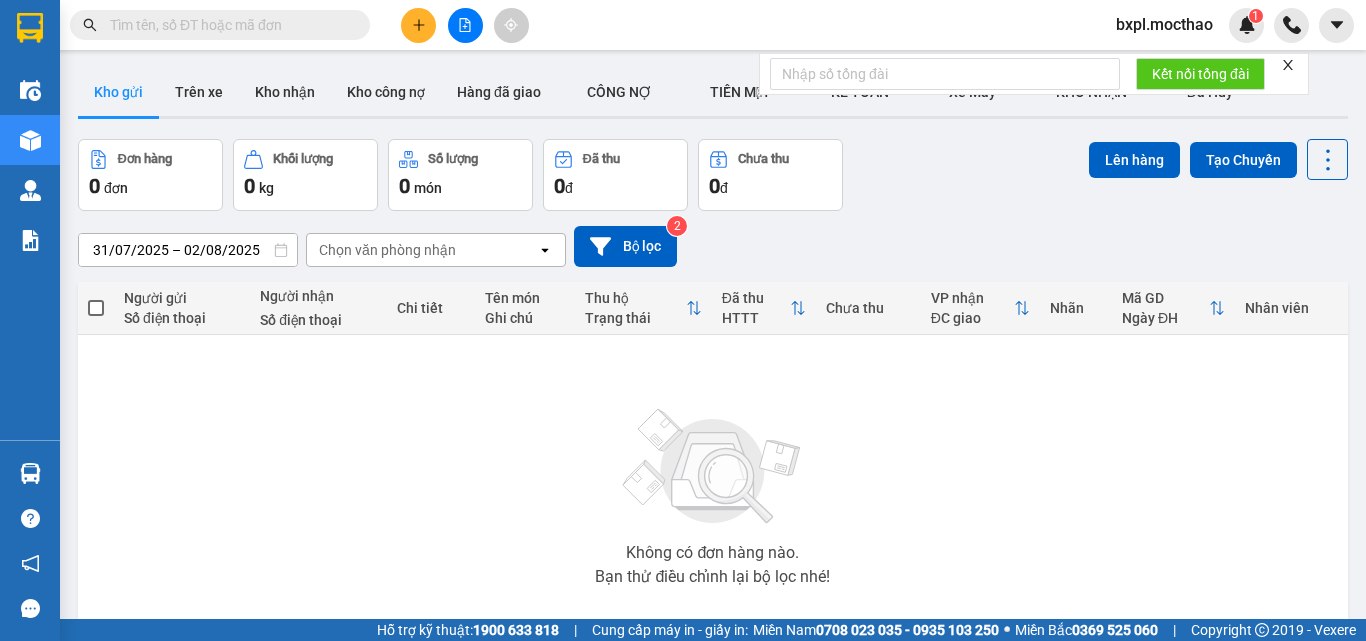 scroll, scrollTop: 0, scrollLeft: 0, axis: both 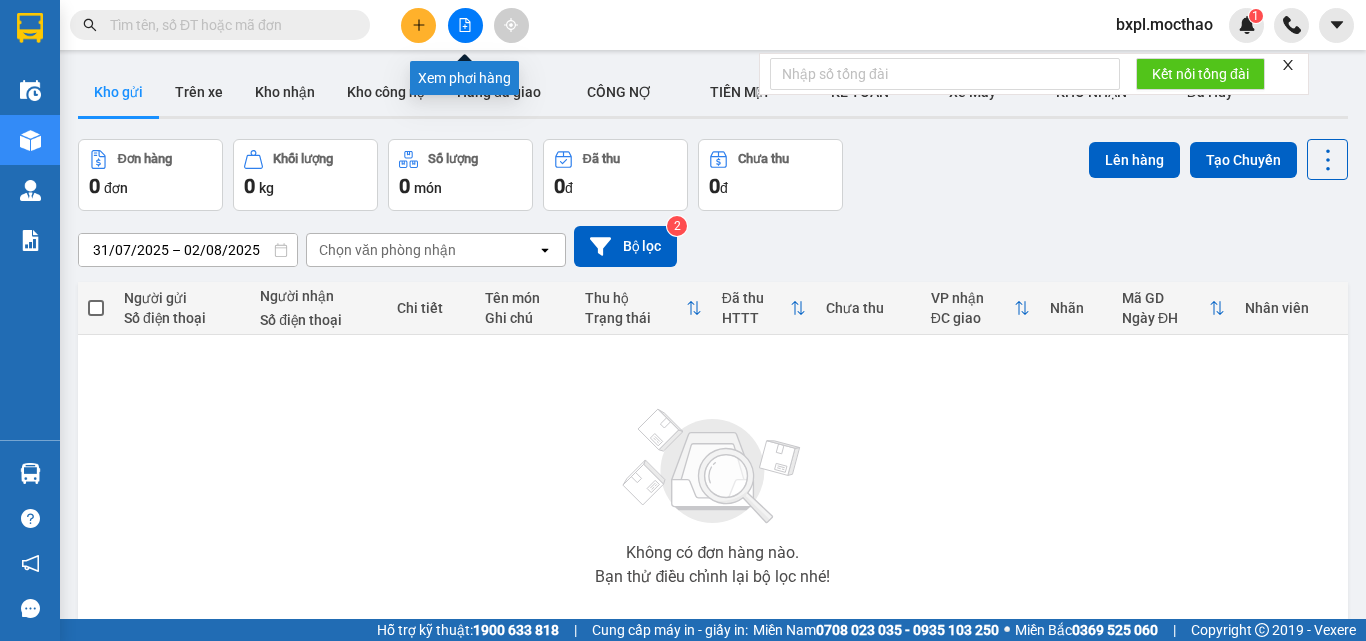click at bounding box center [465, 25] 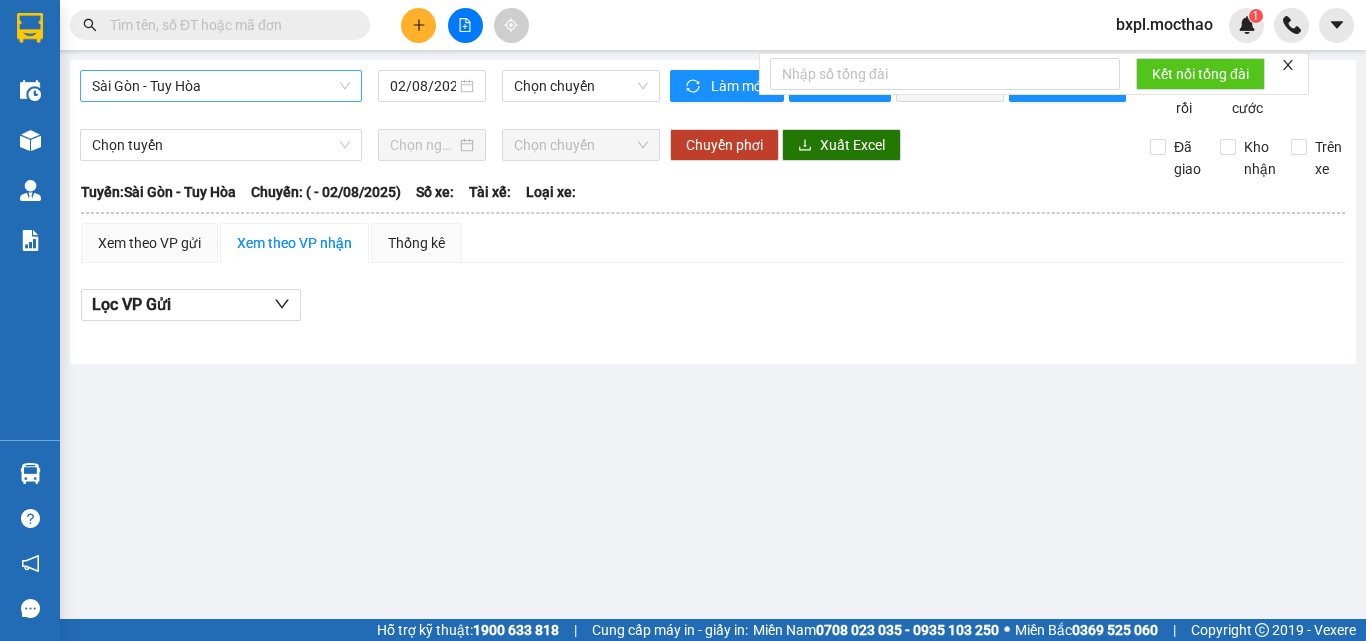 click on "Sài Gòn - Tuy Hòa" at bounding box center (221, 86) 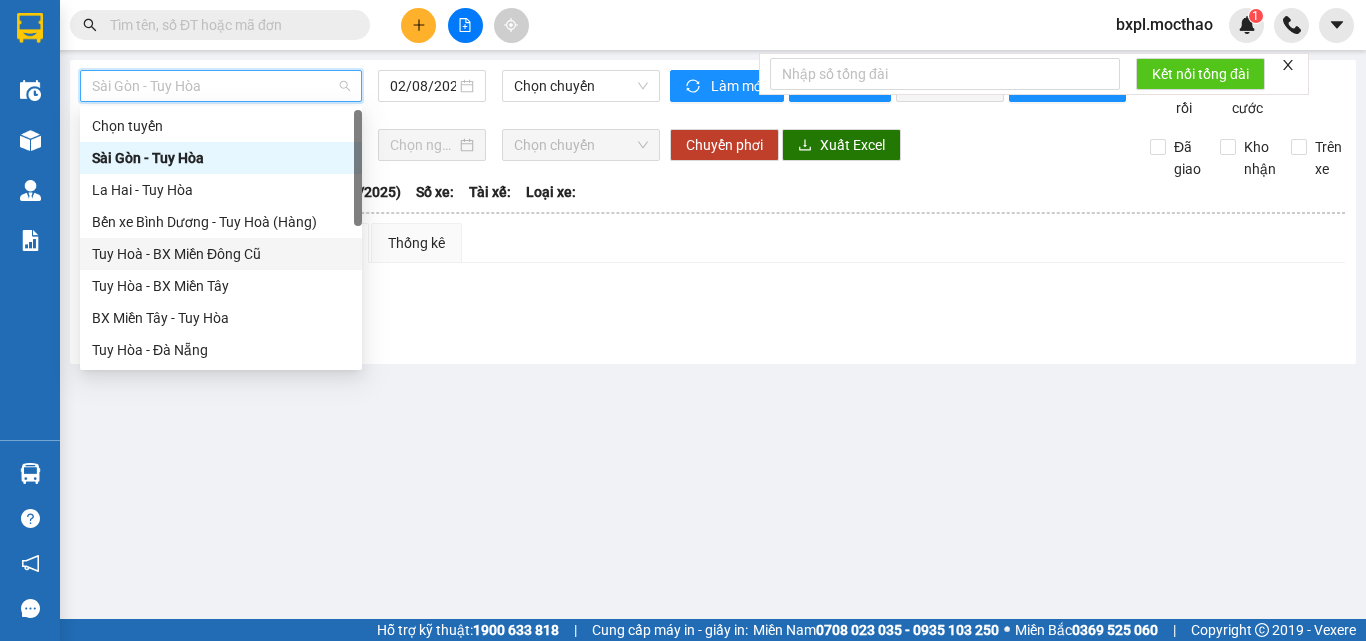 click on "Tuy Hoà  - BX Miền Đông Cũ" at bounding box center [221, 254] 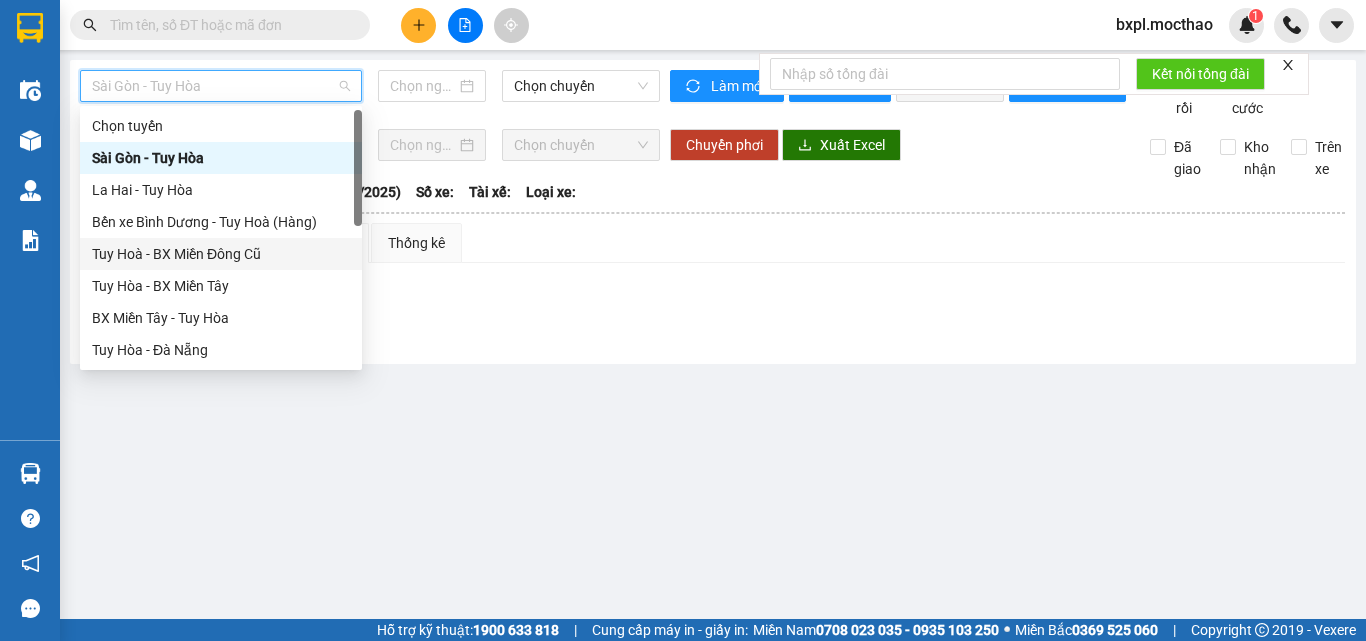 type on "02/08/2025" 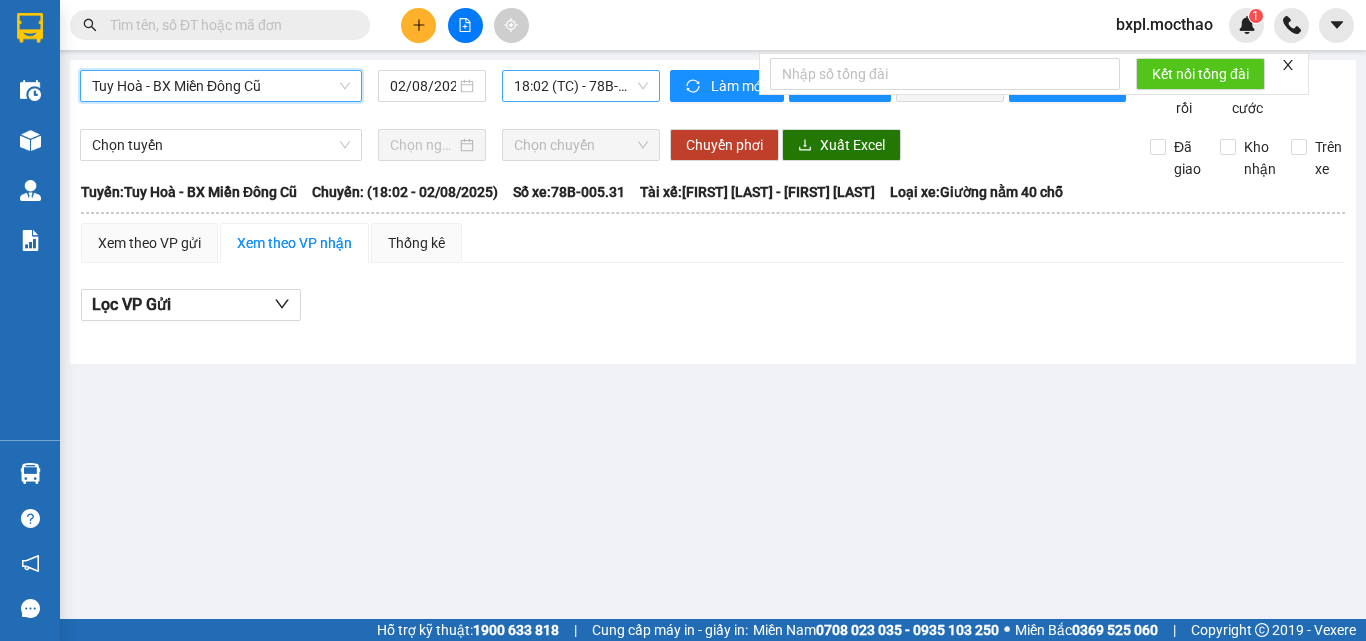 click on "[TIME] ([CODE]) - [CODE]" at bounding box center (581, 86) 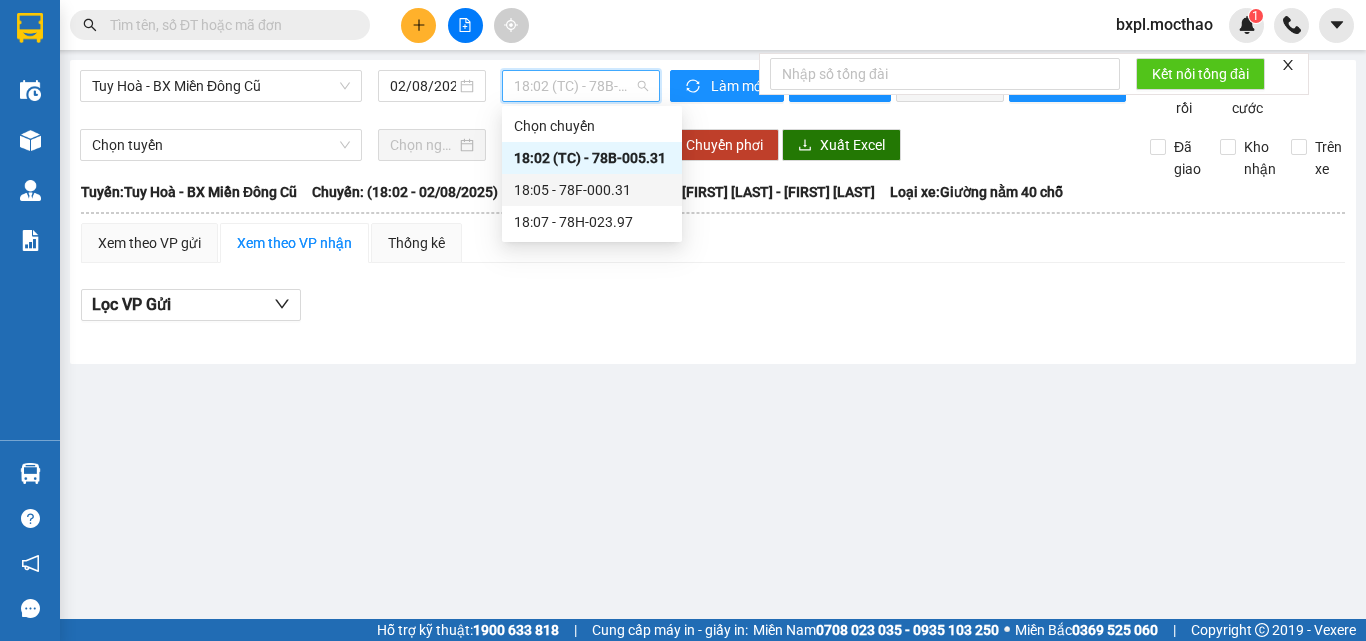 click on "[TIME] - [CODE]" at bounding box center [592, 190] 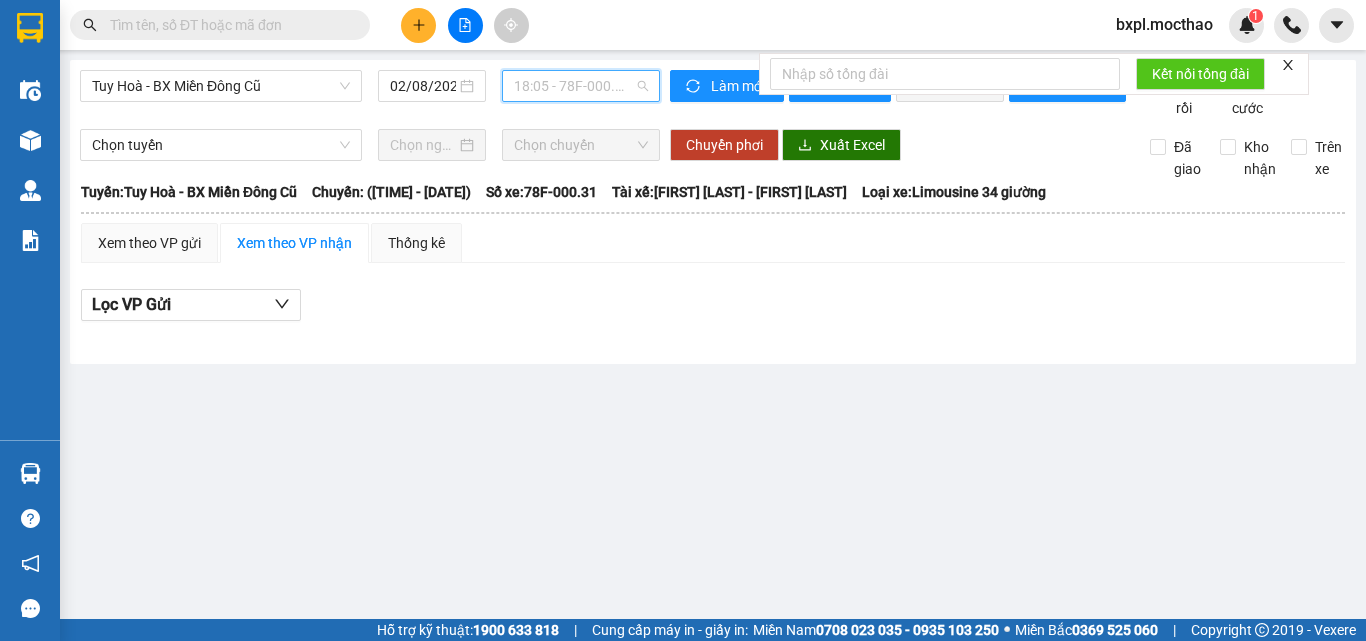 click on "[TIME] - [CODE]" at bounding box center [581, 86] 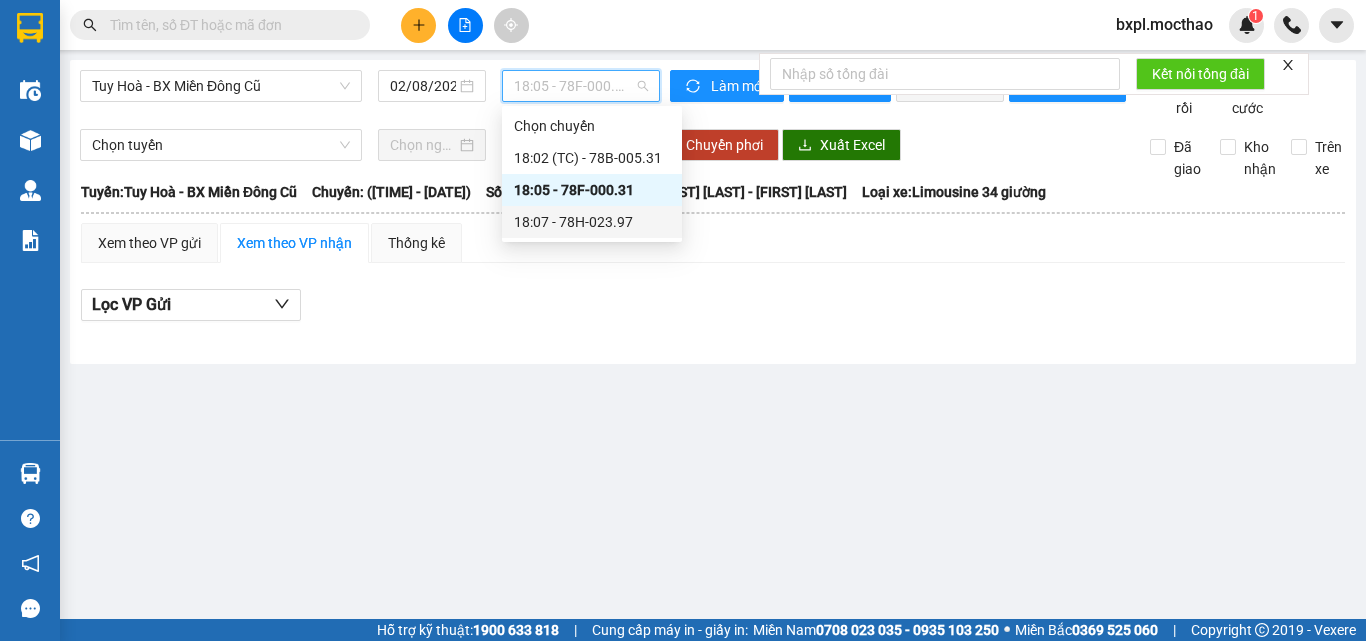 click on "[TIME] - [CODE]" at bounding box center (592, 222) 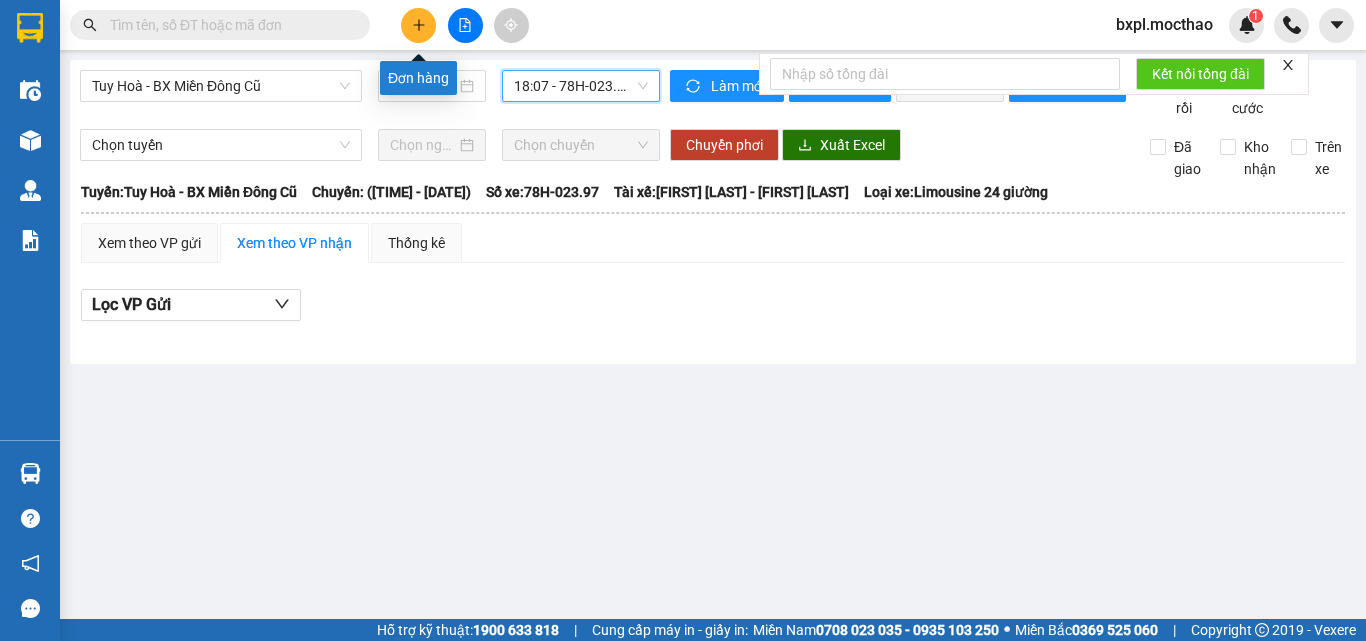 click 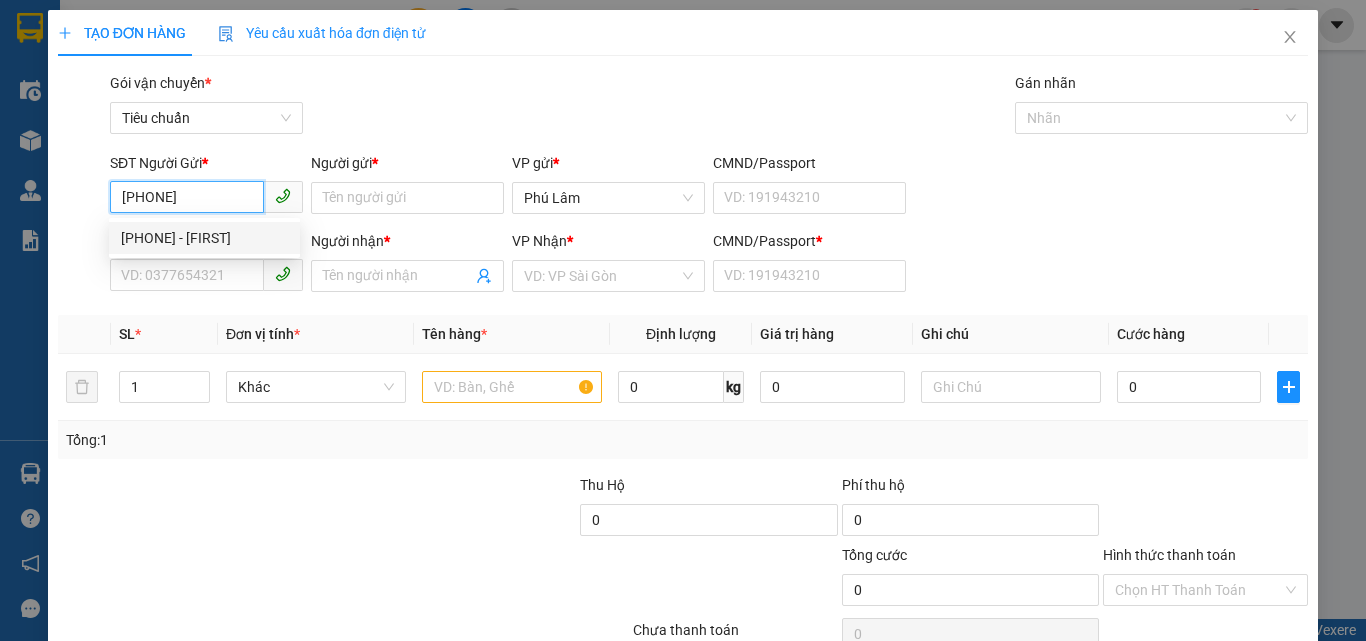 click on "[PHONE] - [FIRST]" at bounding box center (204, 238) 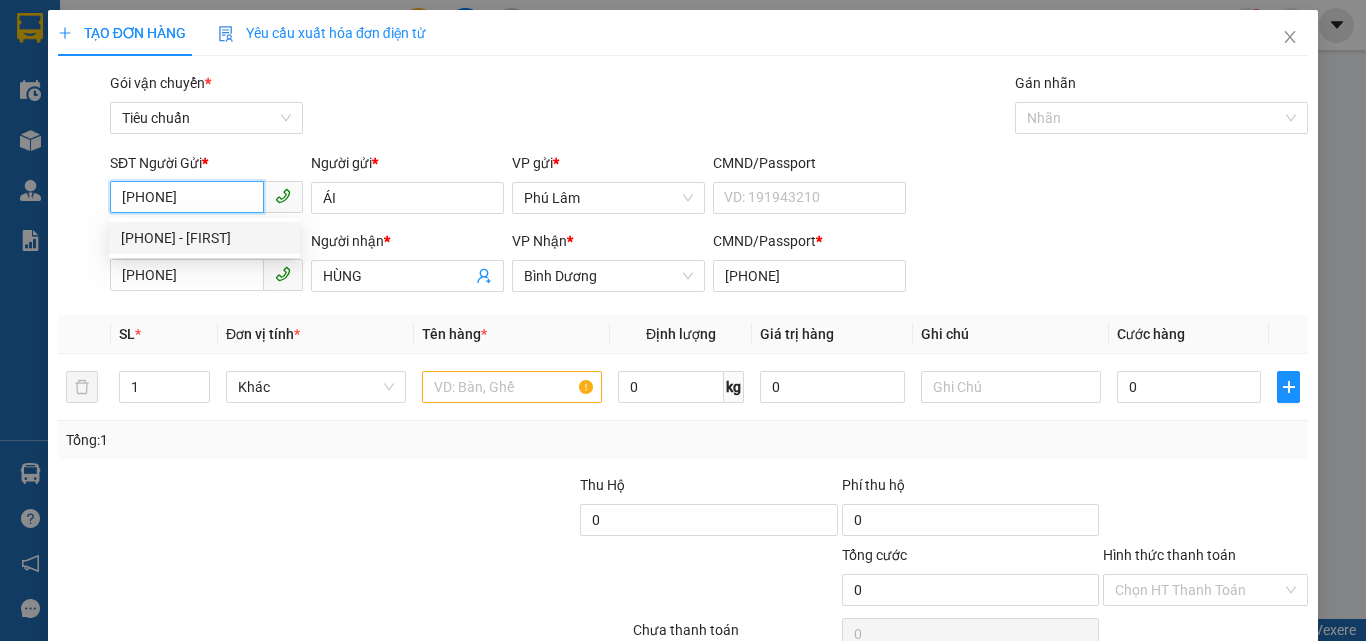 type on "50.000" 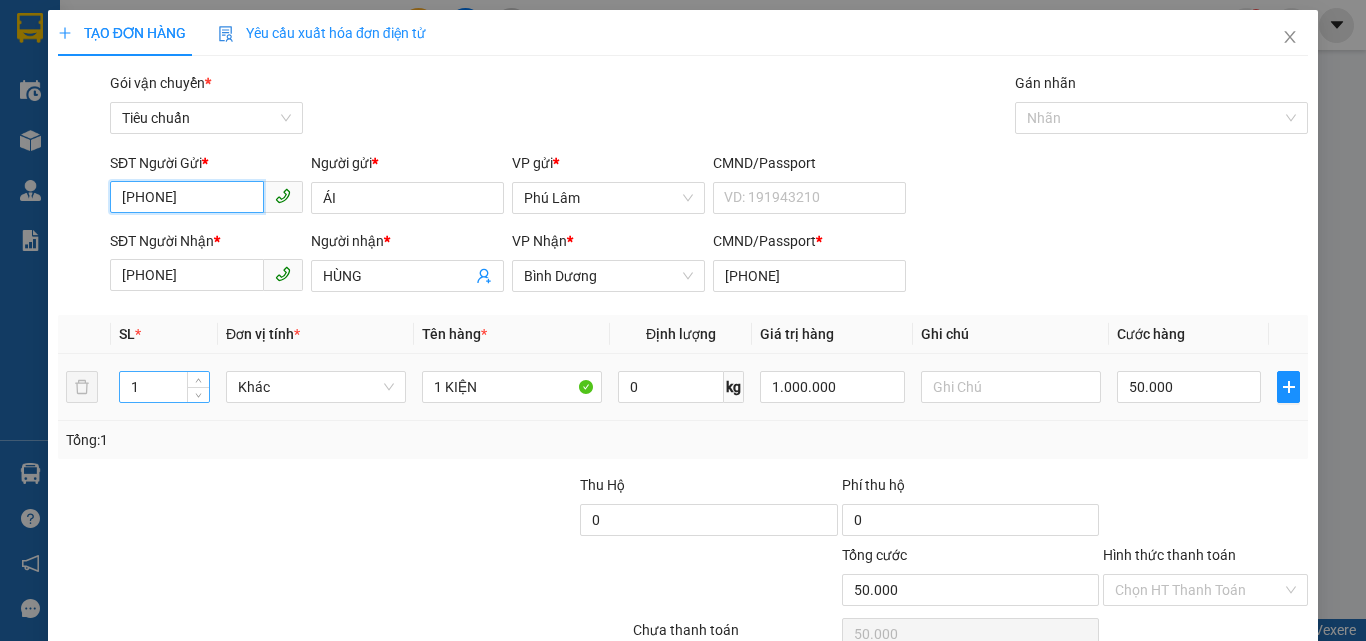 type on "[PHONE]" 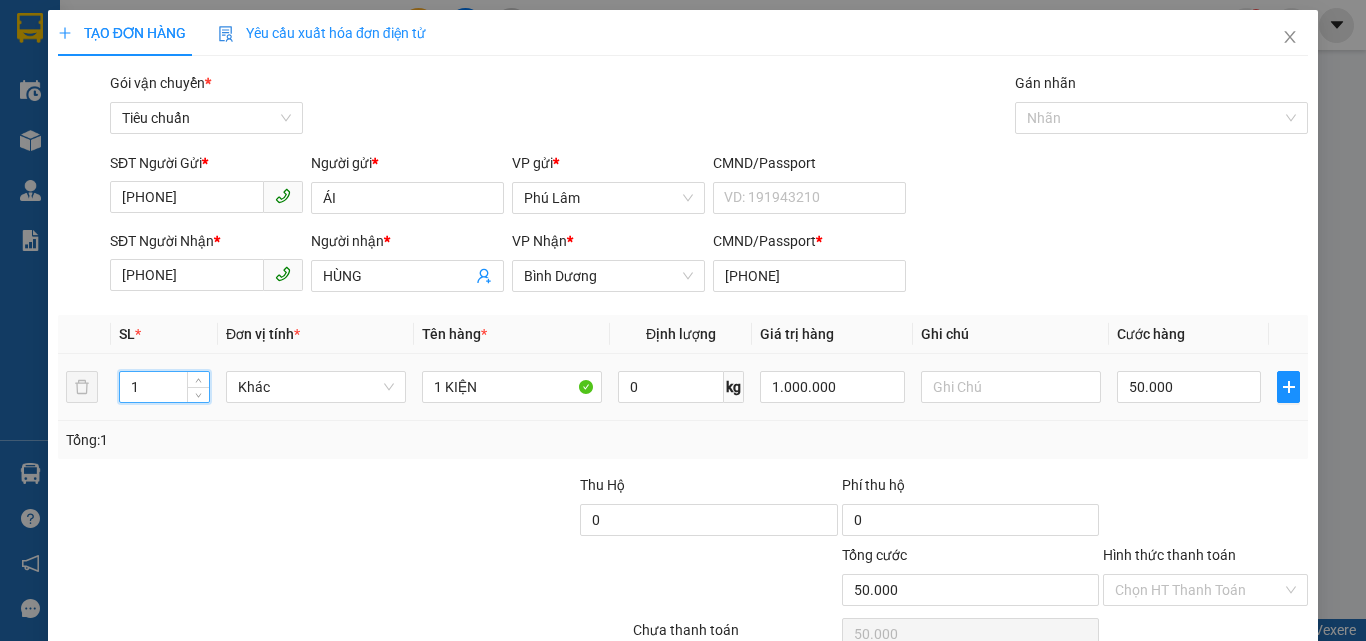 click on "1" at bounding box center [164, 387] 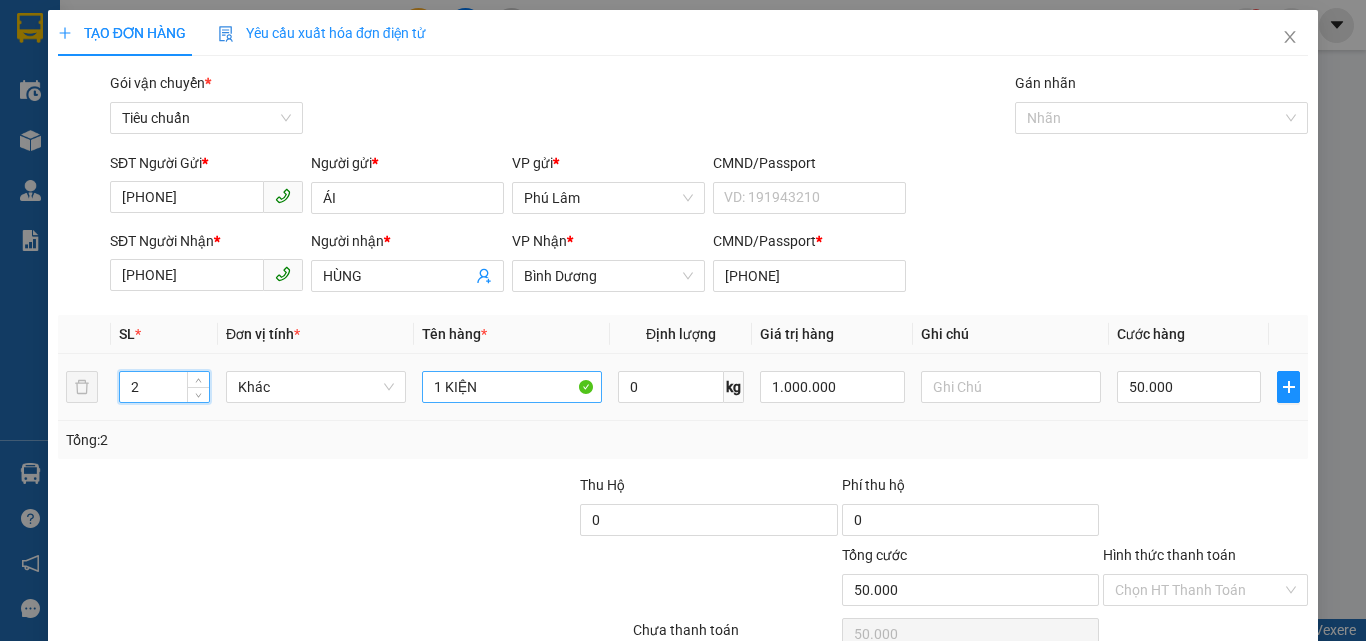 type on "2" 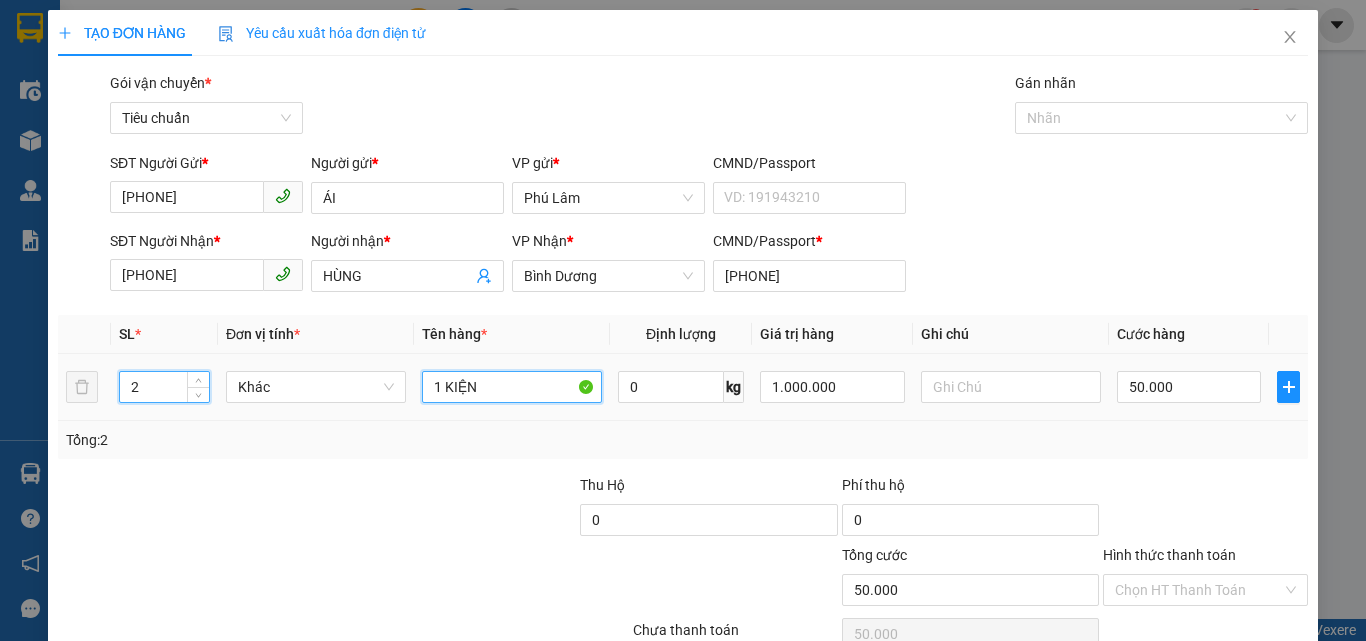 click on "1 KIỆN" at bounding box center [512, 387] 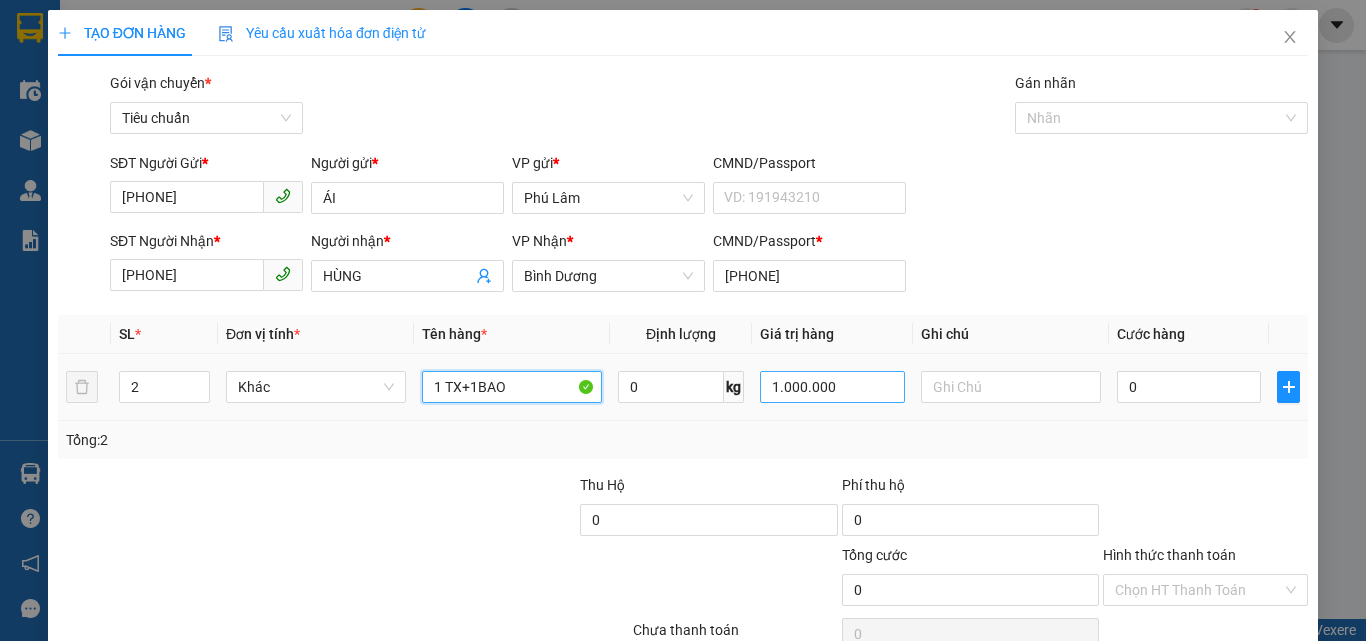 type on "1 TX+1BAO" 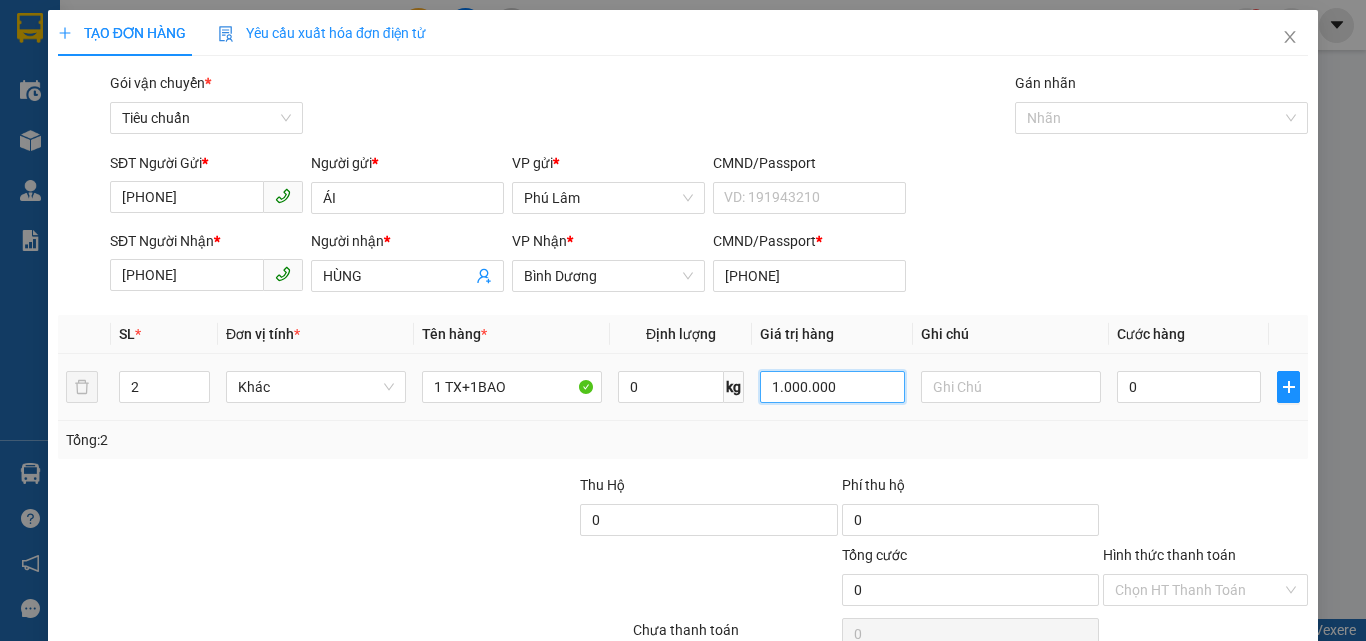 click on "1.000.000" at bounding box center (832, 387) 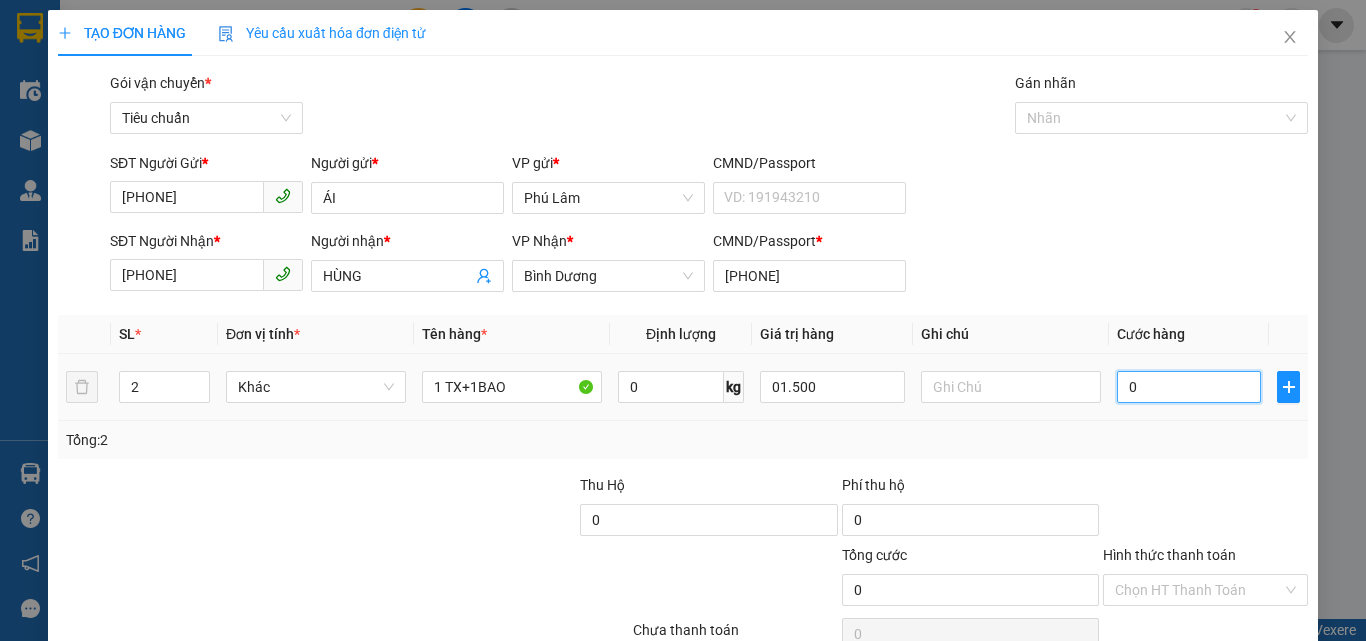 type on "1.500.000" 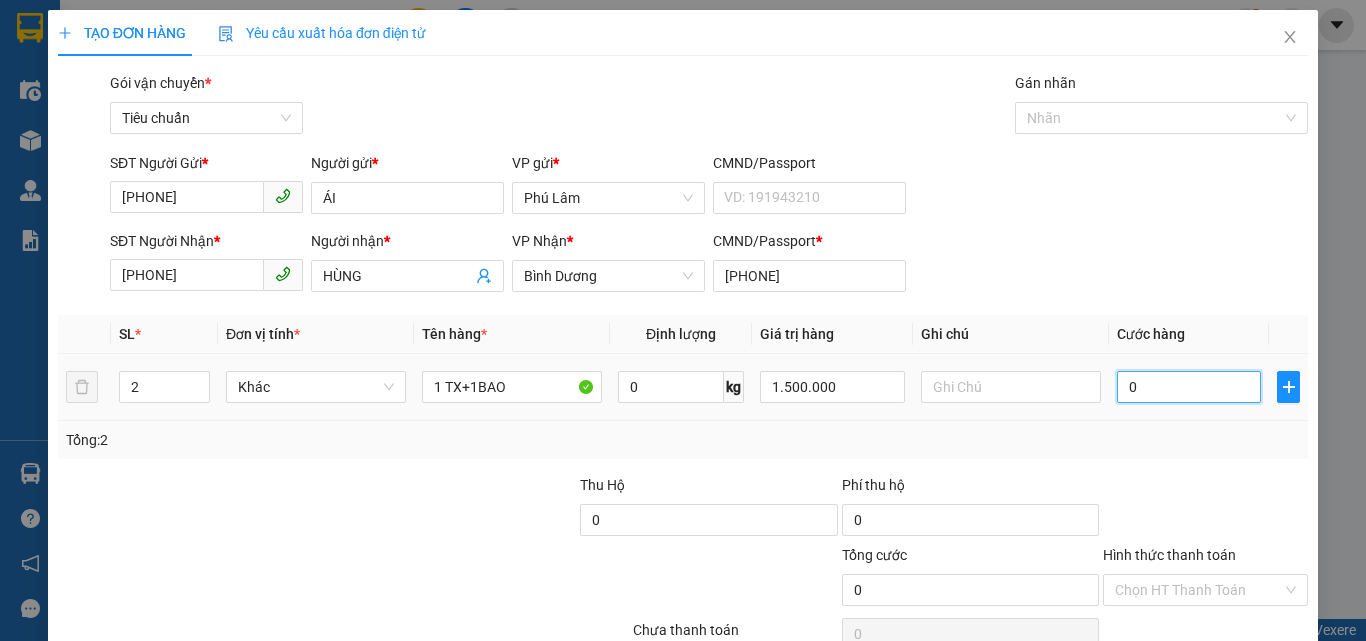 click on "0" at bounding box center [1189, 387] 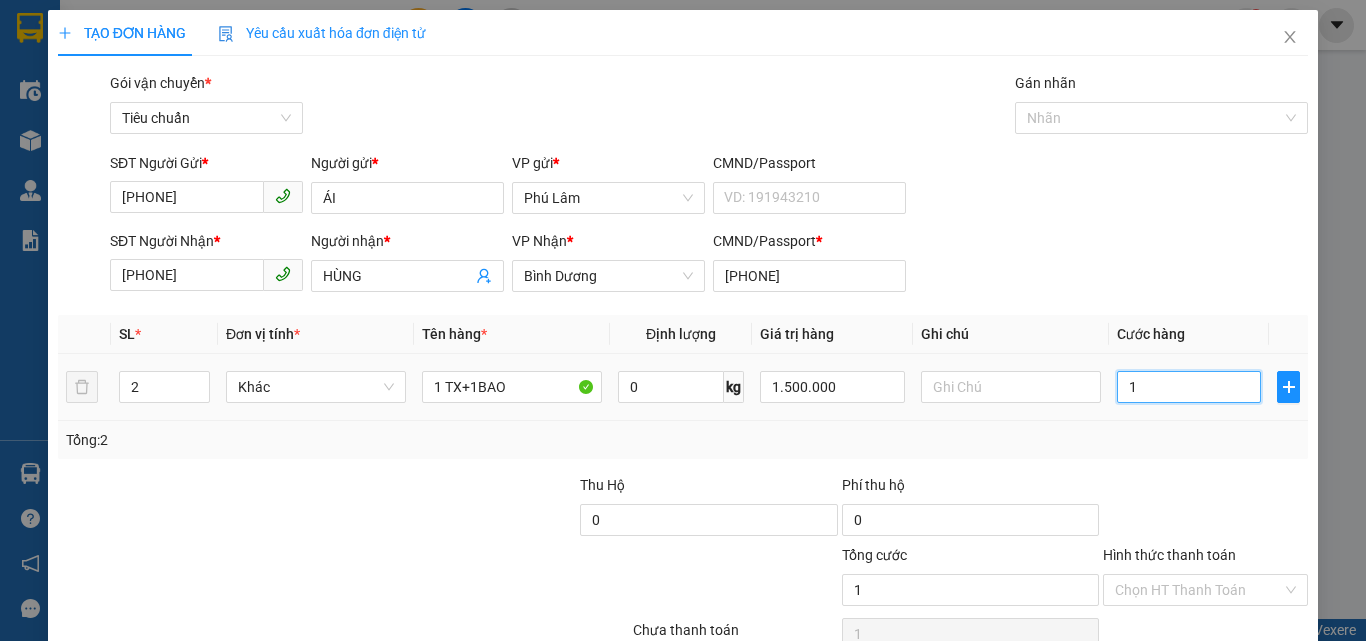 type on "14" 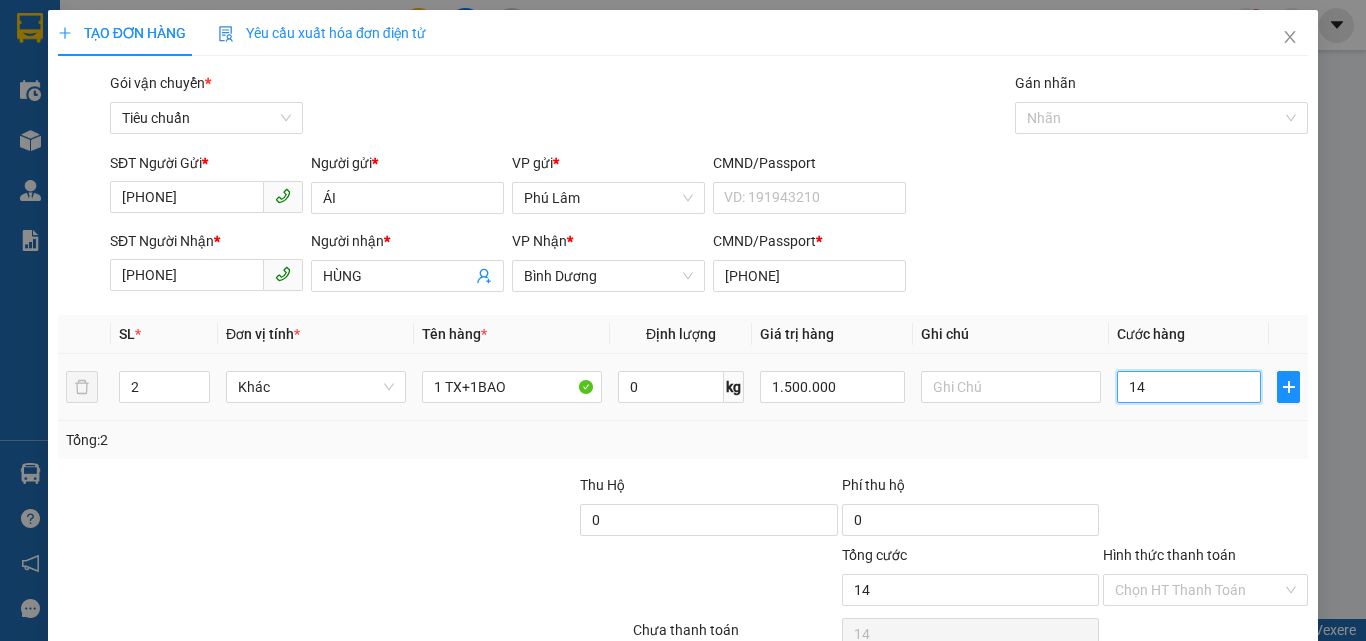 type on "140" 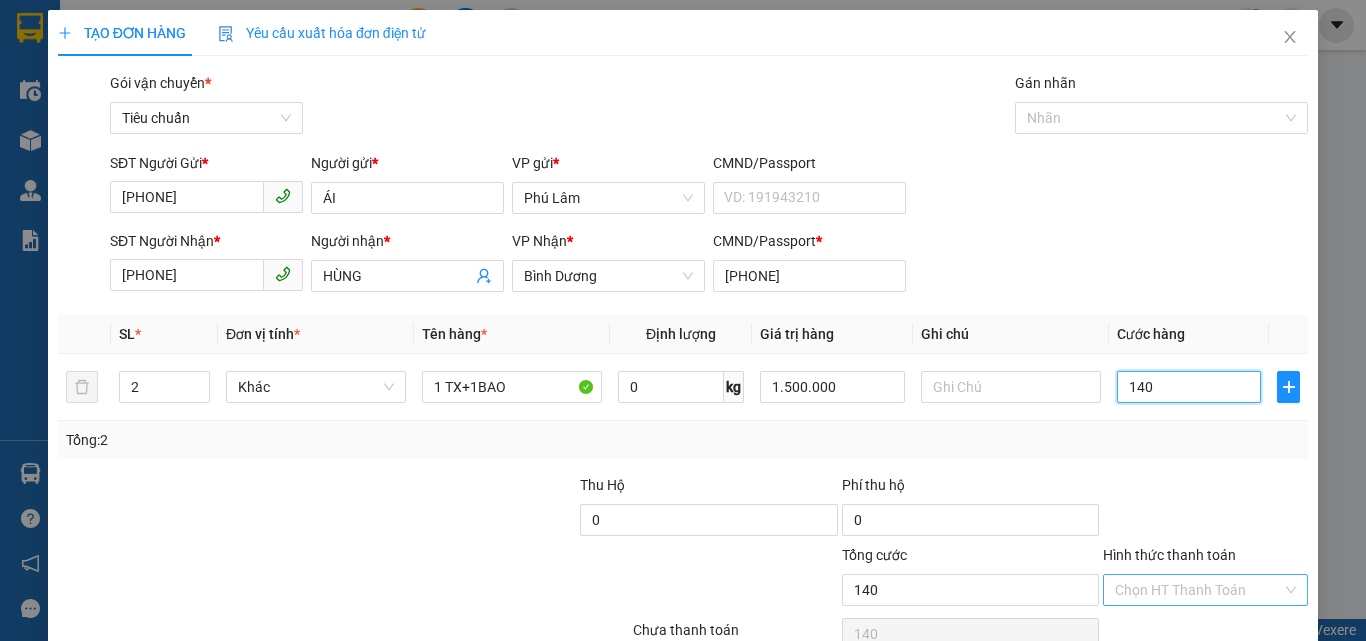 type on "140" 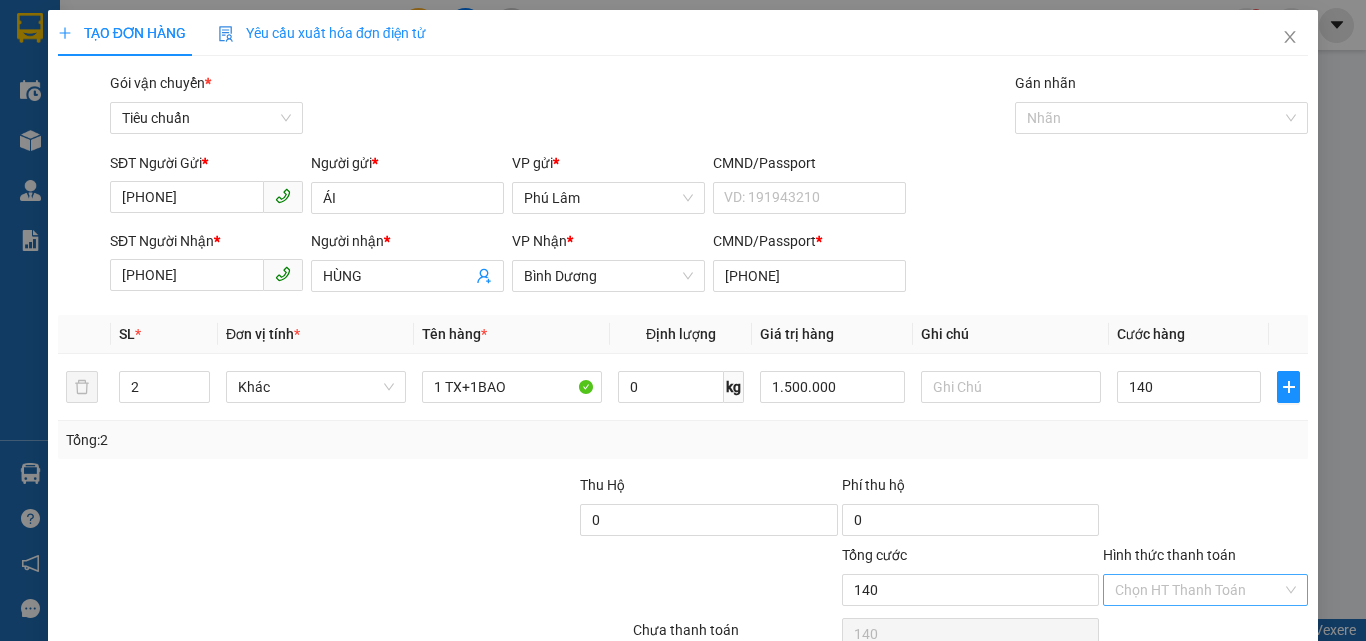 type on "140.000" 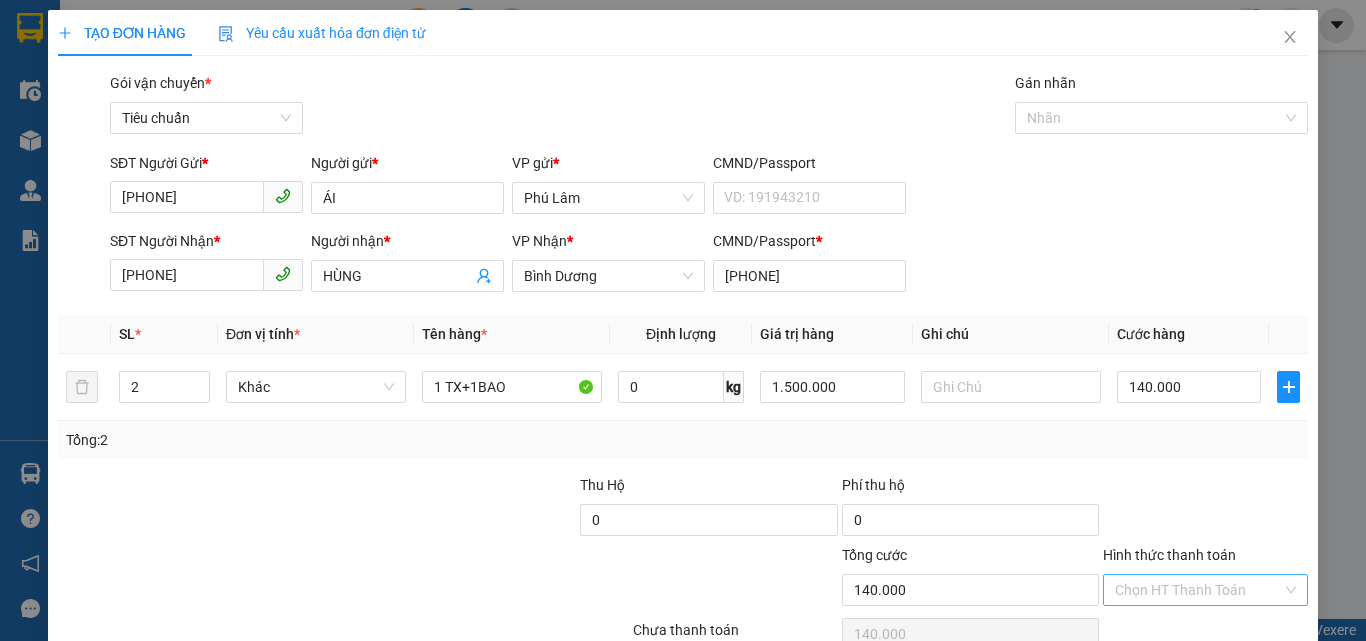 click on "Hình thức thanh toán" at bounding box center (1198, 590) 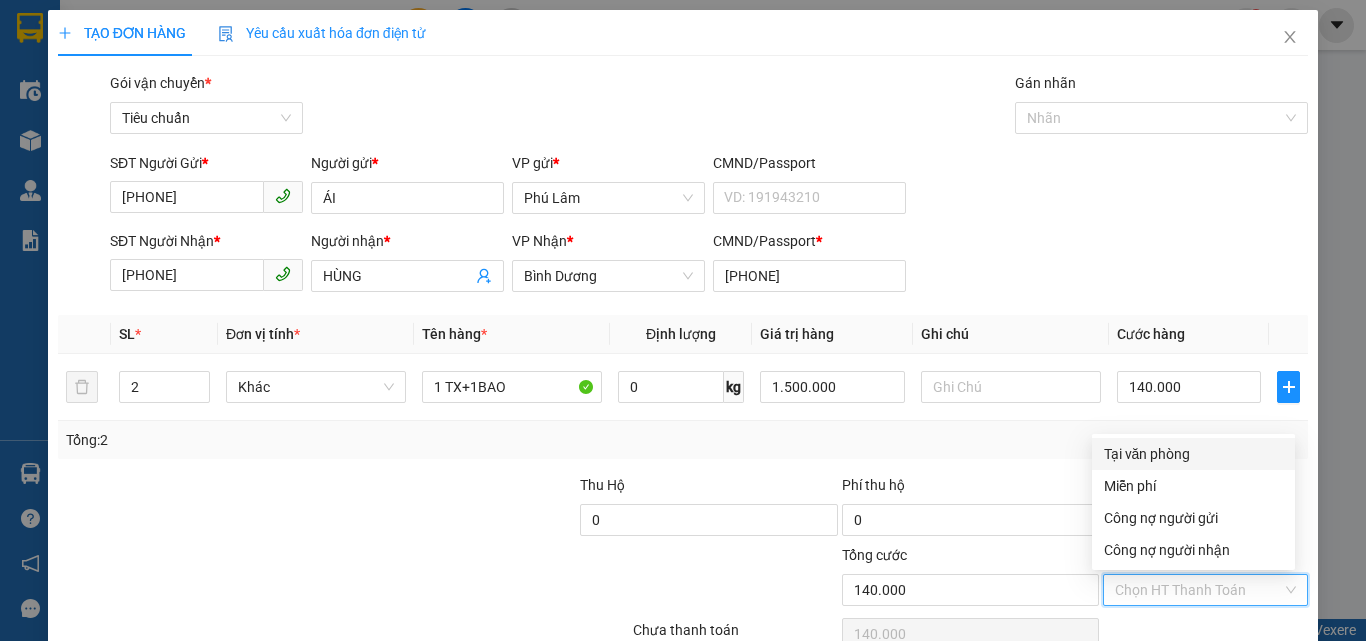 click on "Tại văn phòng" at bounding box center (1193, 454) 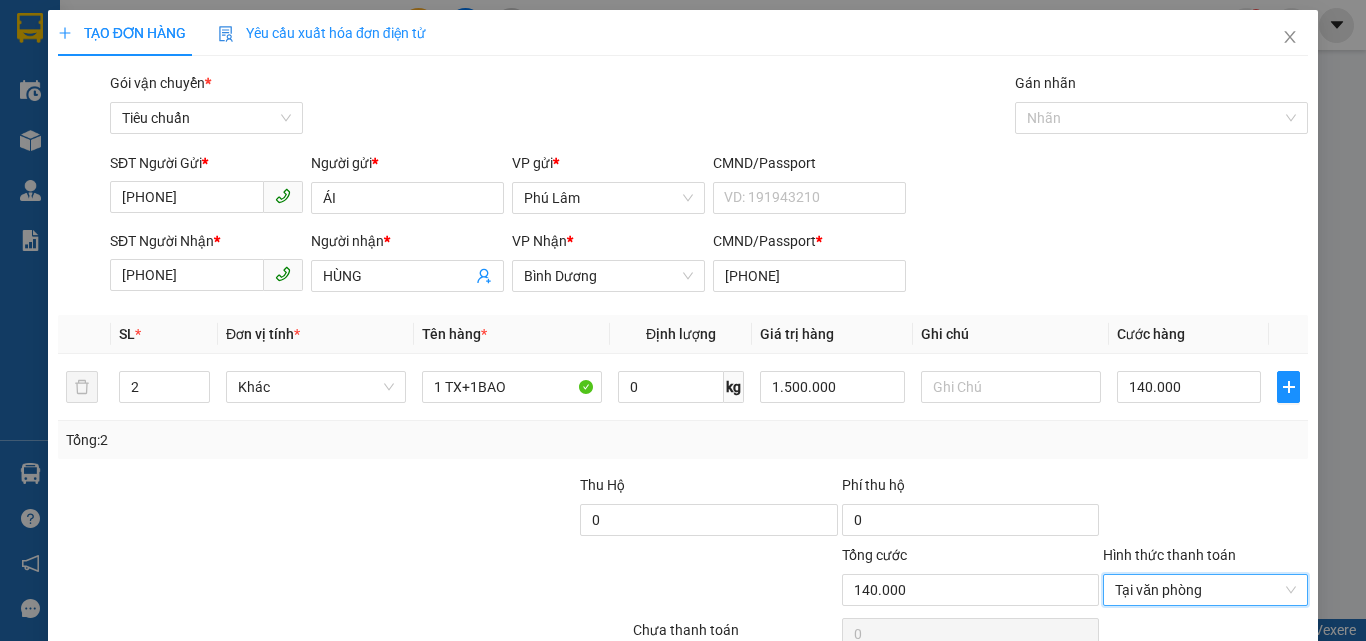 scroll, scrollTop: 99, scrollLeft: 0, axis: vertical 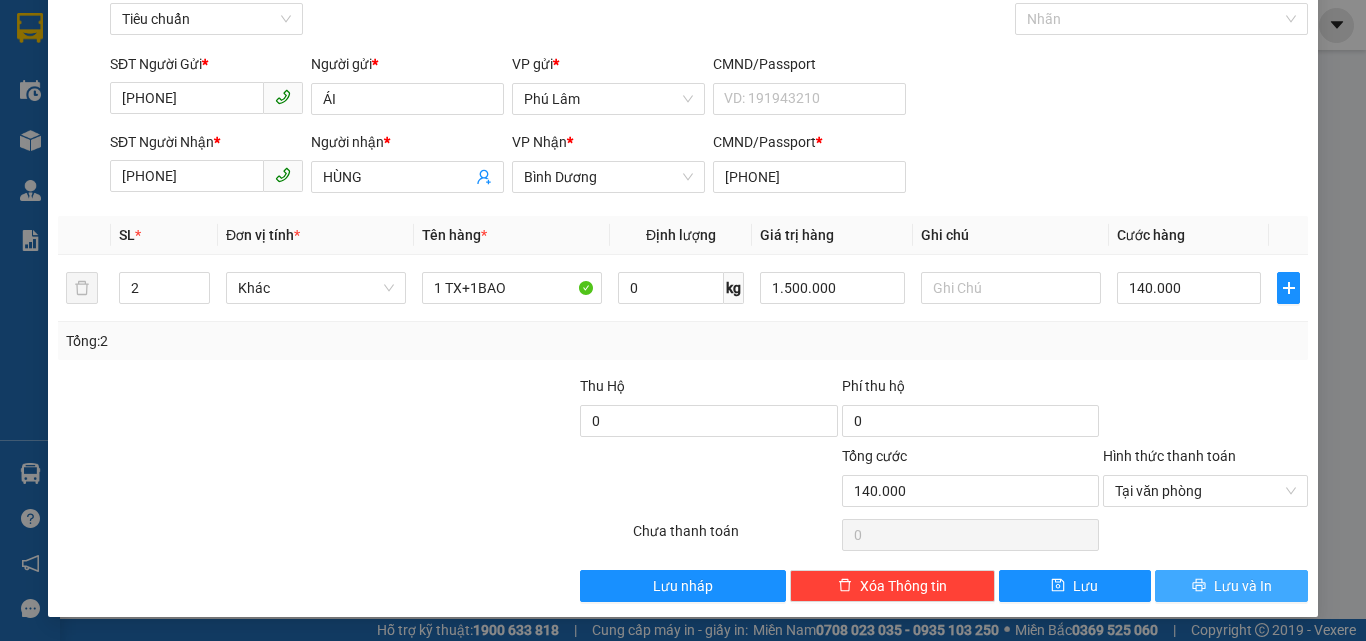 click on "Lưu và In" at bounding box center [1231, 586] 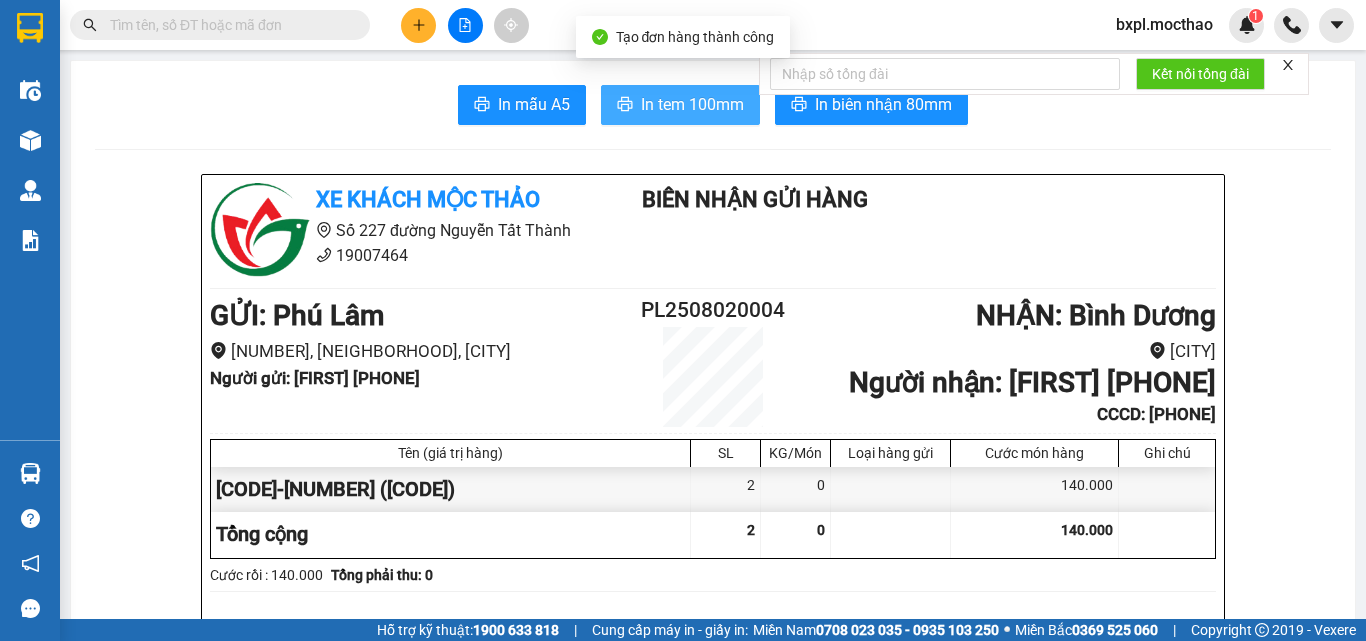click on "In tem 100mm" at bounding box center [692, 104] 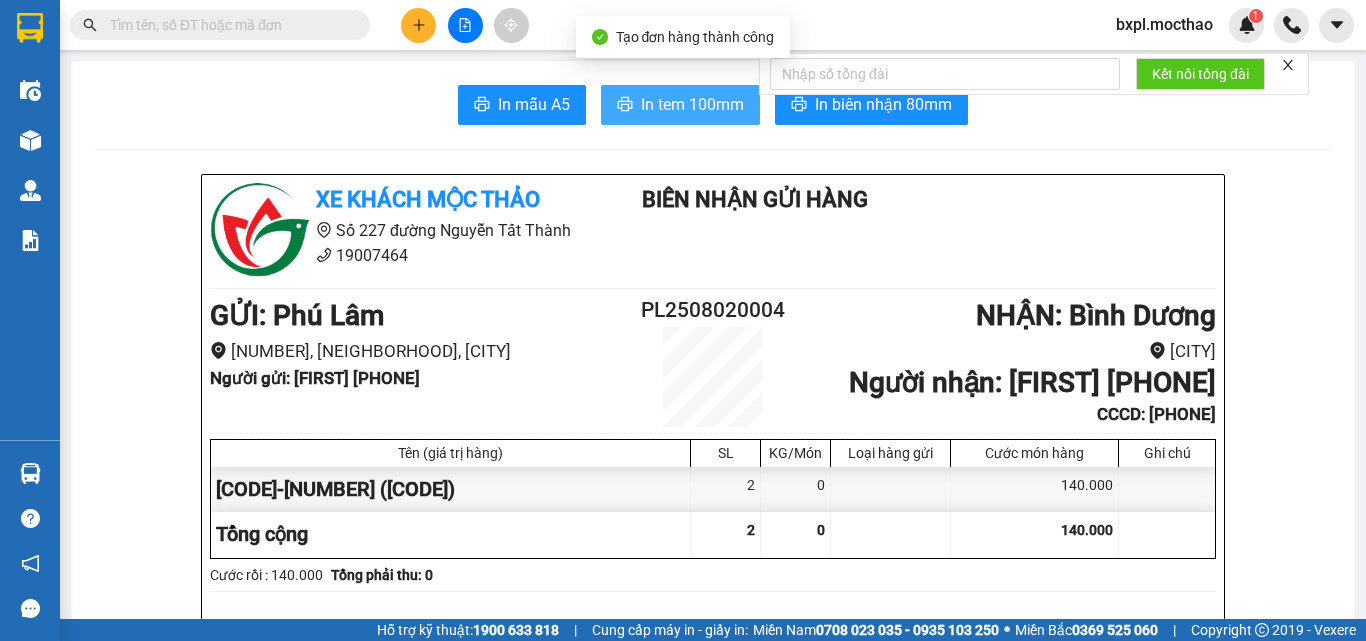 scroll, scrollTop: 0, scrollLeft: 0, axis: both 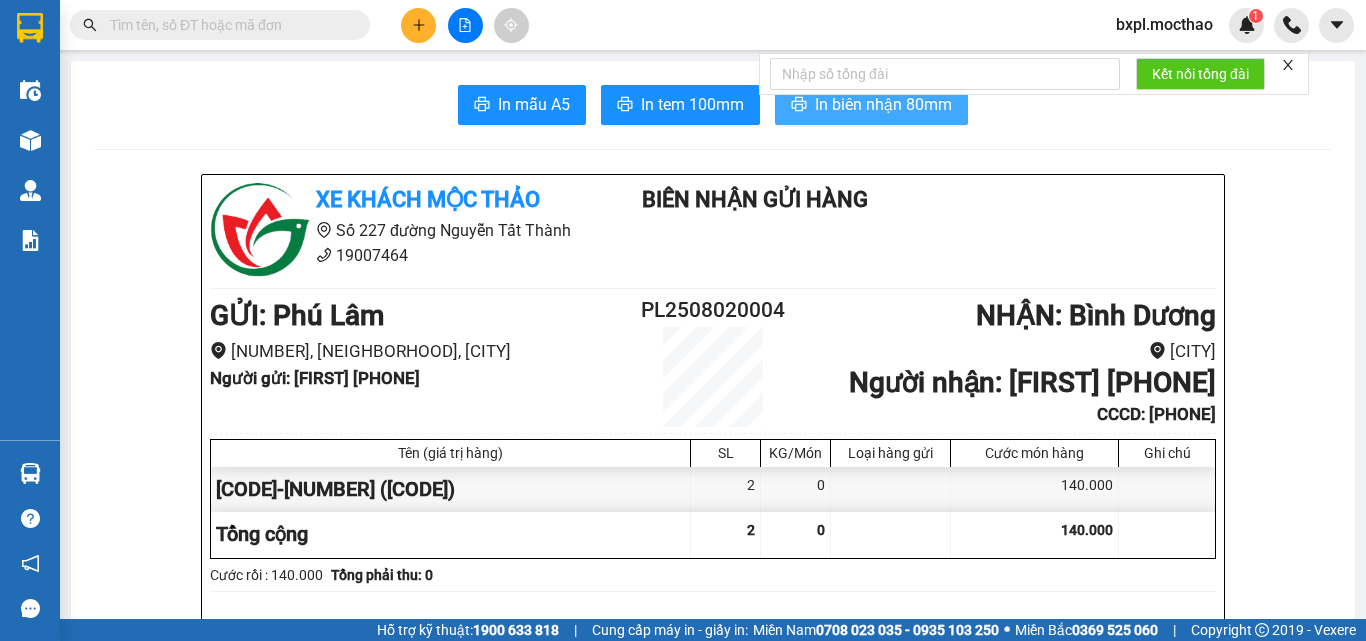click on "In biên nhận 80mm" at bounding box center [883, 104] 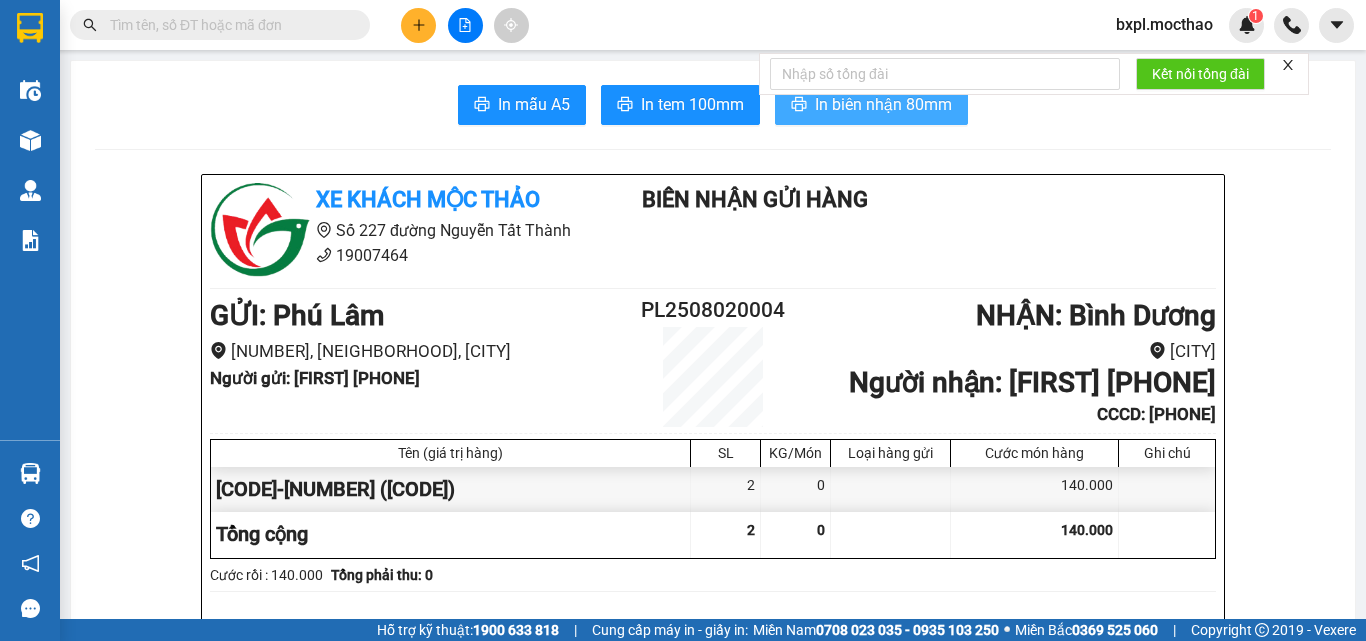 scroll, scrollTop: 0, scrollLeft: 0, axis: both 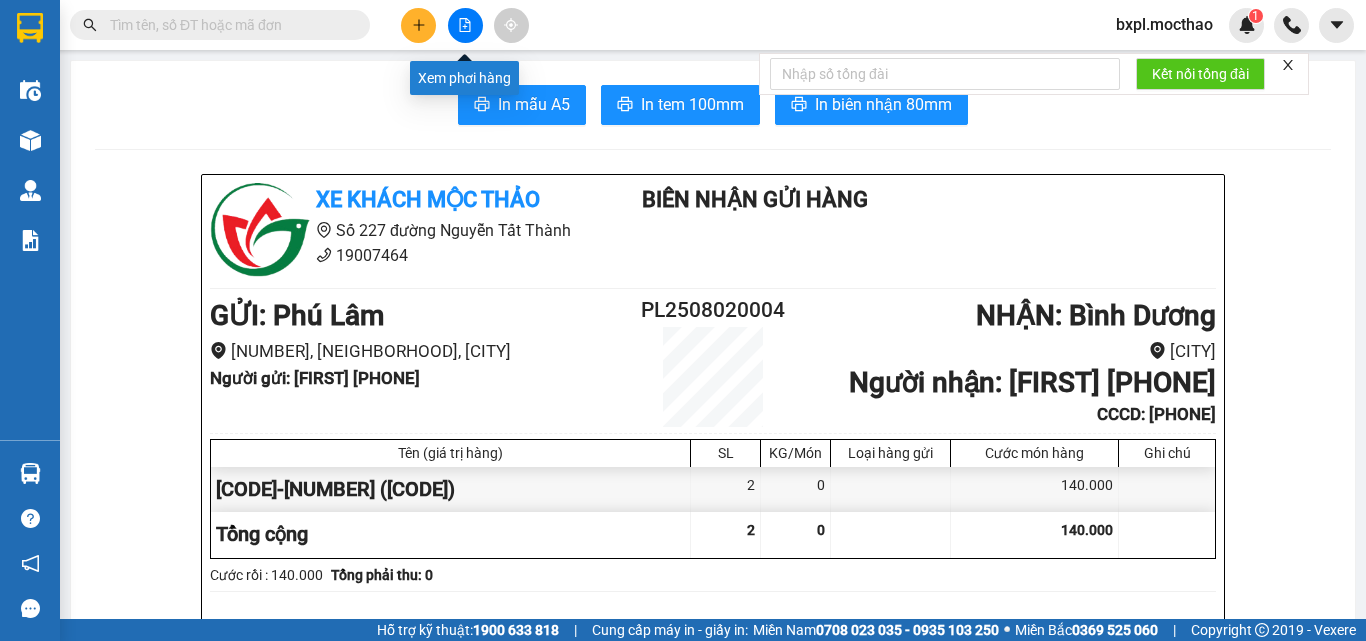 click 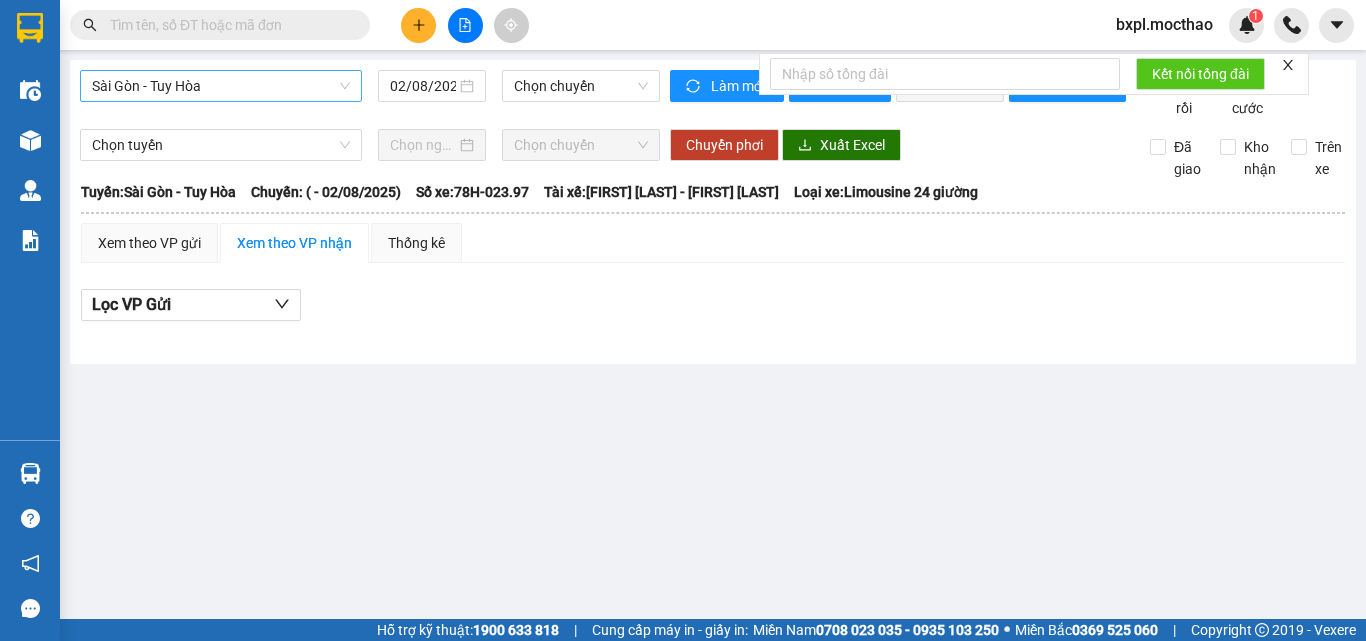 drag, startPoint x: 278, startPoint y: 83, endPoint x: 276, endPoint y: 98, distance: 15.132746 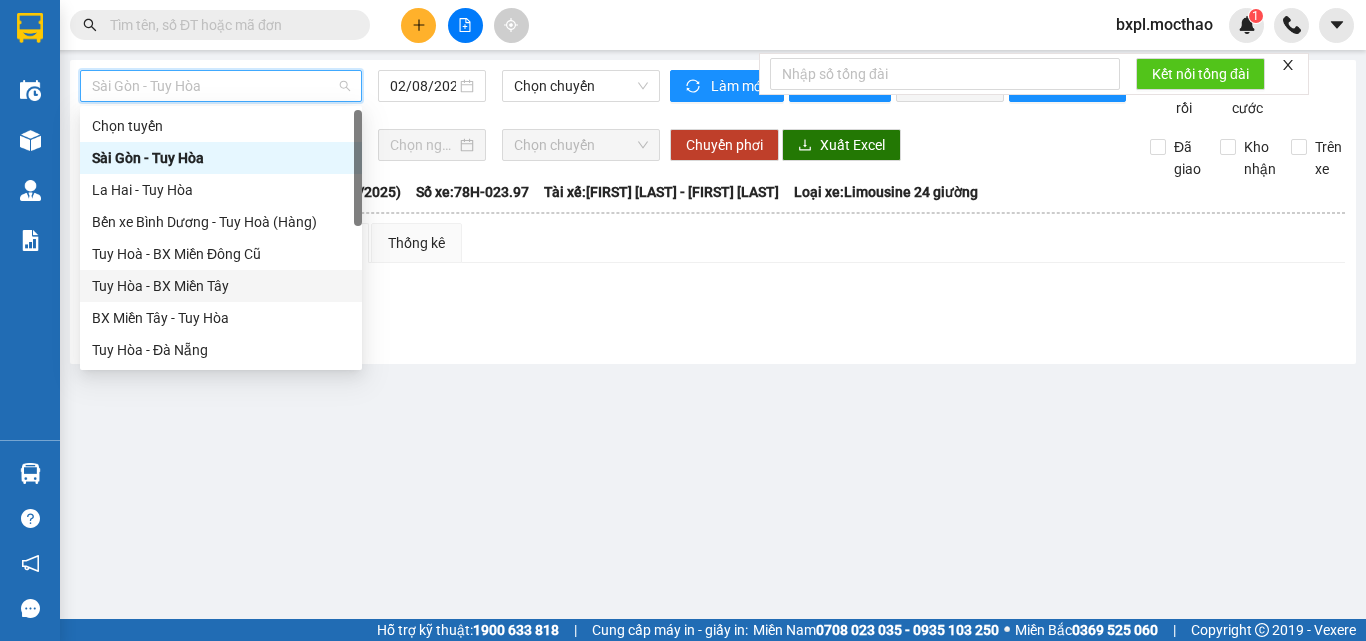 click on "Tuy Hòa - BX Miền Tây" at bounding box center [221, 286] 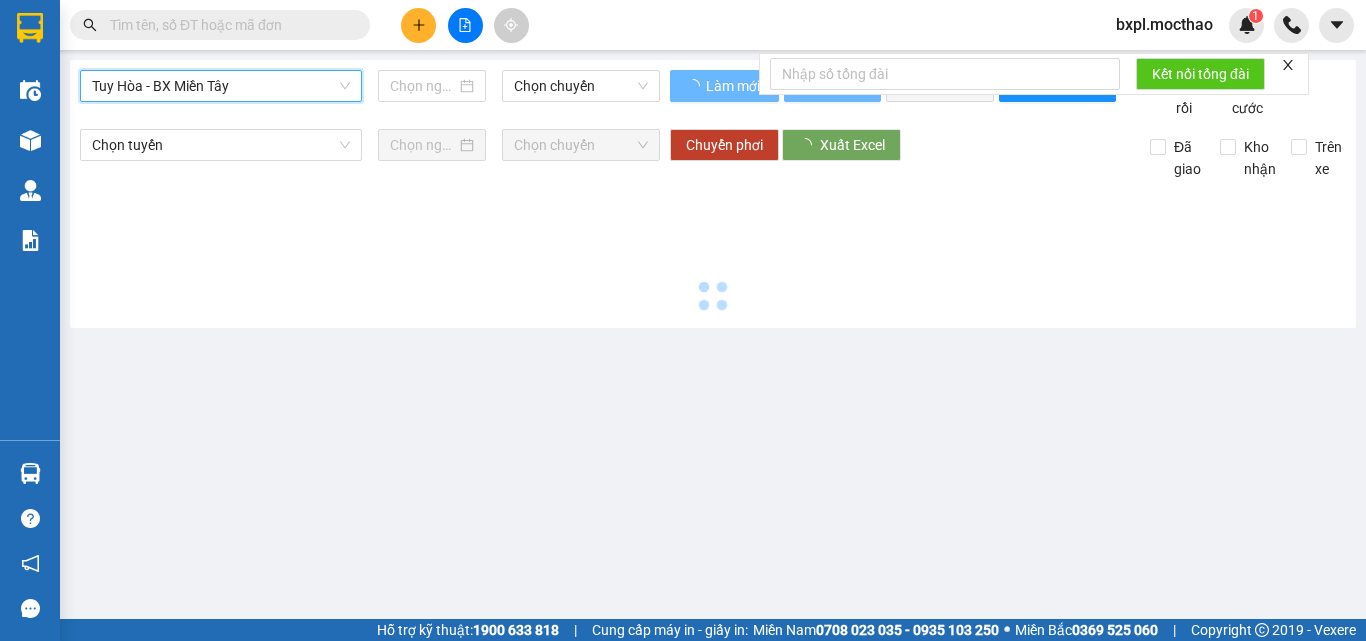 type on "02/08/2025" 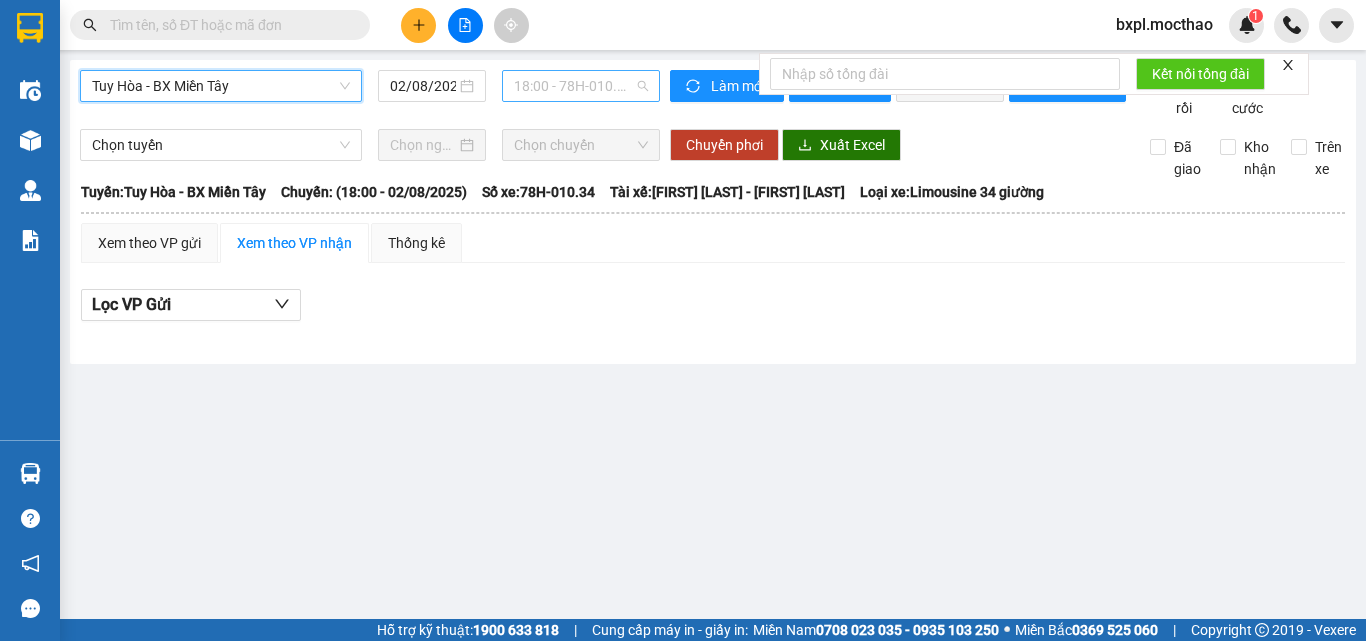 click on "18:00     - 78H-010.34" at bounding box center (581, 86) 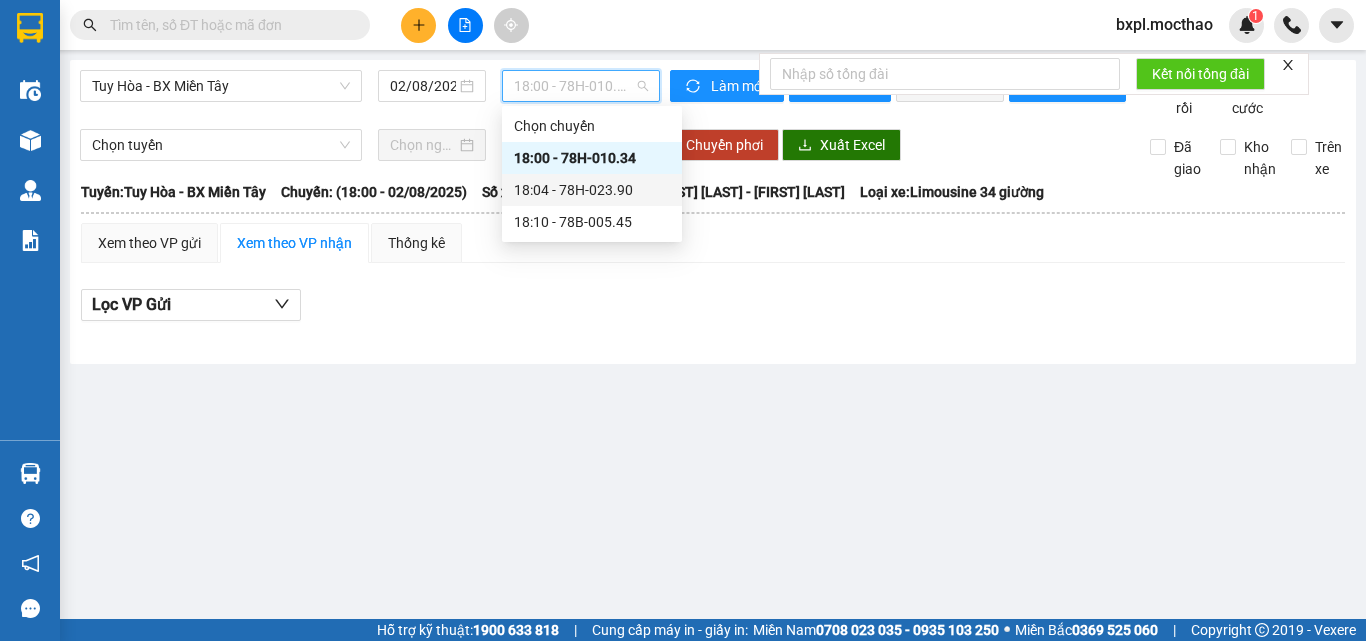 click on "18:04     - 78H-023.90" at bounding box center [592, 190] 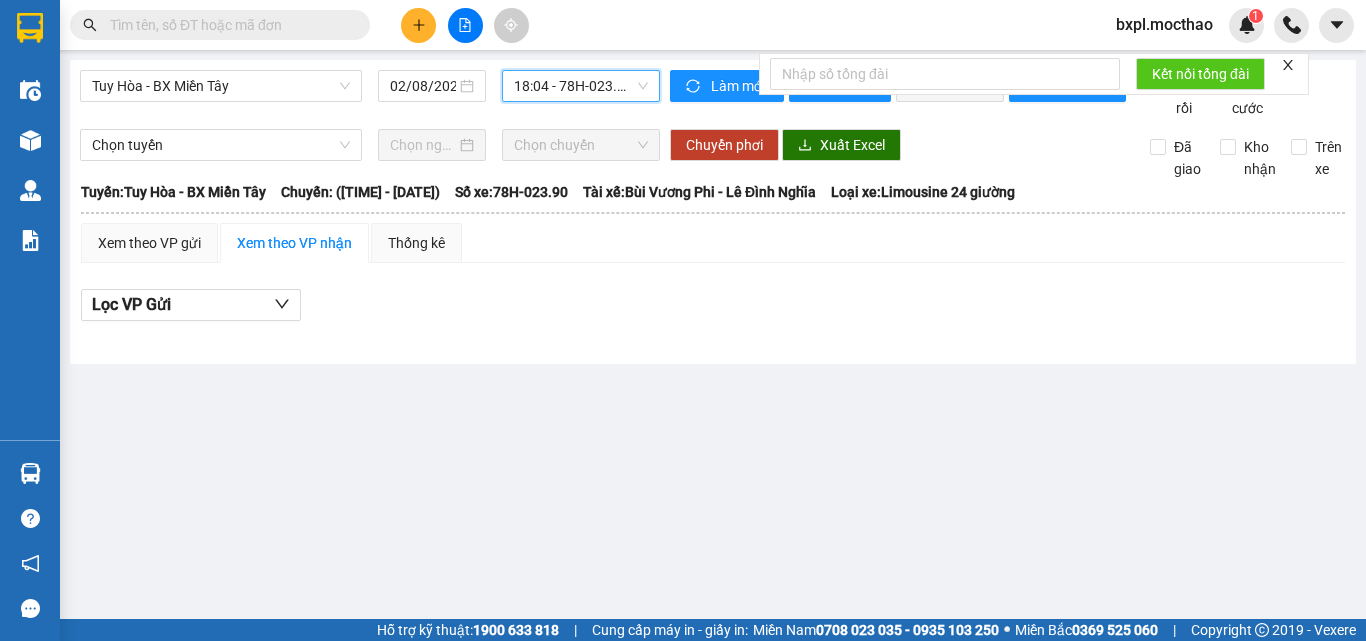 click on "18:04     - 78H-023.90" at bounding box center [581, 86] 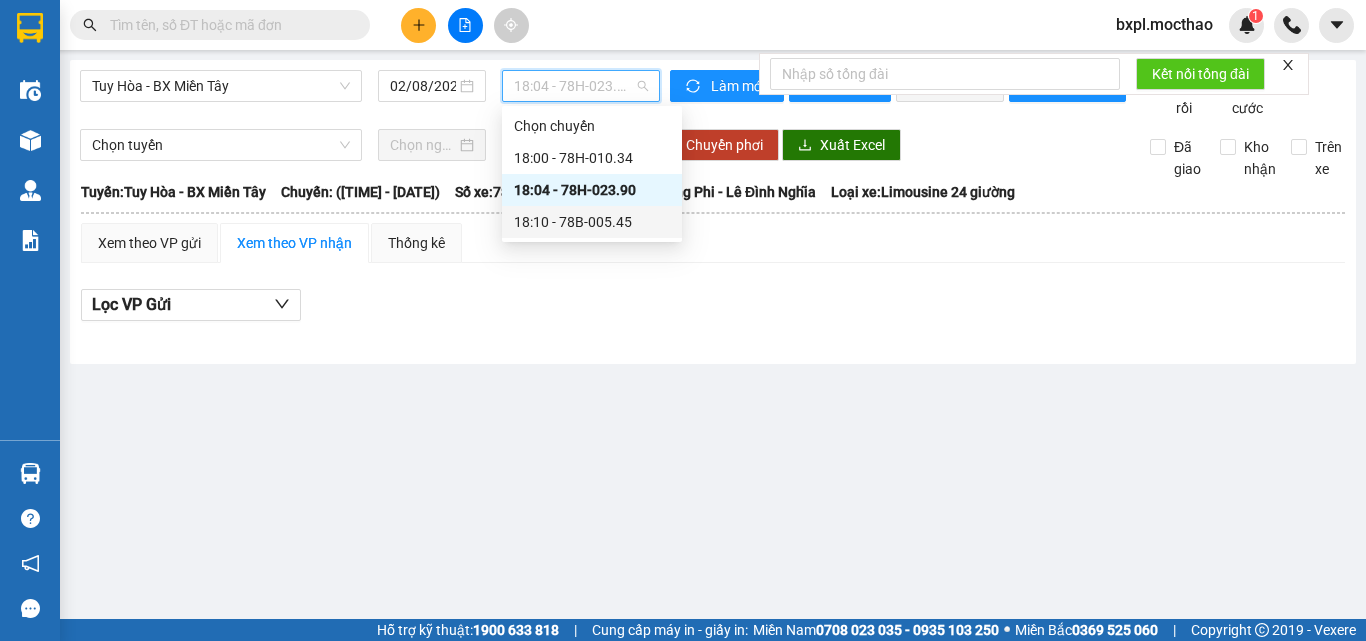 click on "[TIME] - [CODE]" at bounding box center [592, 222] 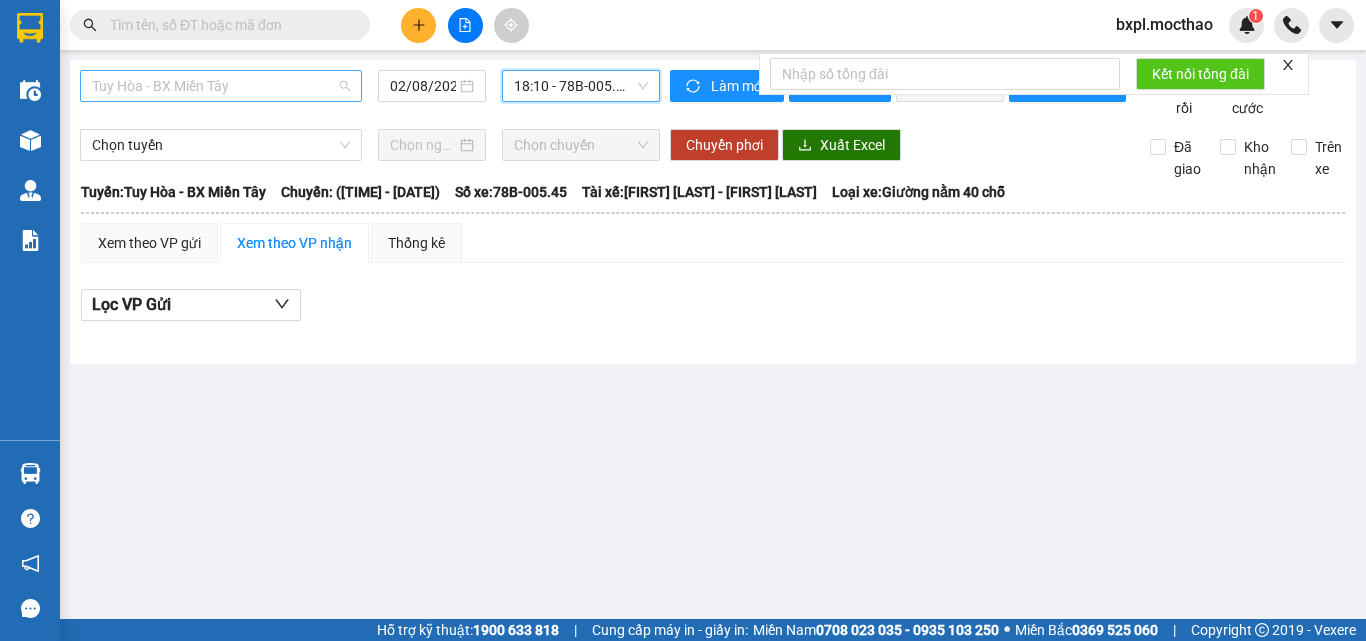 click on "Tuy Hòa - BX Miền Tây" at bounding box center (221, 86) 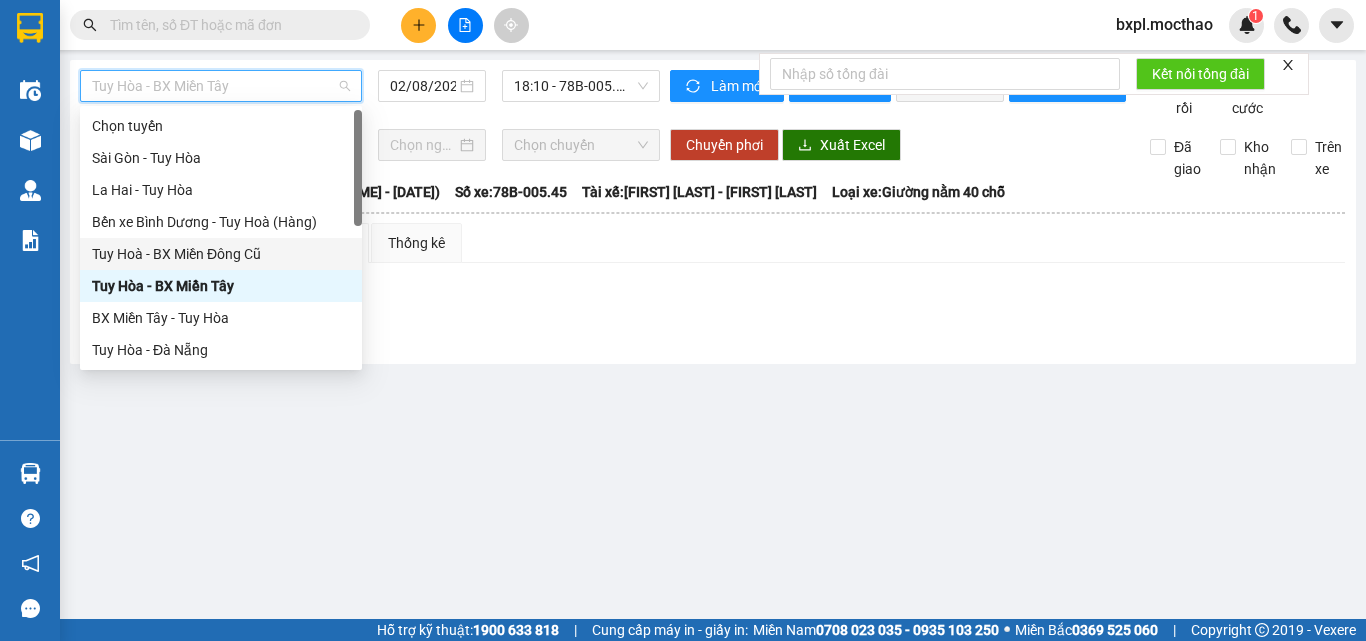 click on "Tuy Hoà  - BX Miền Đông Cũ" at bounding box center (221, 254) 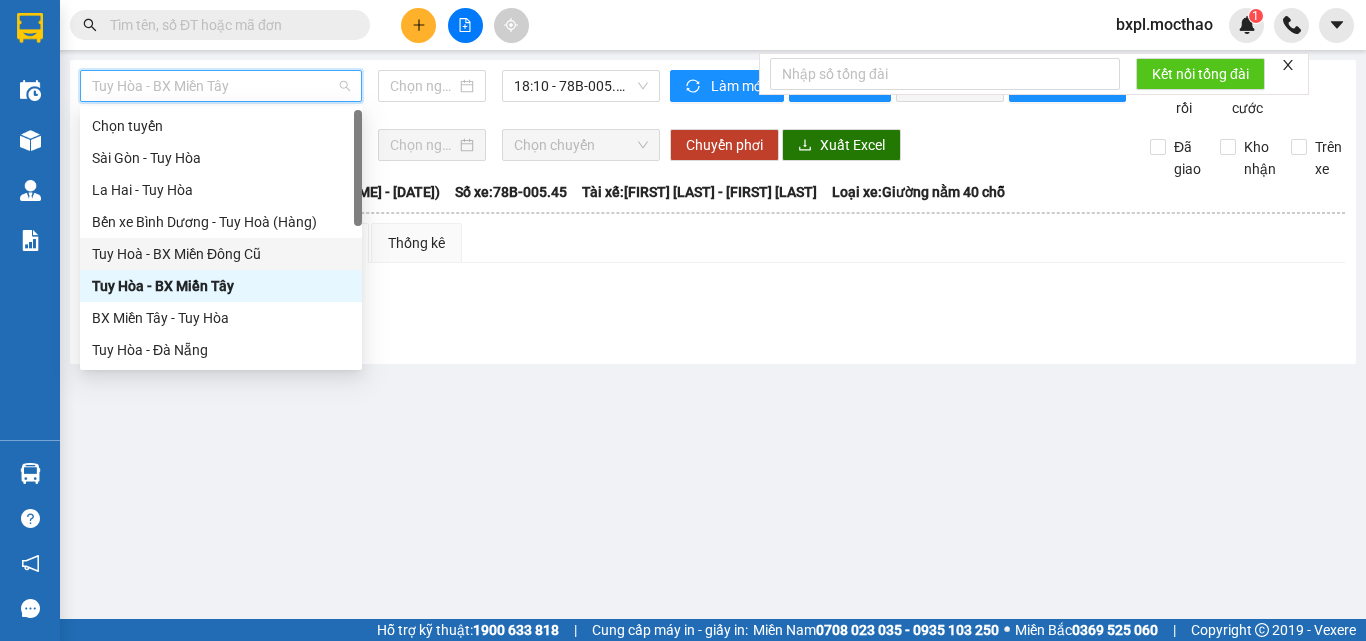 type on "02/08/2025" 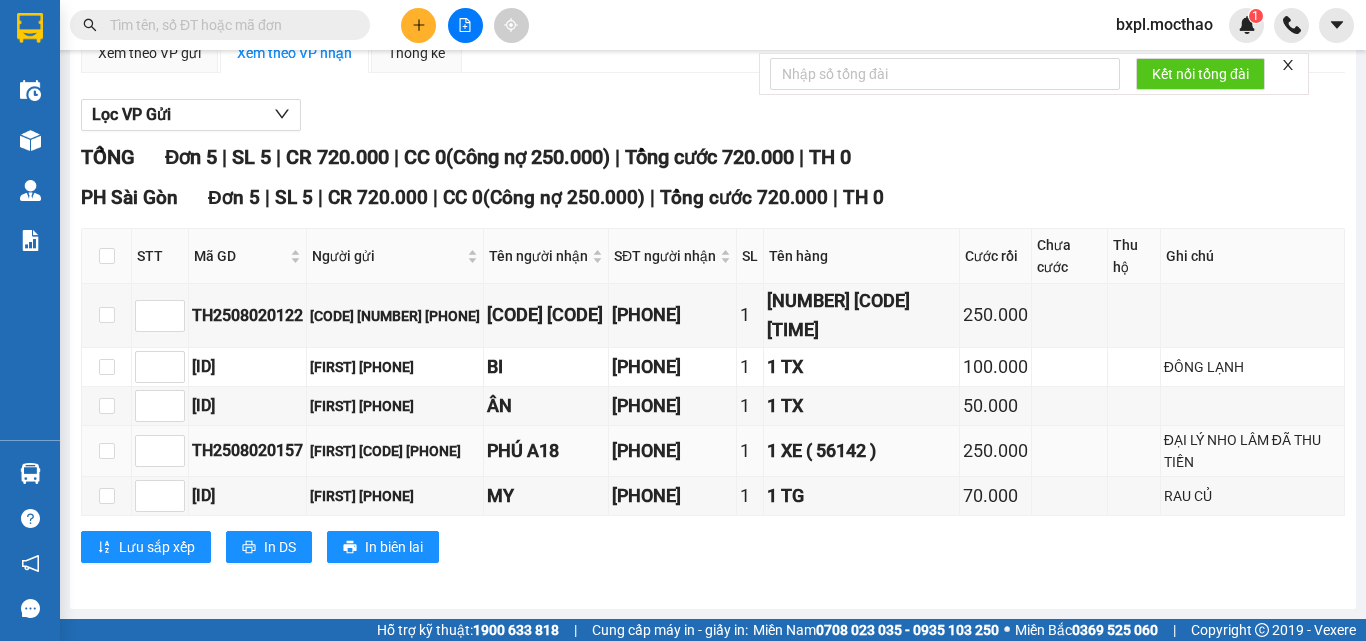 scroll, scrollTop: 0, scrollLeft: 0, axis: both 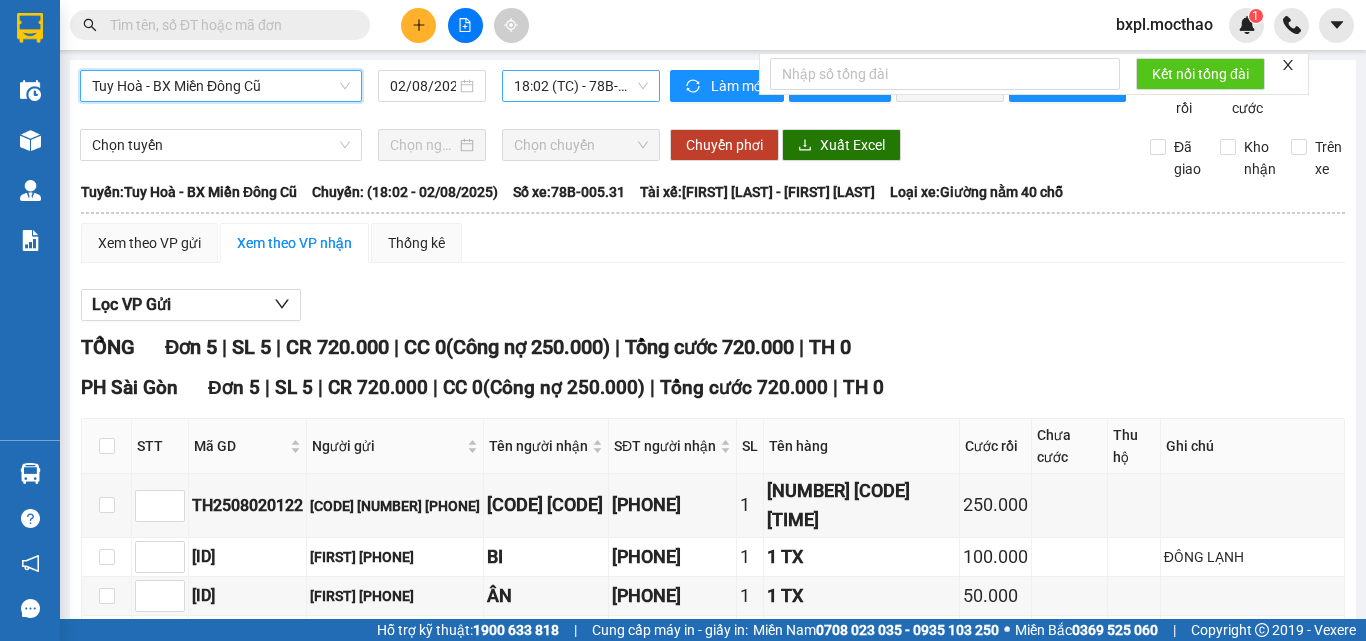 click on "[TIME] ([CODE]) - [CODE]" at bounding box center (581, 86) 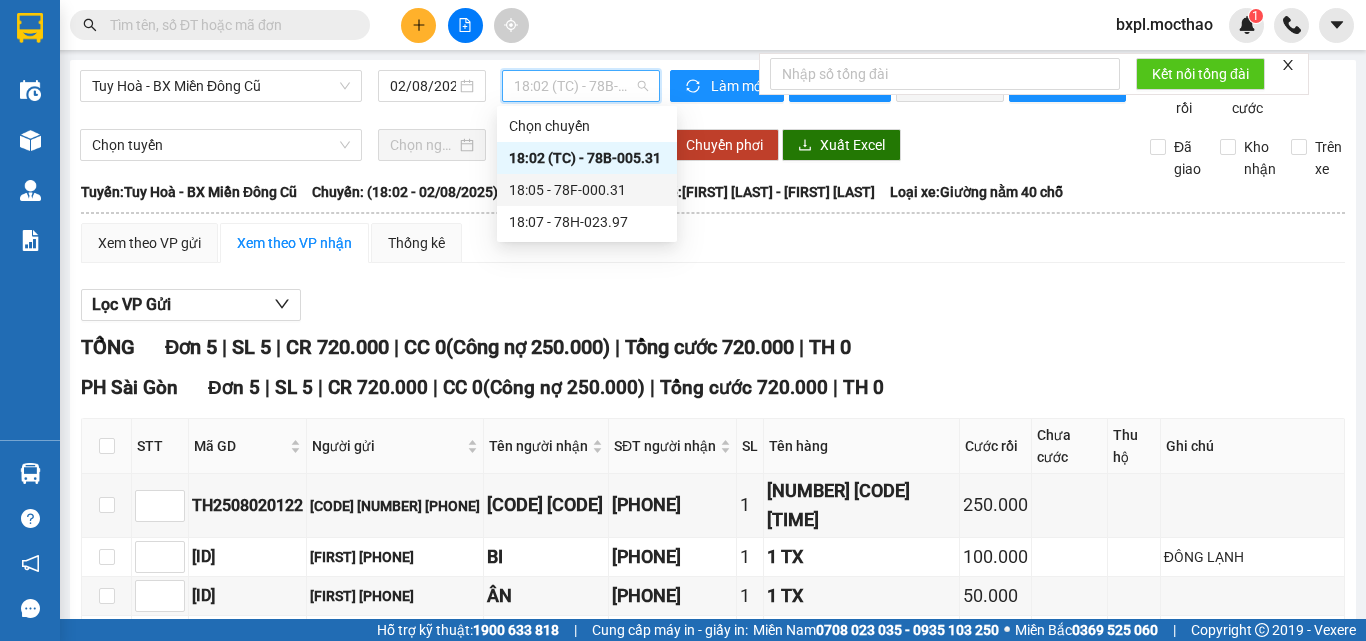 click on "[TIME] - [CODE]" at bounding box center (587, 190) 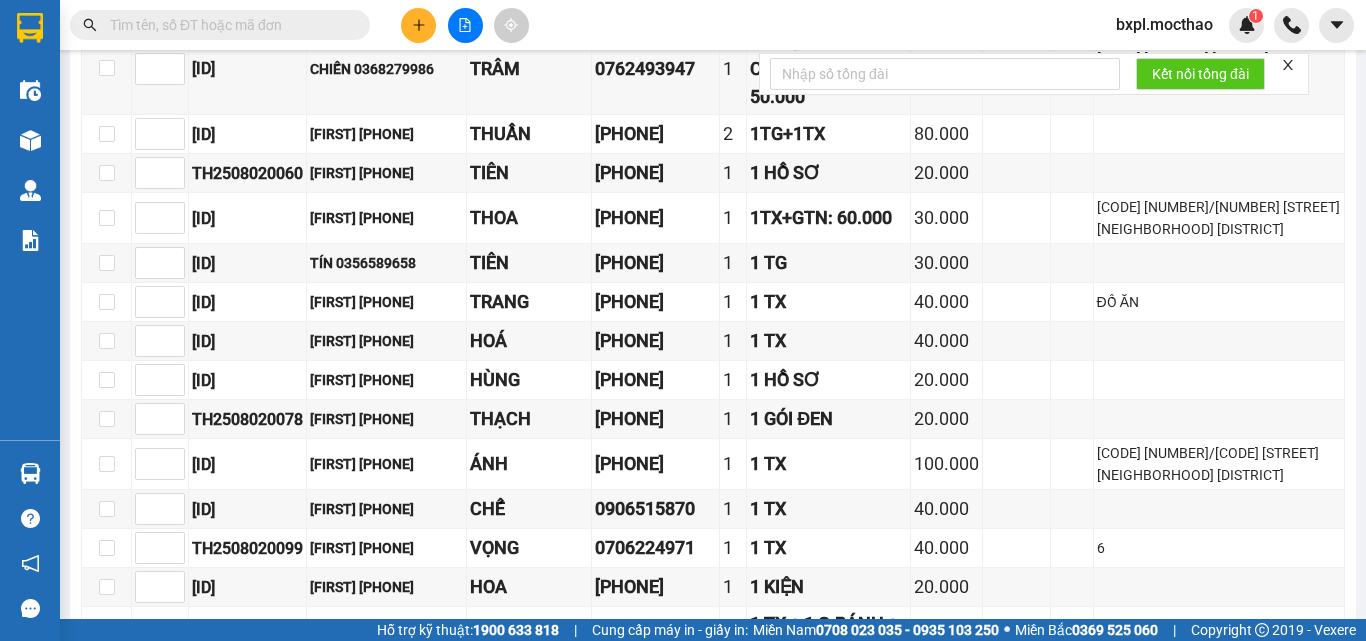 scroll, scrollTop: 0, scrollLeft: 0, axis: both 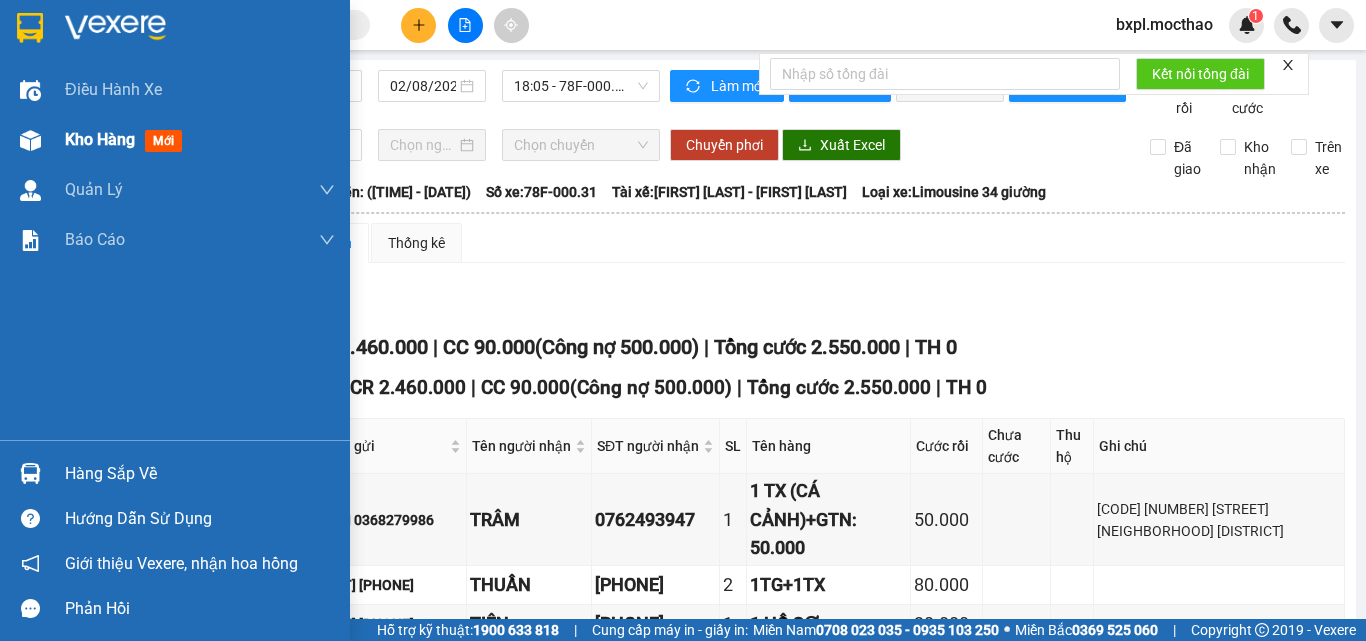 click at bounding box center [30, 140] 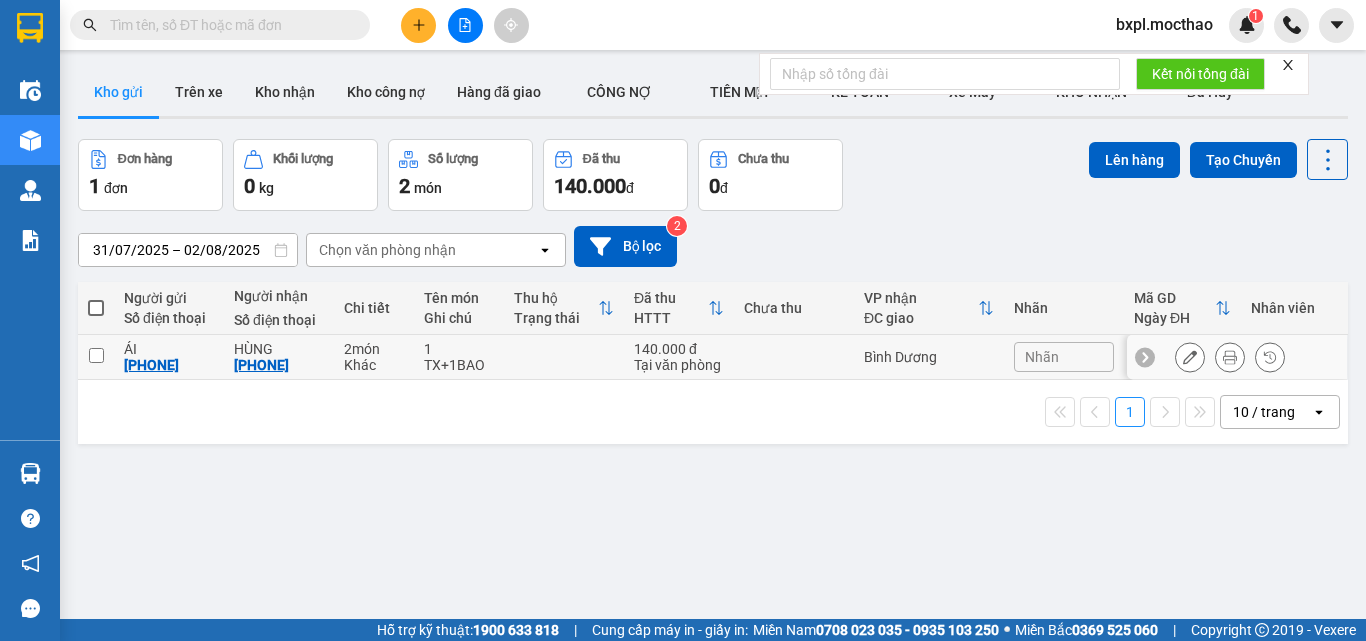 click at bounding box center [96, 355] 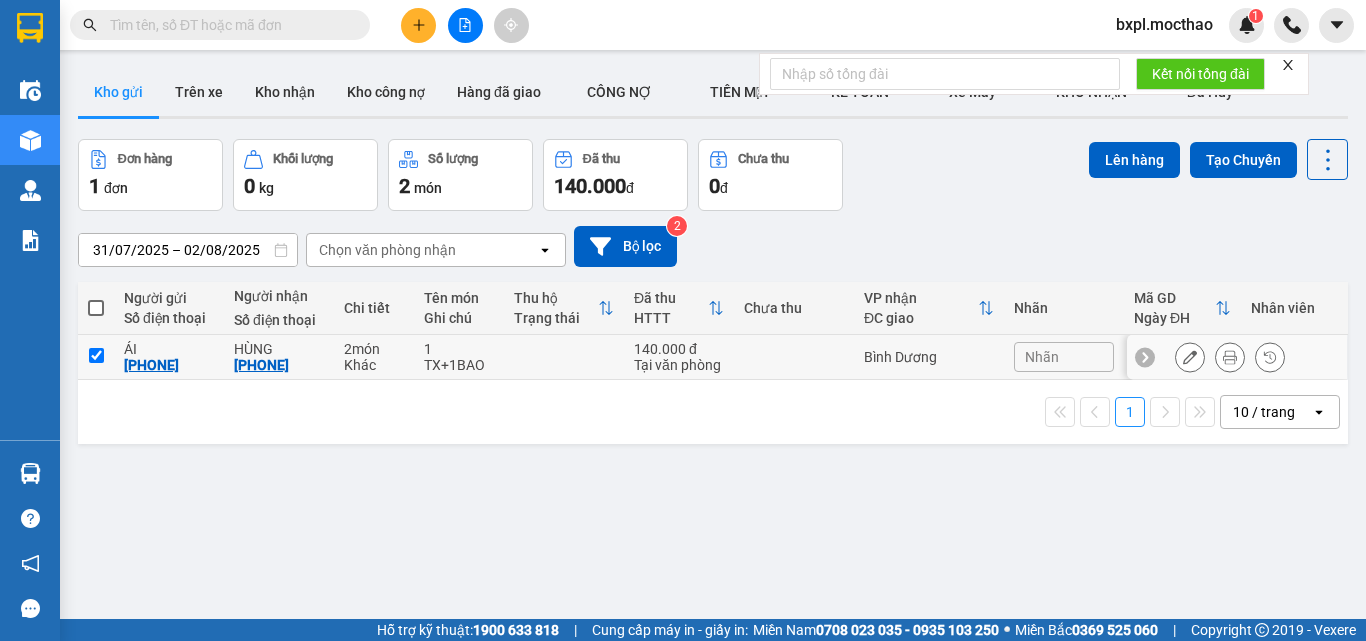 checkbox on "true" 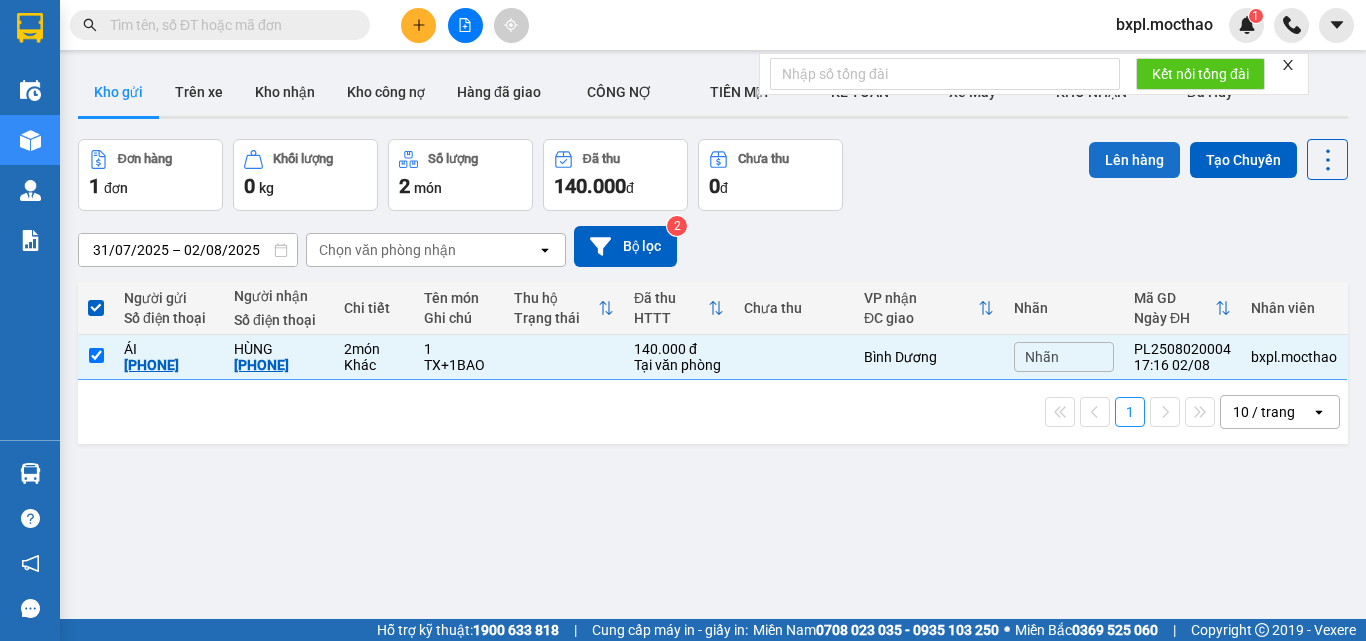 click on "Lên hàng" at bounding box center [1134, 160] 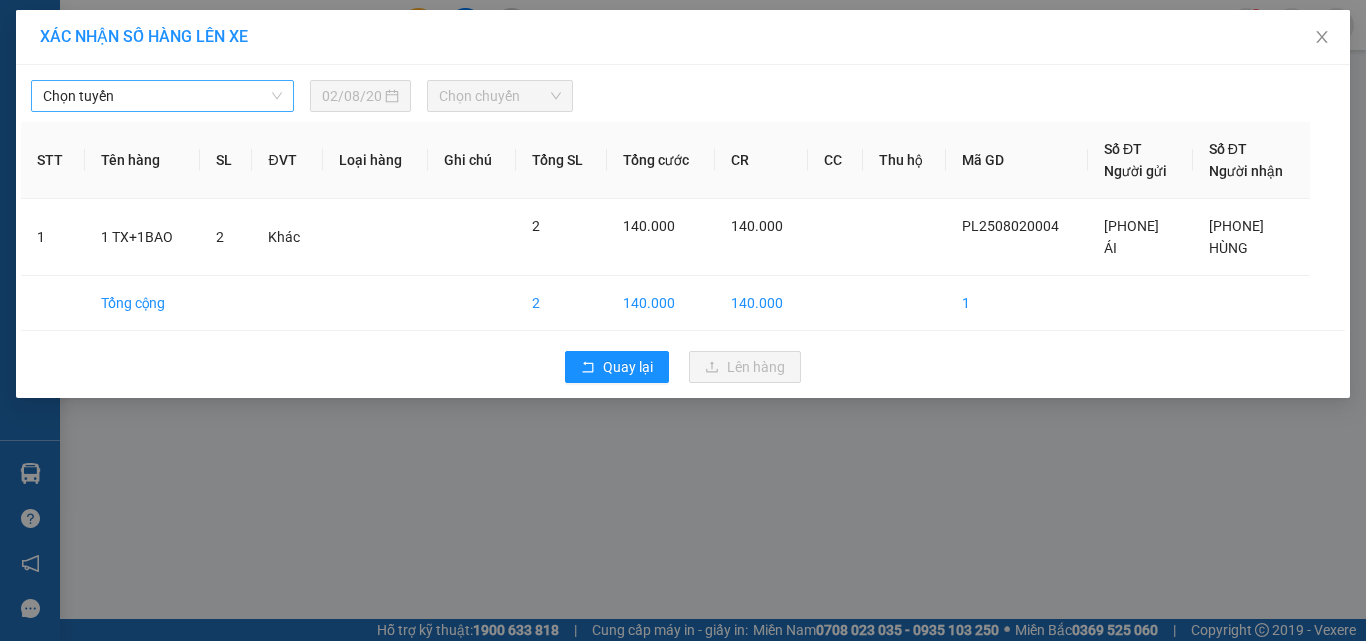 click on "Chọn tuyến" at bounding box center (162, 96) 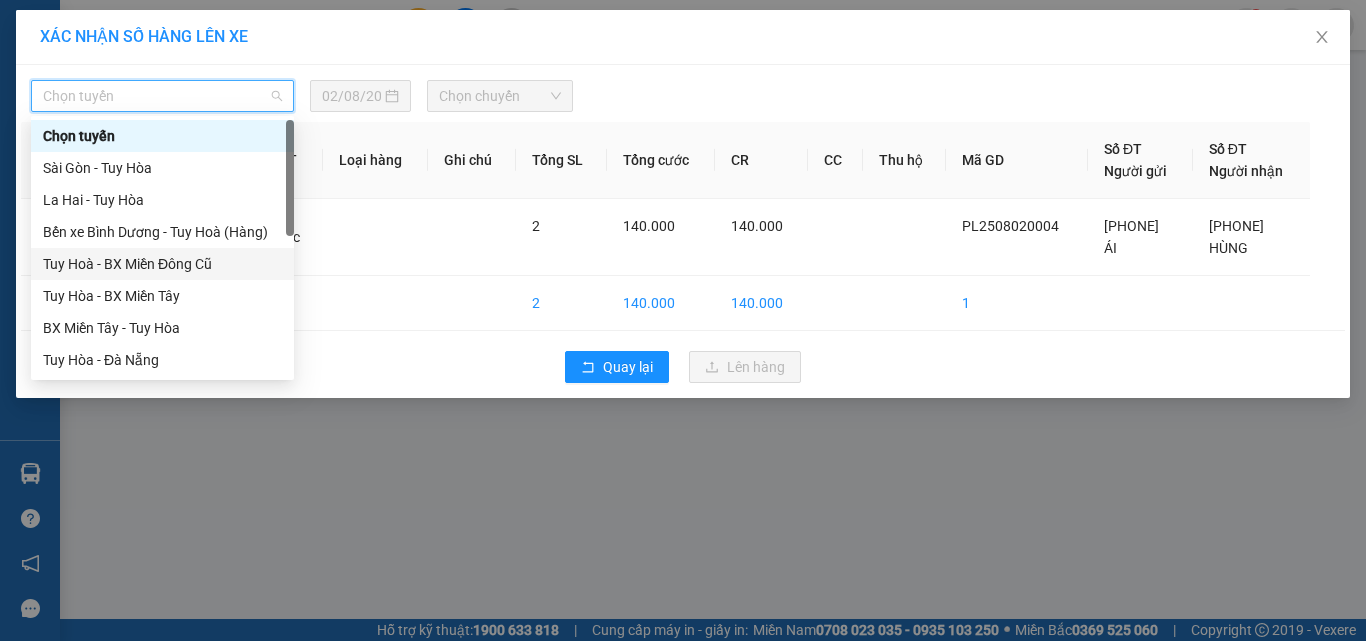 click on "Tuy Hoà  - BX Miền Đông Cũ" at bounding box center (162, 264) 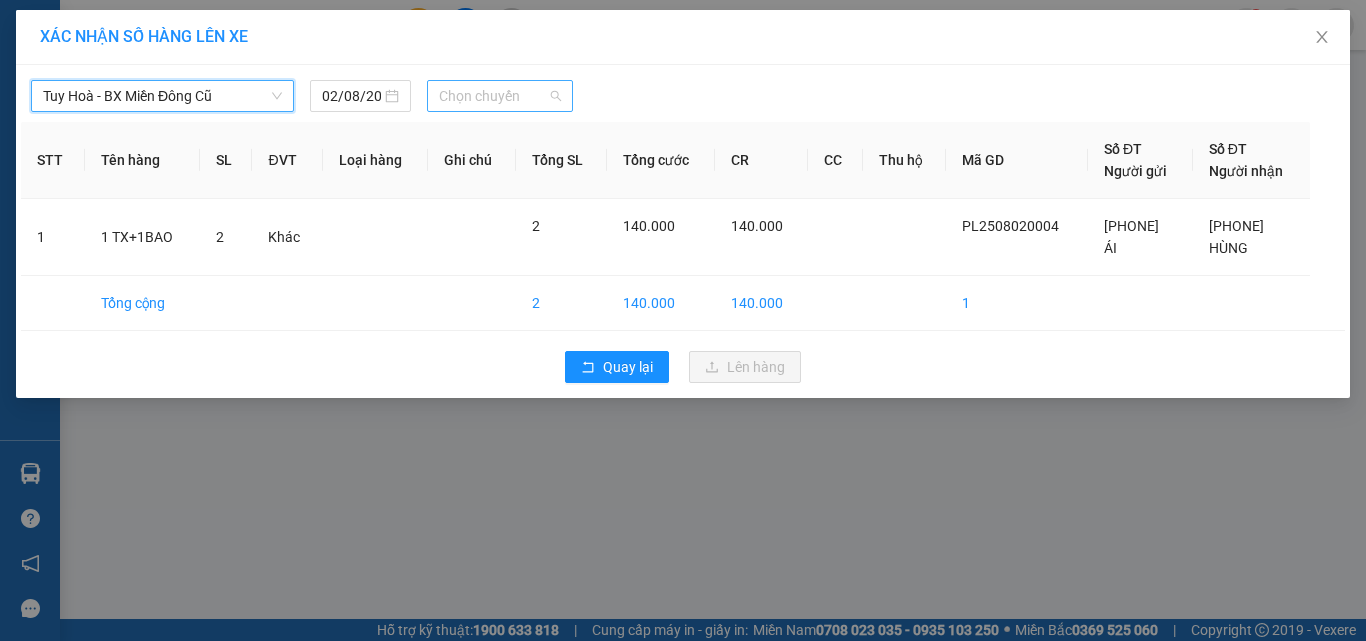 click on "Chọn chuyến" at bounding box center (500, 96) 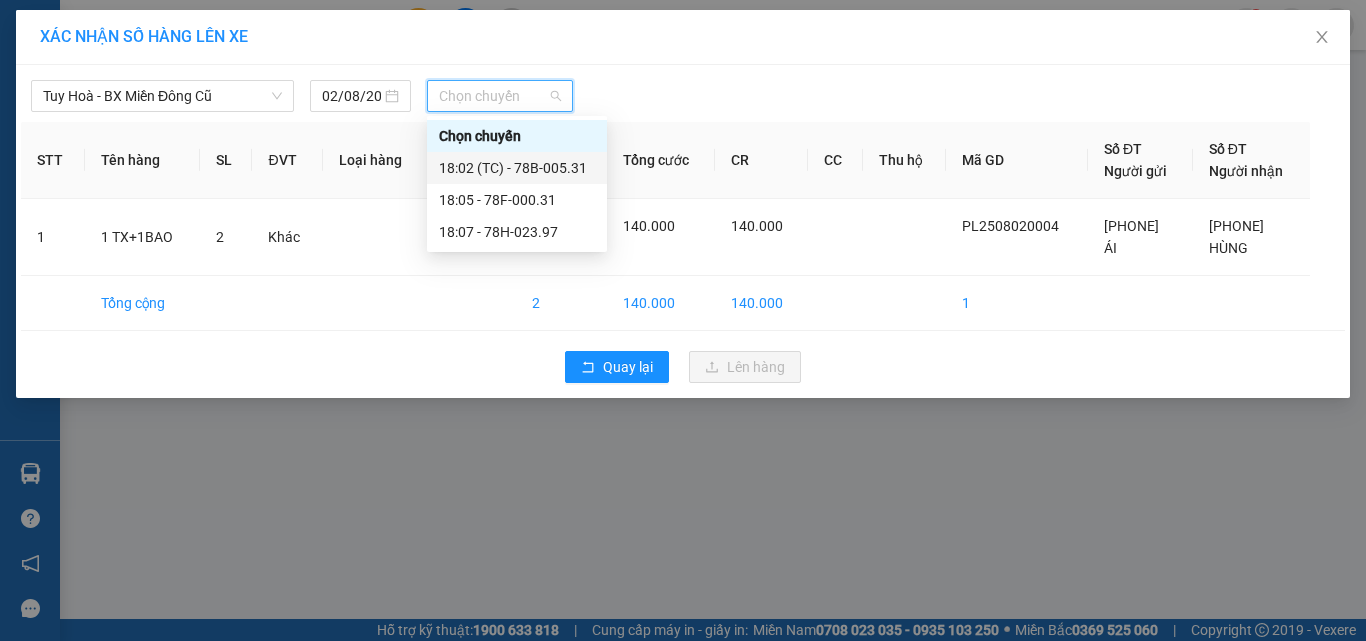 click on "[TIME] ([CODE]) - [CODE]" at bounding box center (517, 168) 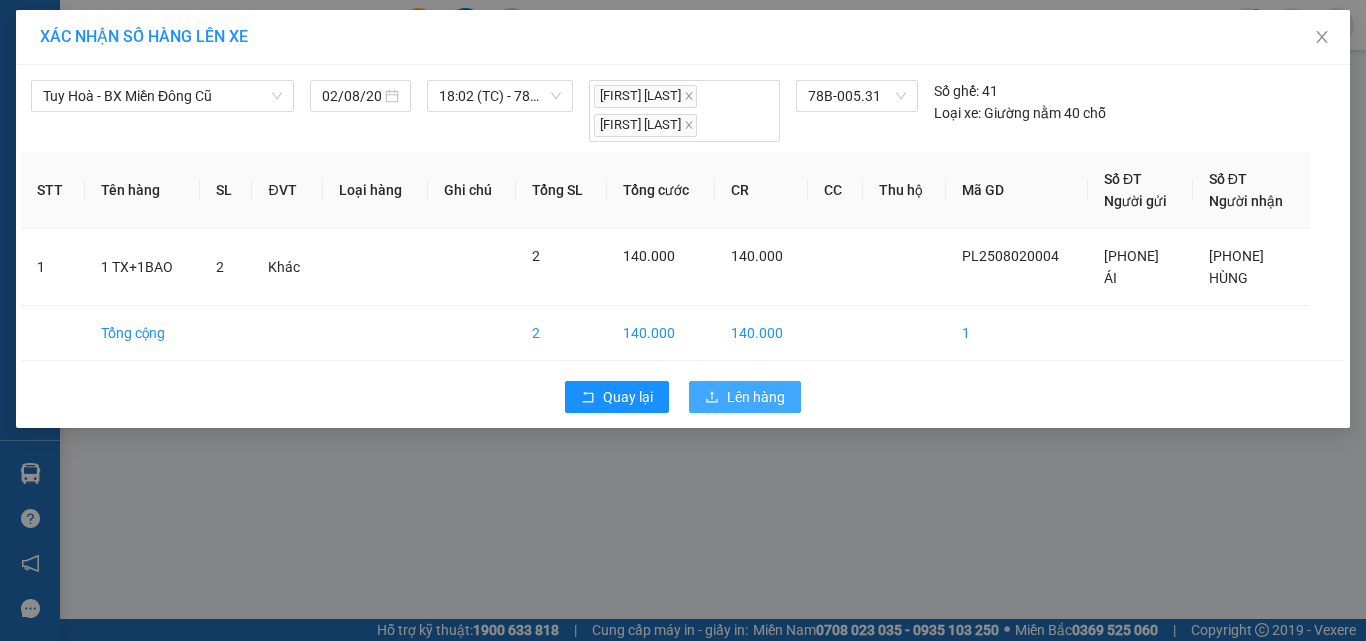 click on "Lên hàng" at bounding box center (756, 397) 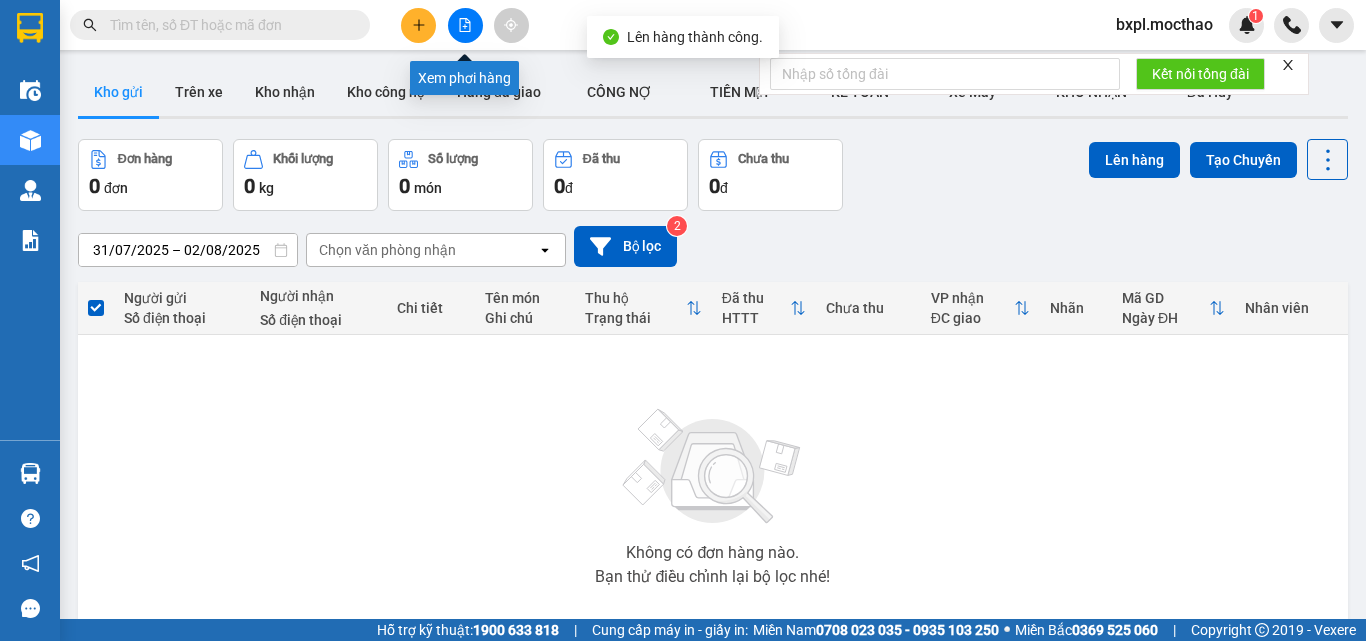 click 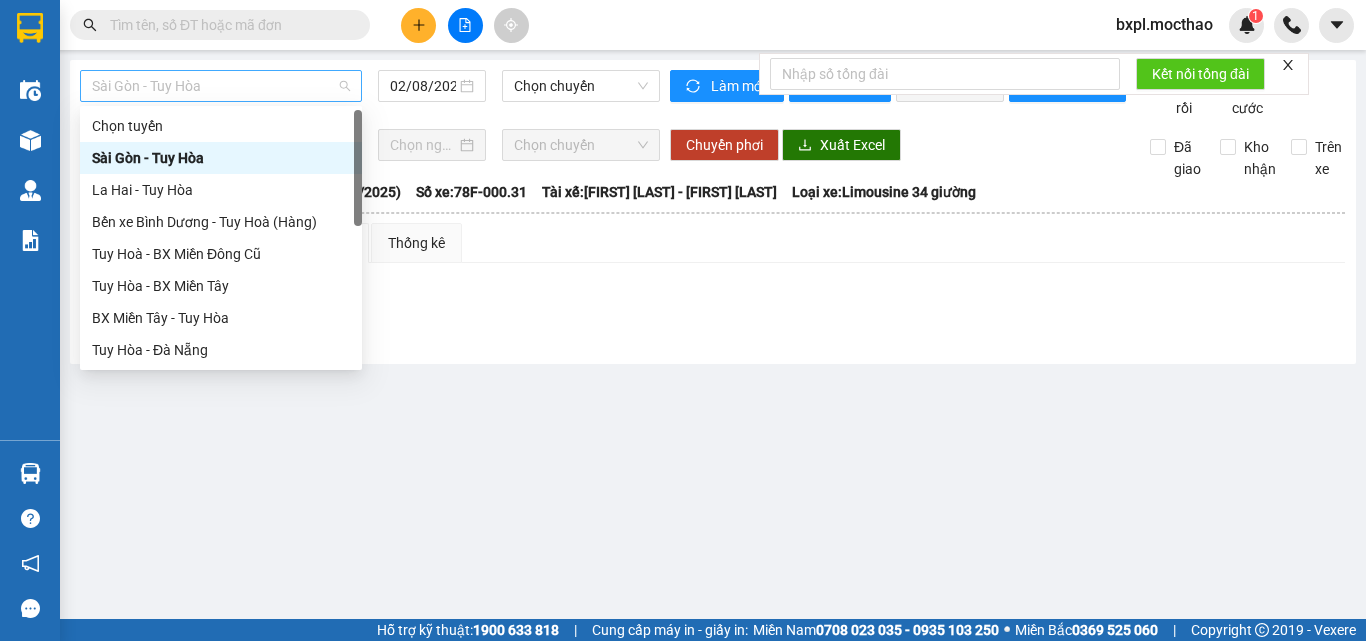 click on "Sài Gòn - Tuy Hòa" at bounding box center [221, 86] 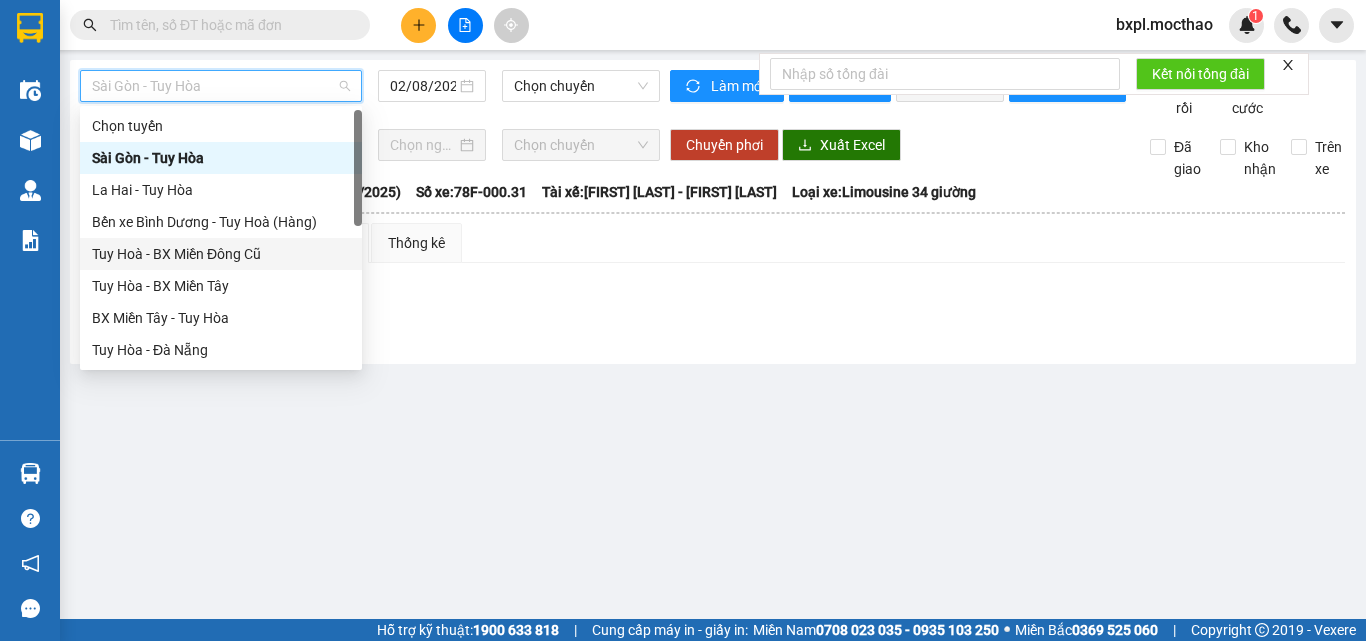 click on "Tuy Hoà  - BX Miền Đông Cũ" at bounding box center [221, 254] 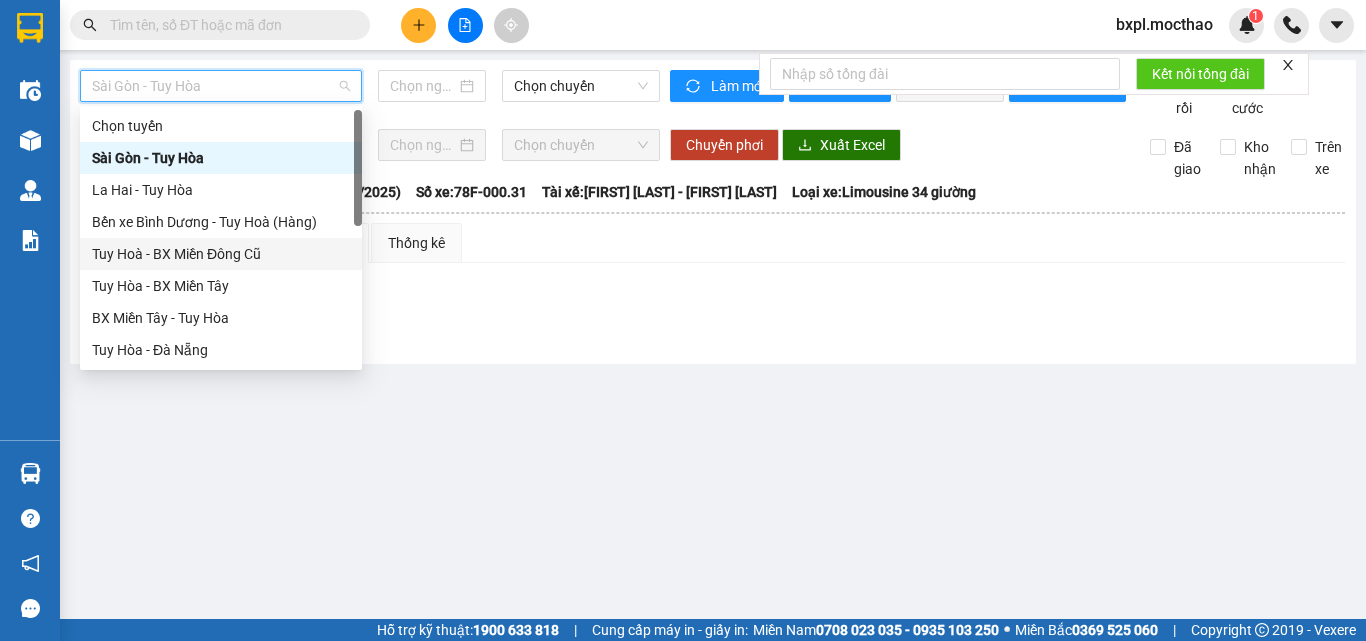 type on "02/08/2025" 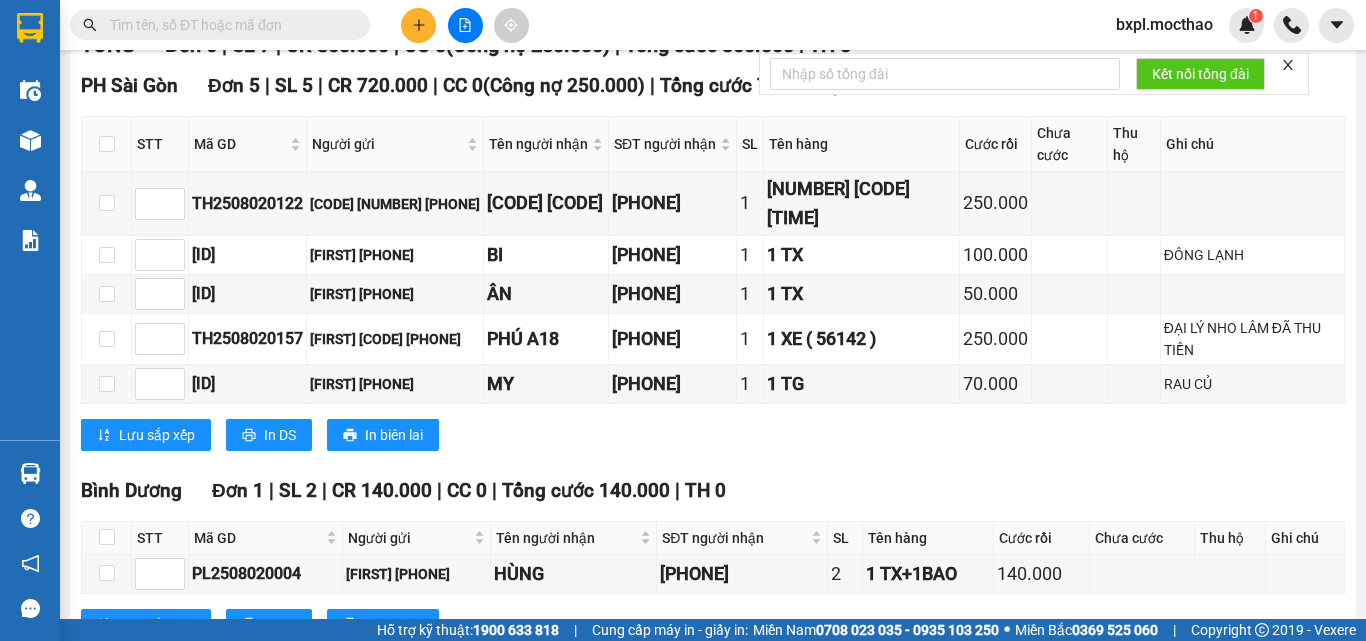 scroll, scrollTop: 0, scrollLeft: 0, axis: both 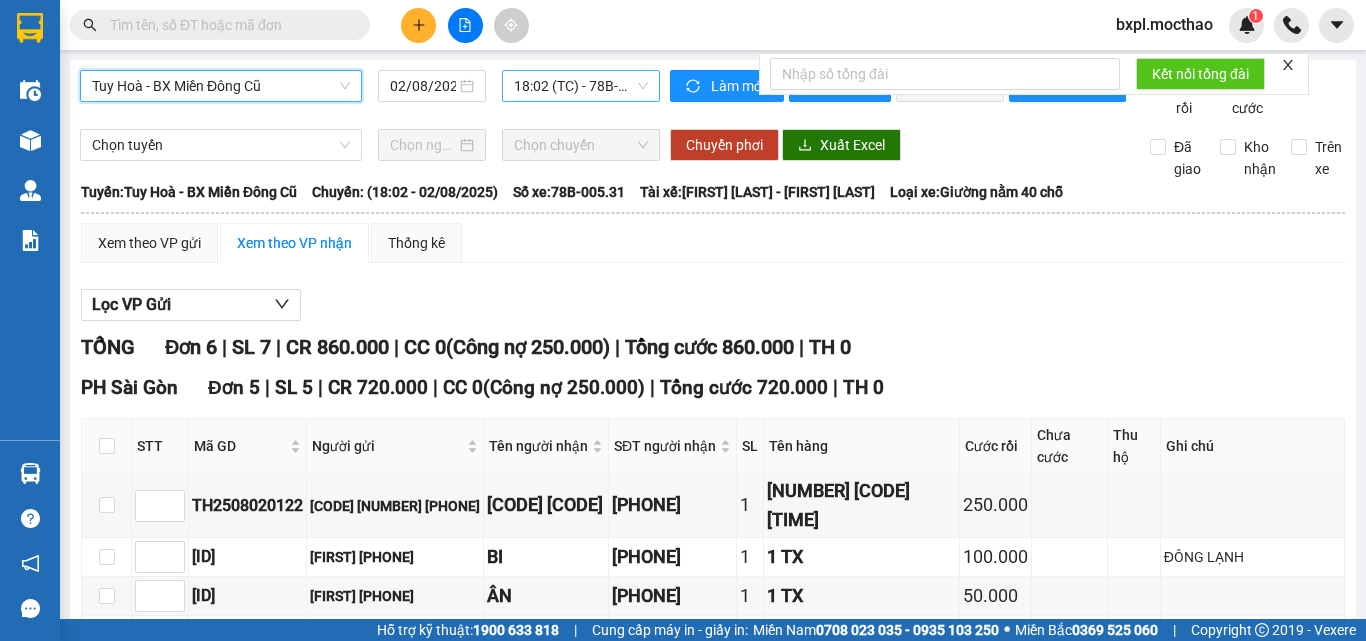click on "[TIME] ([CODE]) - [CODE]" at bounding box center [581, 86] 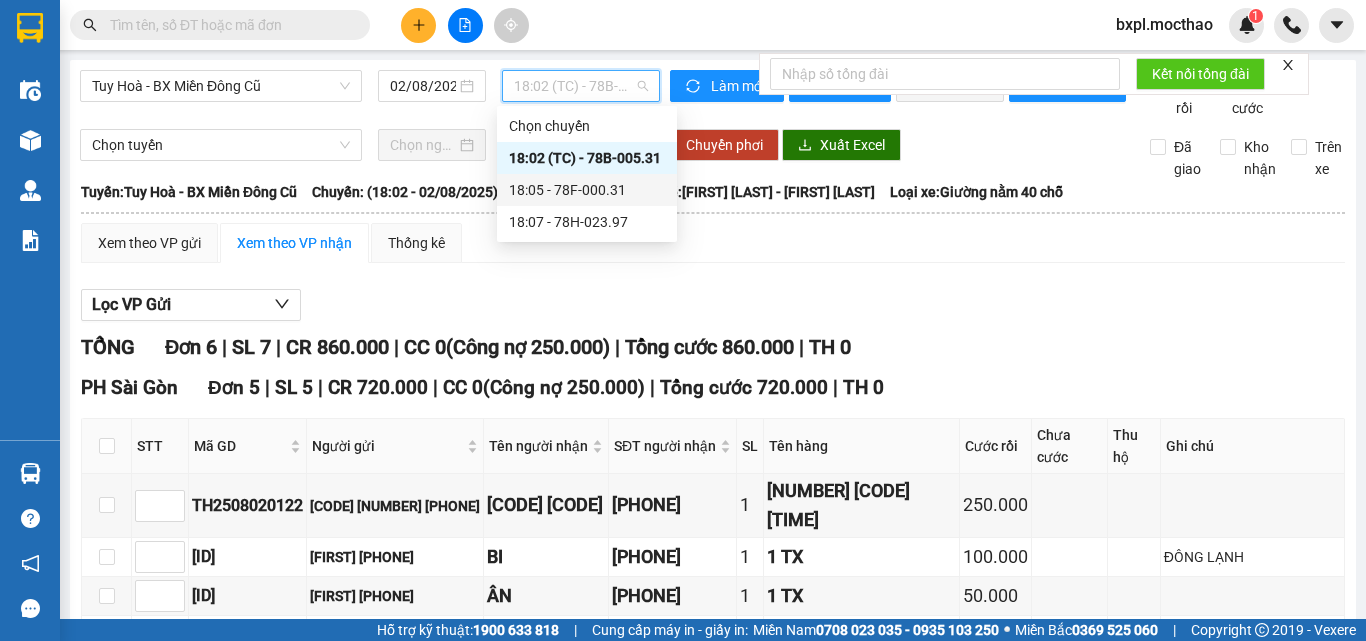 click on "[TIME] - [CODE]" at bounding box center (587, 190) 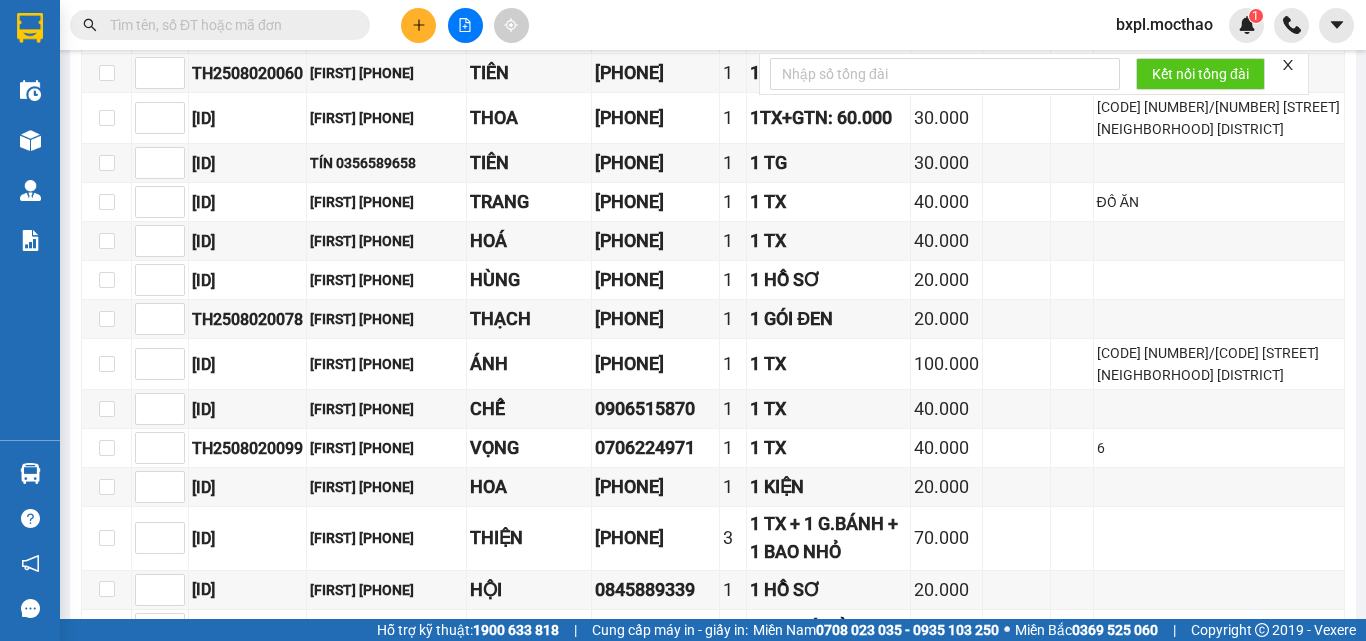 scroll, scrollTop: 0, scrollLeft: 0, axis: both 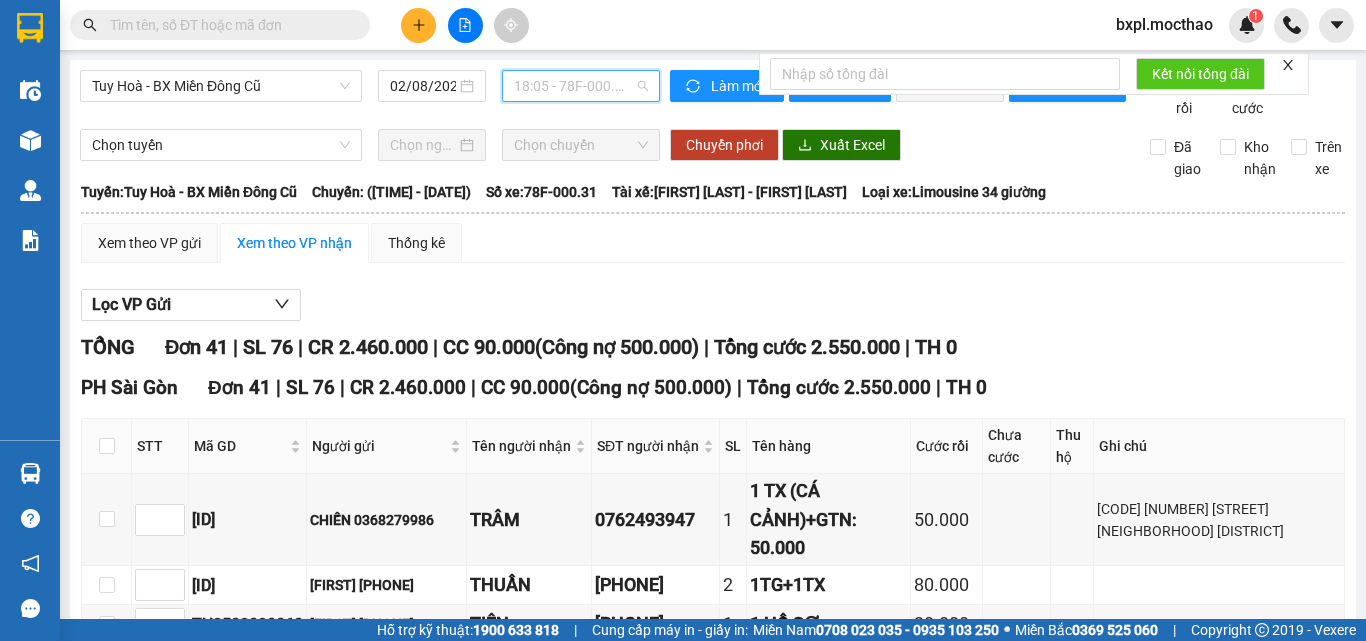 click on "[TIME] - [CODE]" at bounding box center (581, 86) 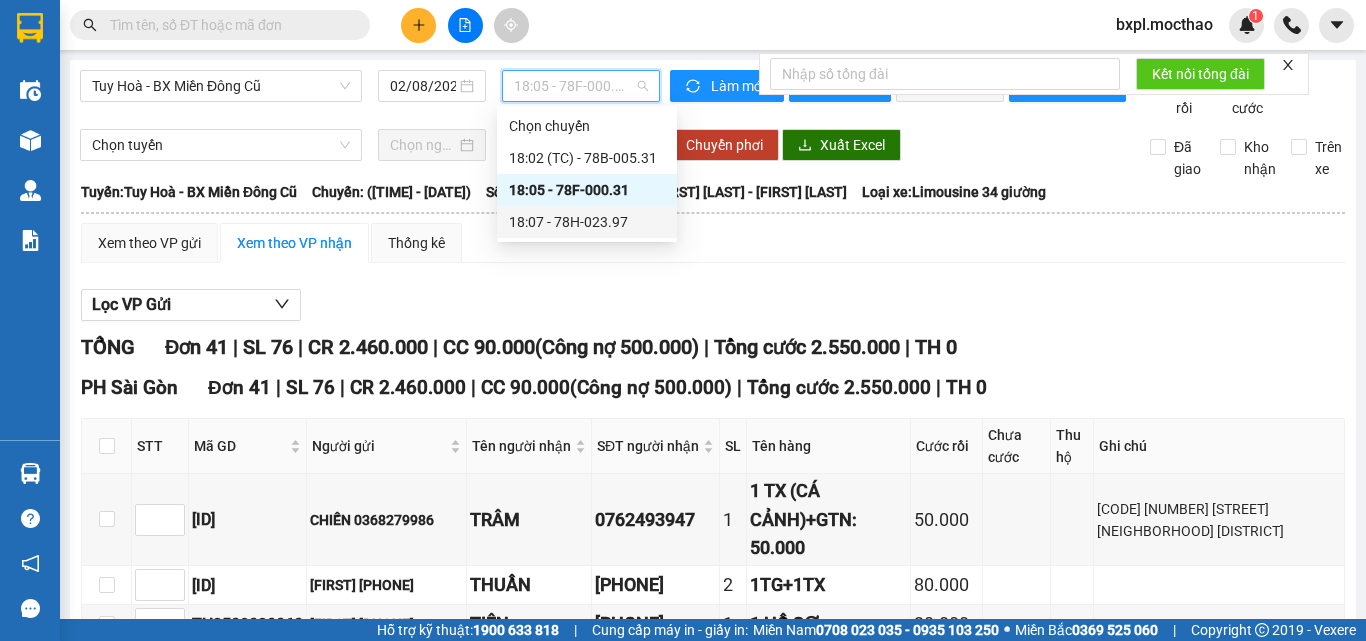 click on "[TIME] - [CODE]" at bounding box center (587, 222) 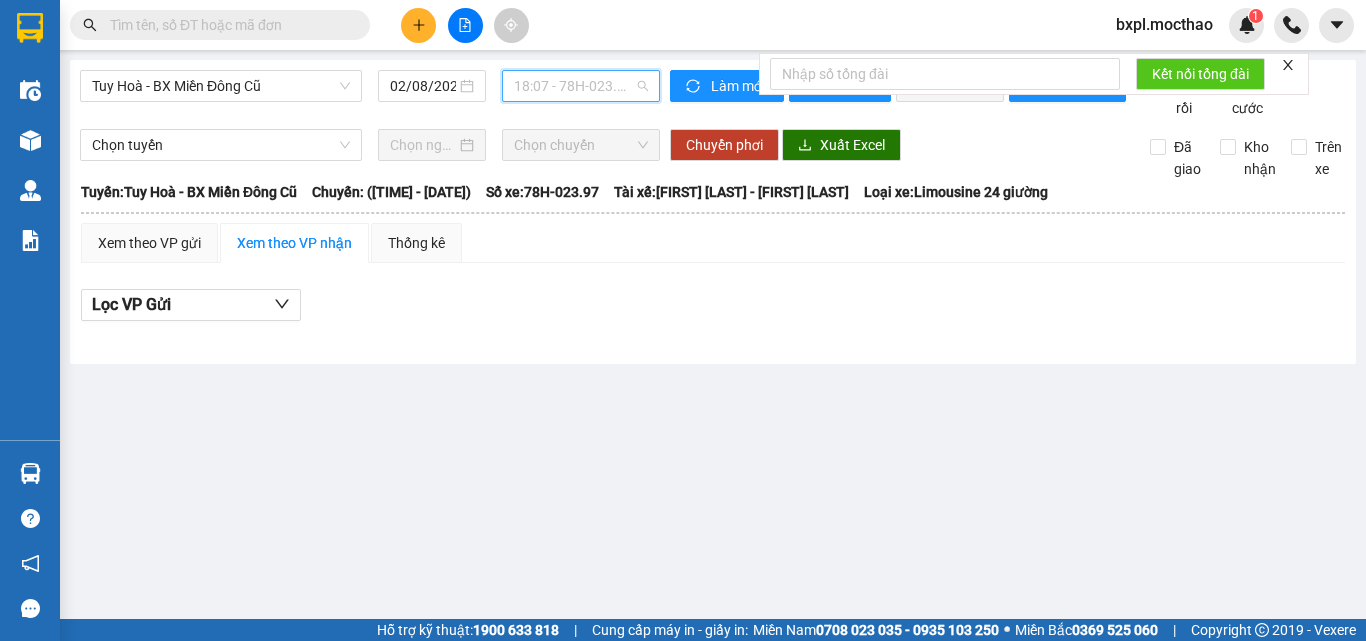 click on "[TIME] - [CODE]" at bounding box center (581, 86) 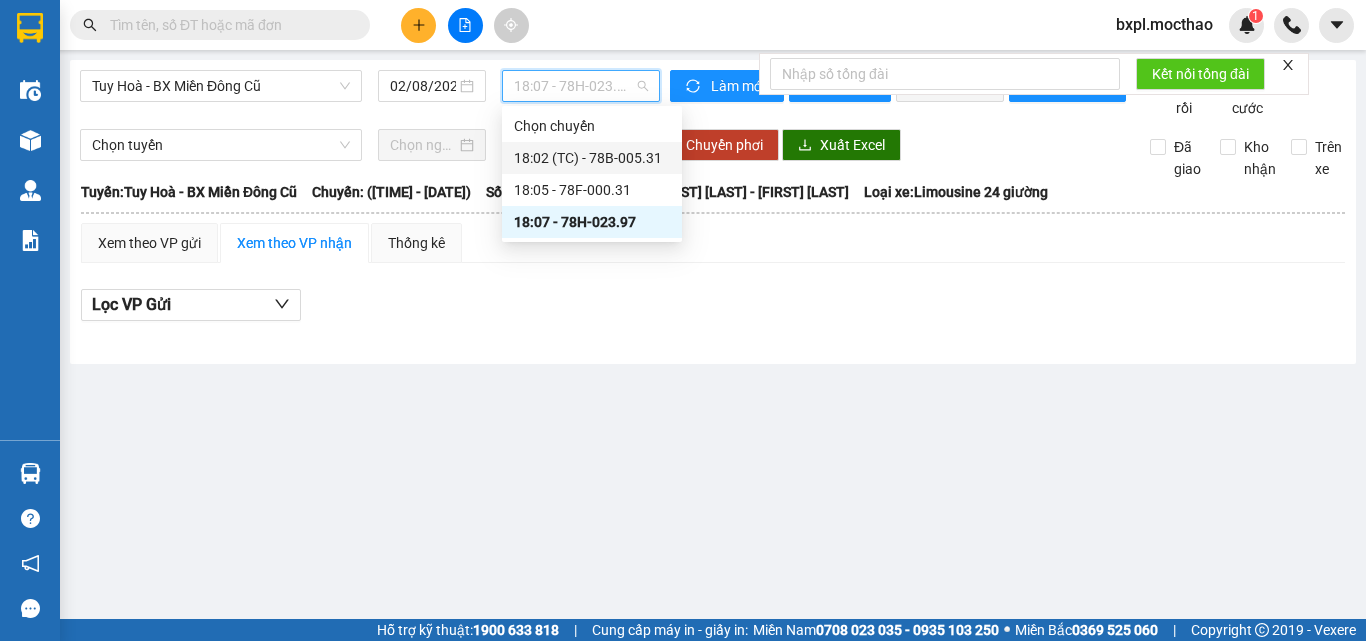 click on "[TIME] ([CODE]) - [CODE]" at bounding box center (592, 158) 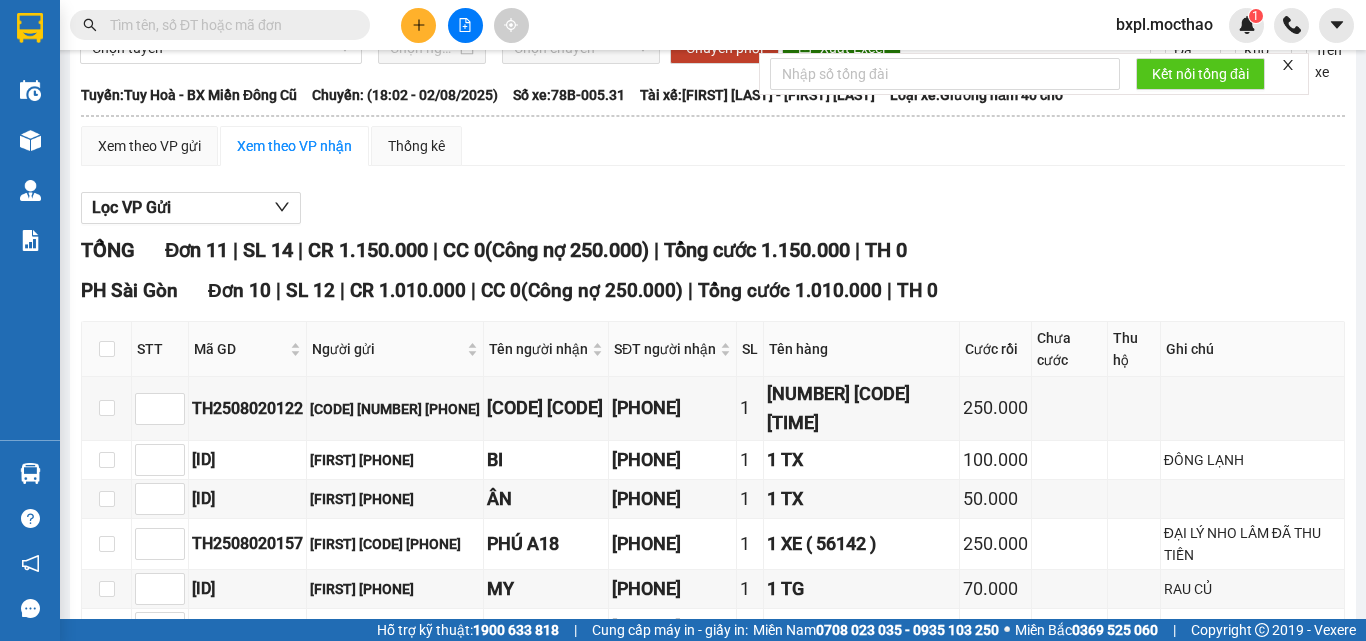 scroll, scrollTop: 0, scrollLeft: 0, axis: both 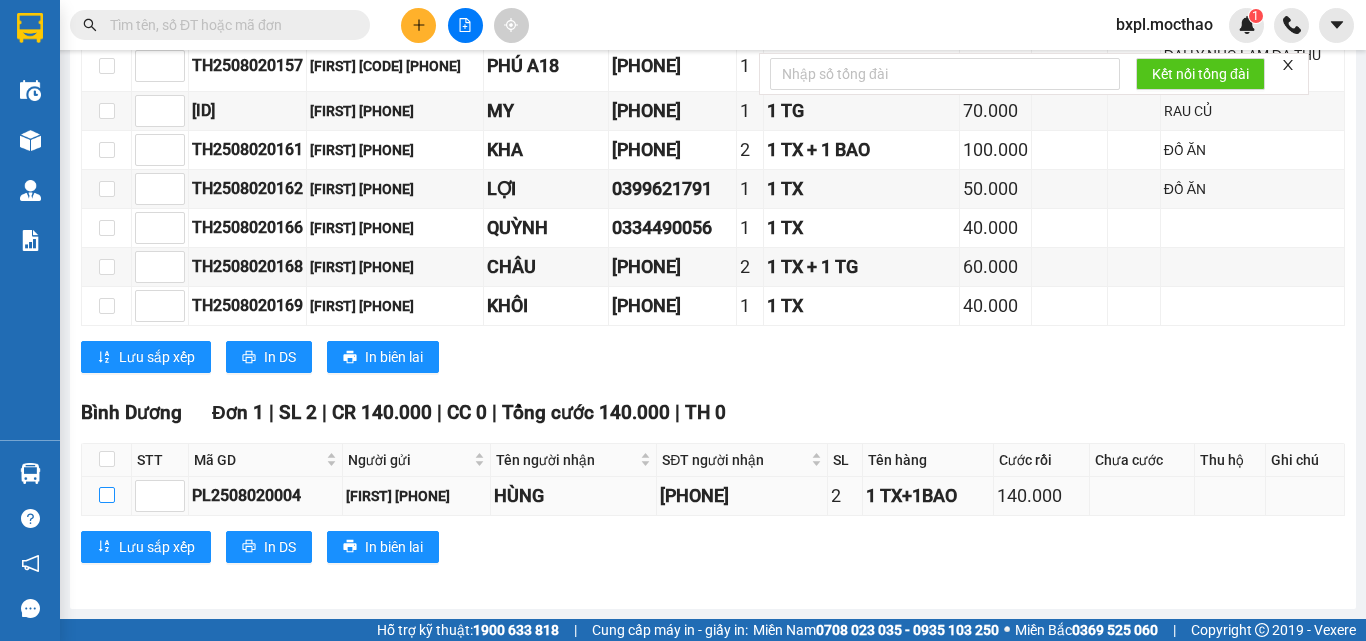 click at bounding box center (107, 495) 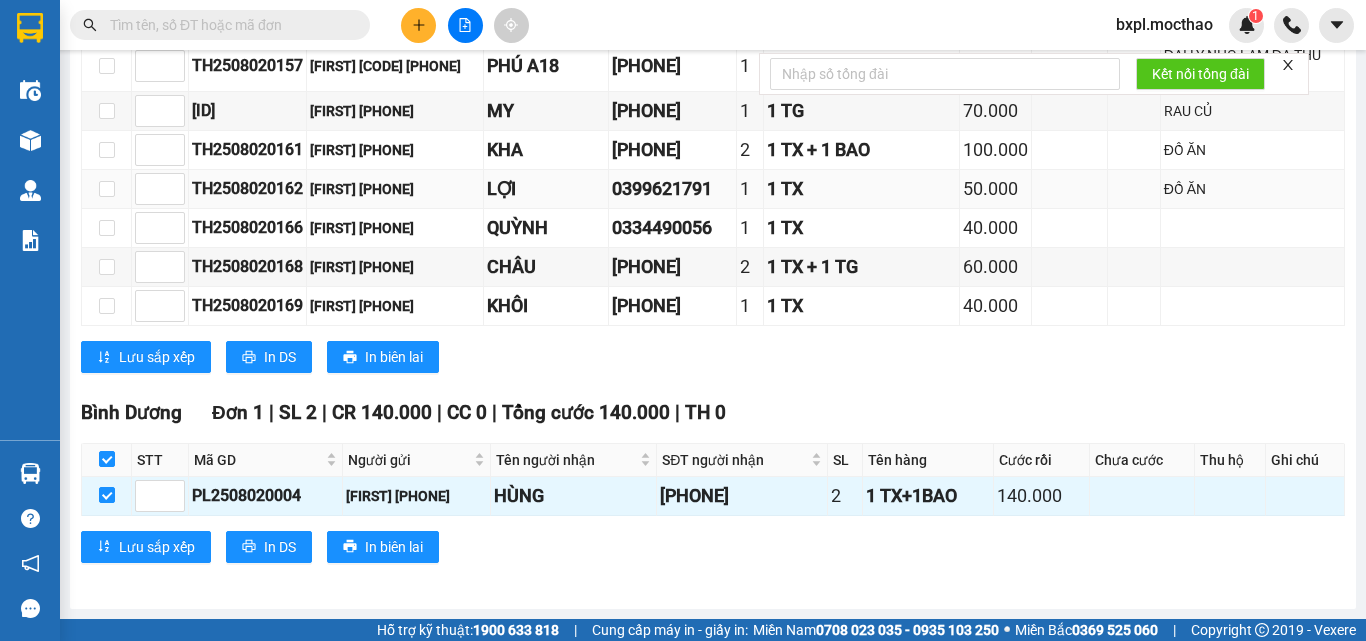 scroll, scrollTop: 0, scrollLeft: 0, axis: both 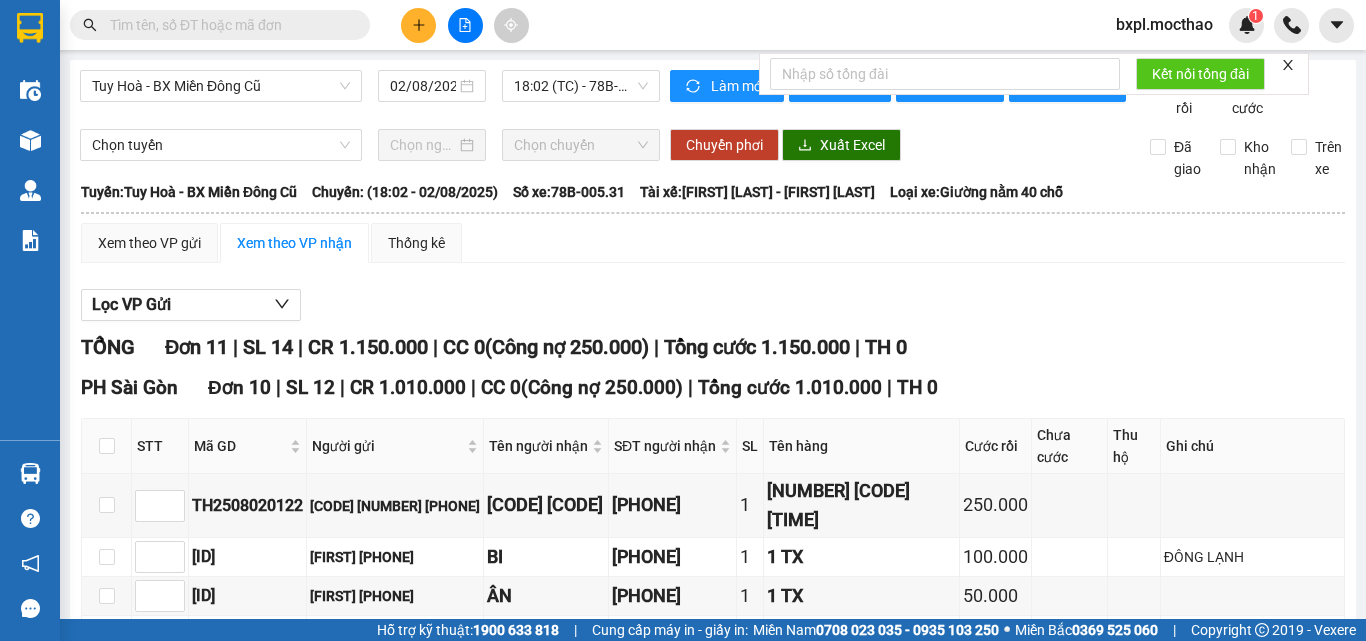 click on "Kết nối tổng đài" at bounding box center (1034, 74) 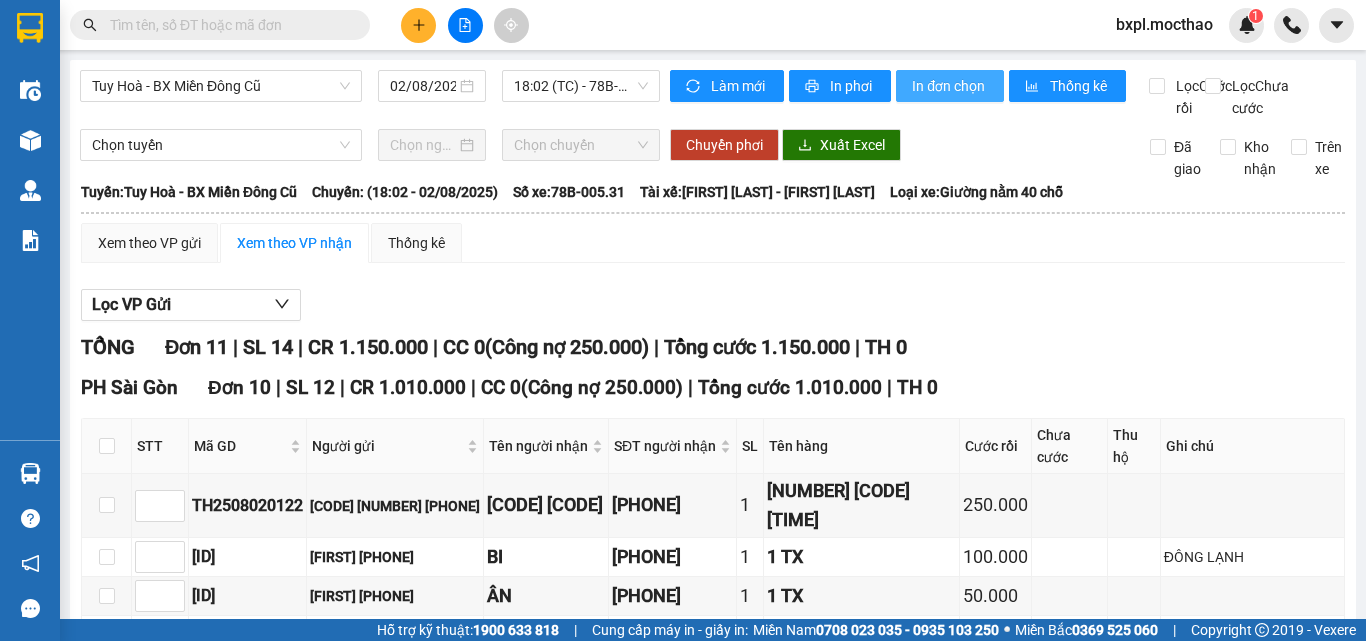 click on "In đơn chọn" at bounding box center [950, 86] 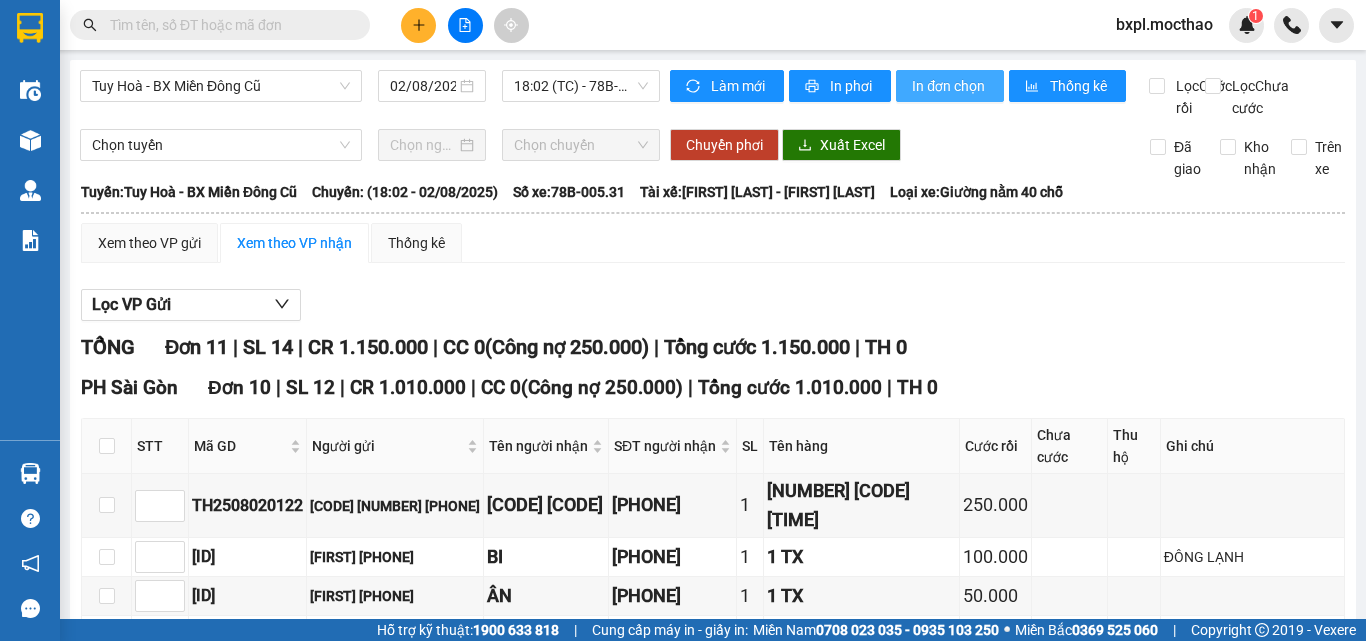 scroll, scrollTop: 0, scrollLeft: 0, axis: both 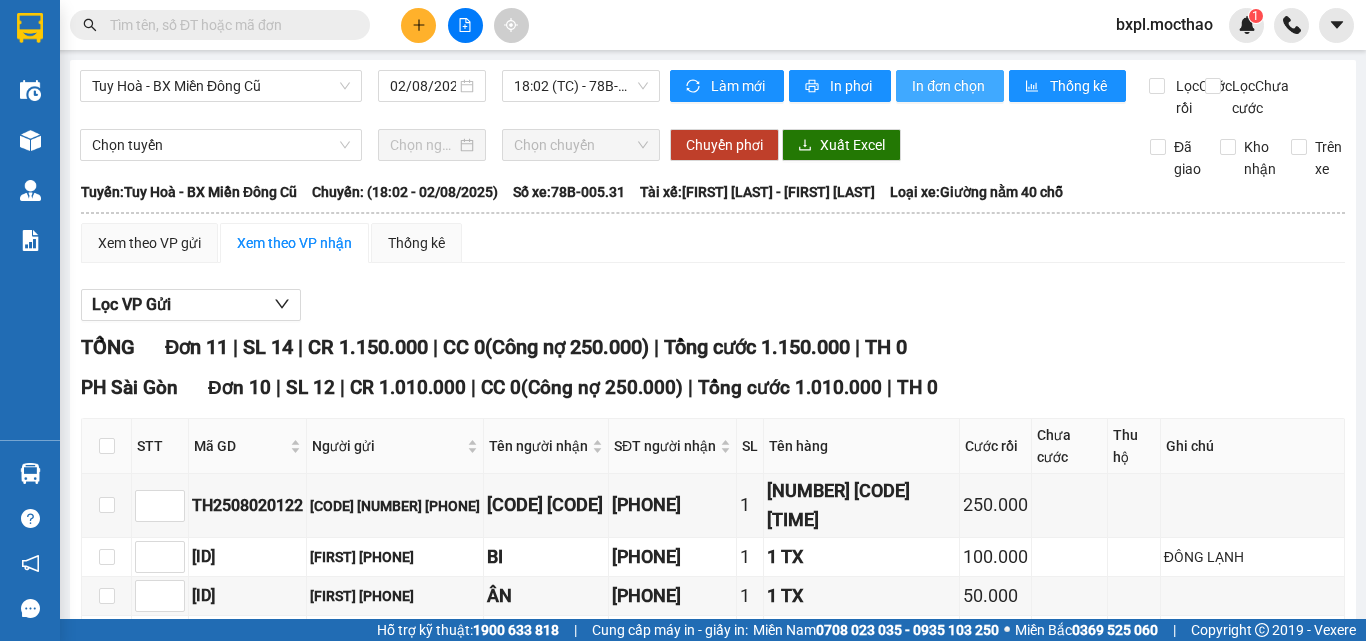 click on "In đơn chọn" at bounding box center [950, 86] 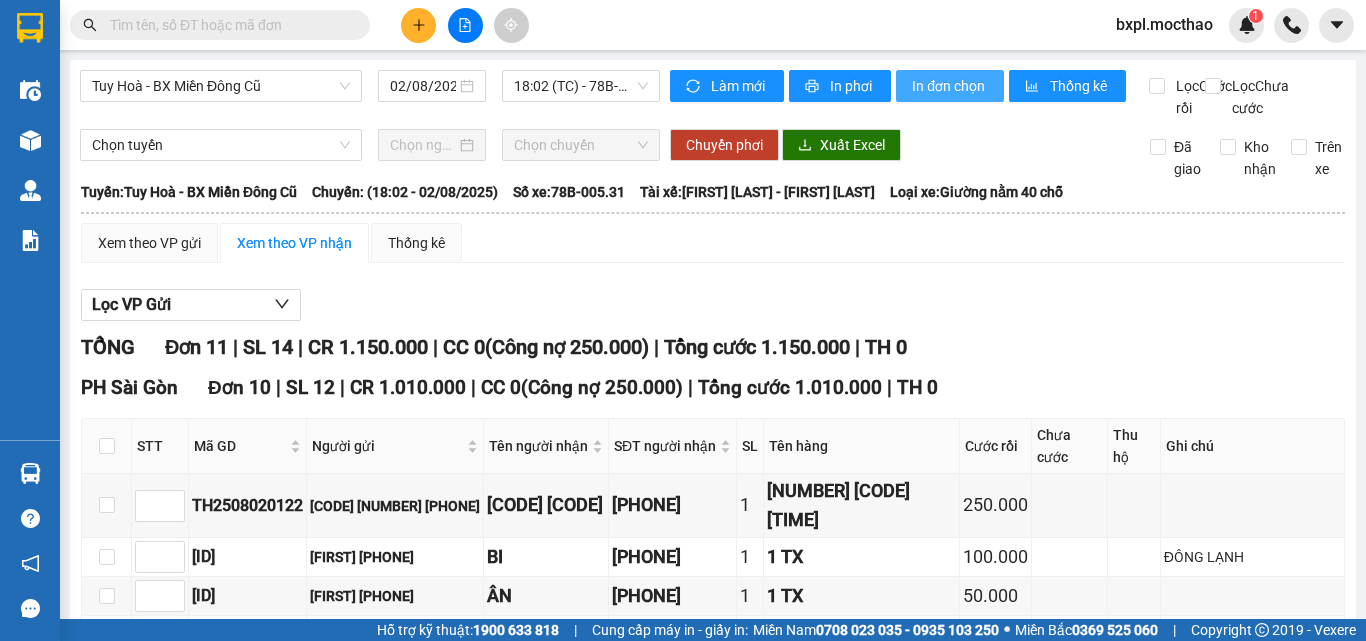 scroll, scrollTop: 0, scrollLeft: 0, axis: both 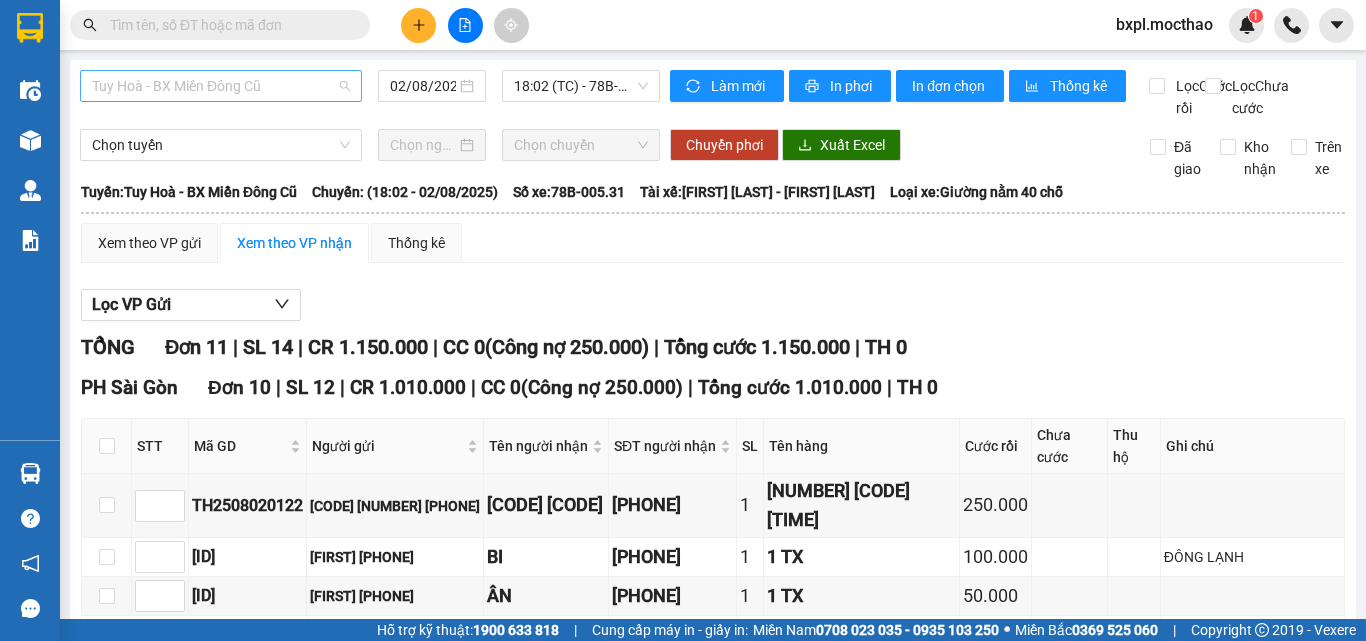 click on "Tuy Hoà  - BX Miền Đông Cũ" at bounding box center [221, 86] 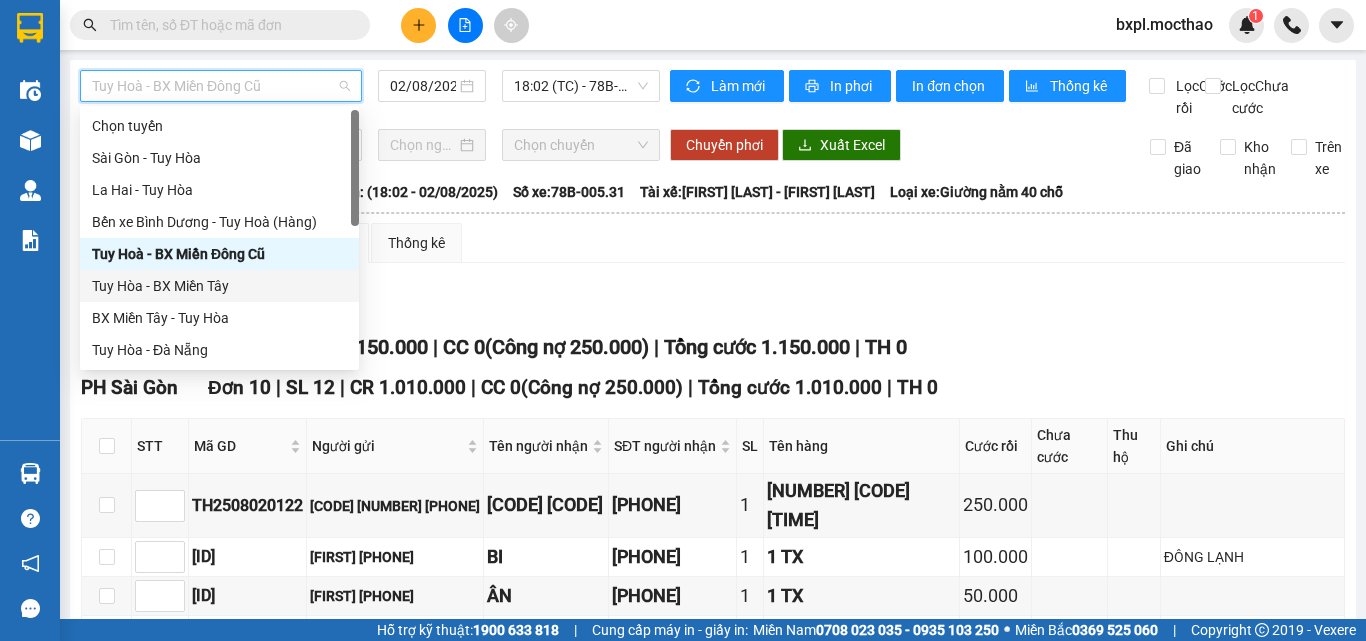 click on "Tuy Hòa - BX Miền Tây" at bounding box center [219, 286] 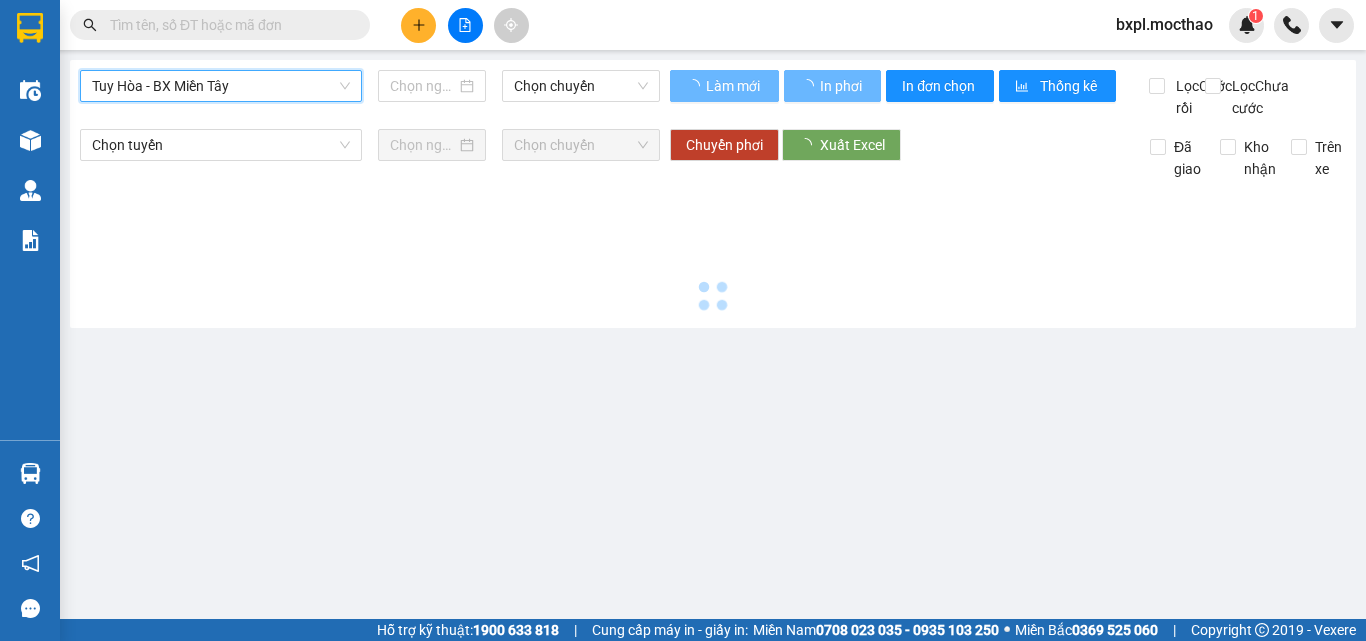 type on "02/08/2025" 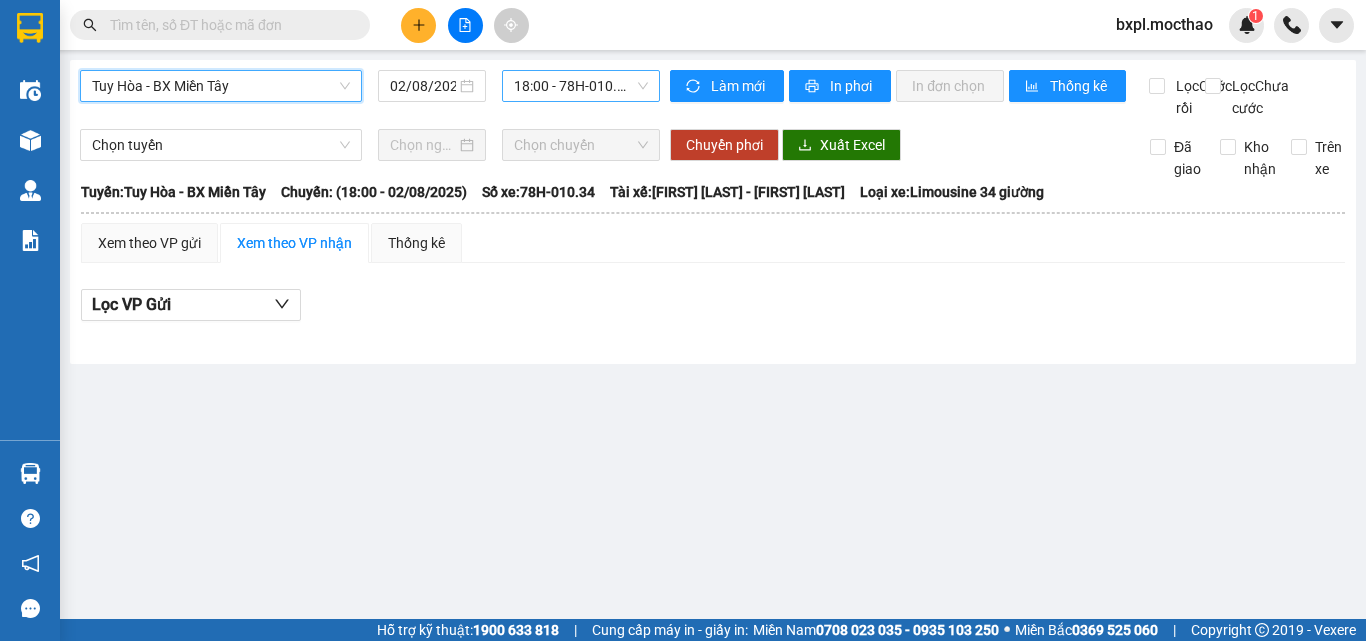 click on "18:00     - 78H-010.34" at bounding box center (581, 86) 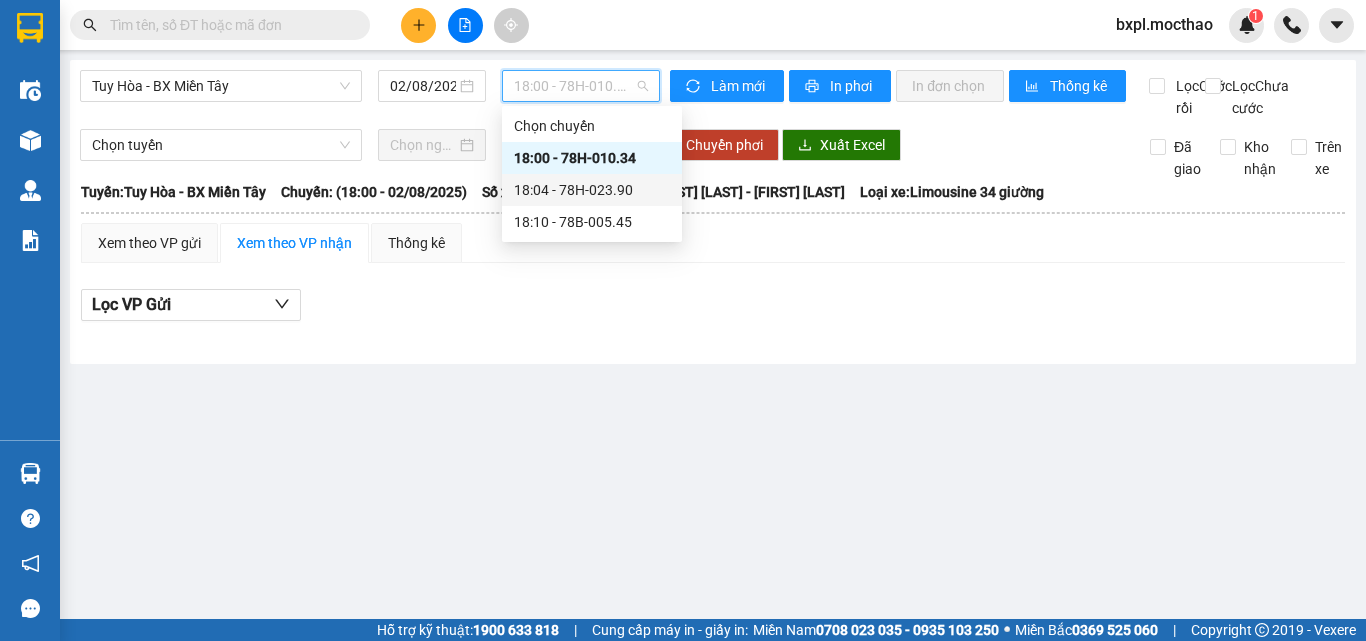 click on "18:04     - 78H-023.90" at bounding box center (592, 190) 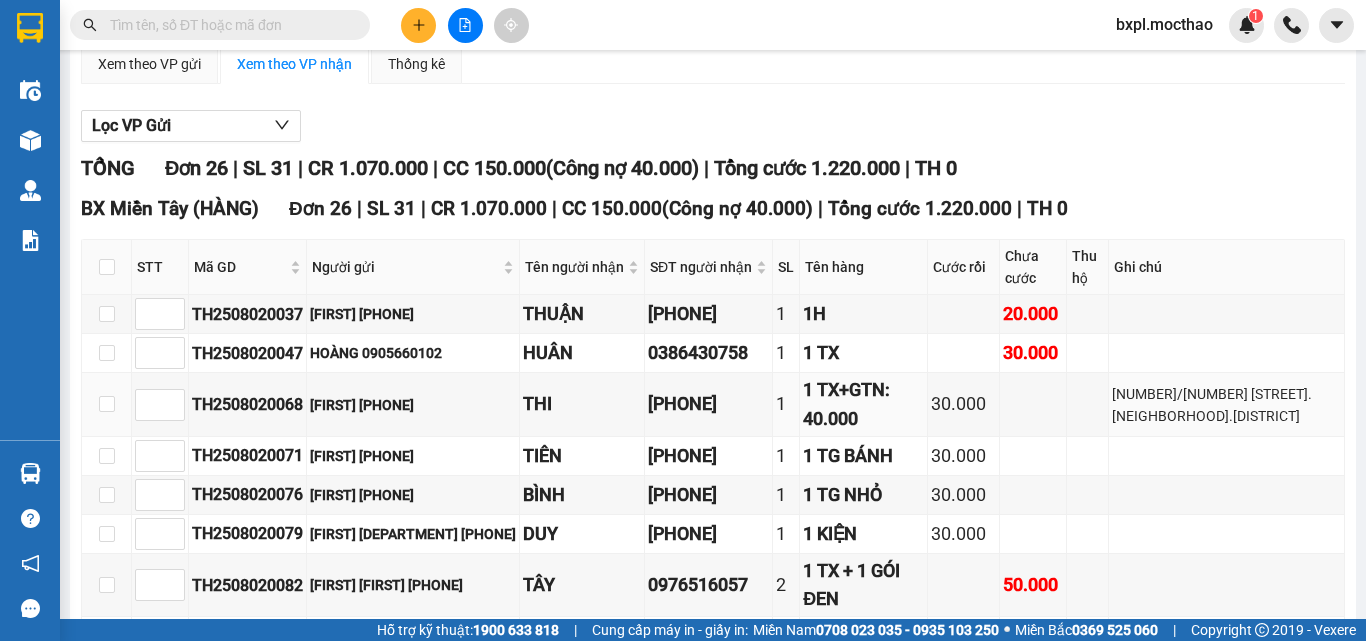 scroll, scrollTop: 0, scrollLeft: 0, axis: both 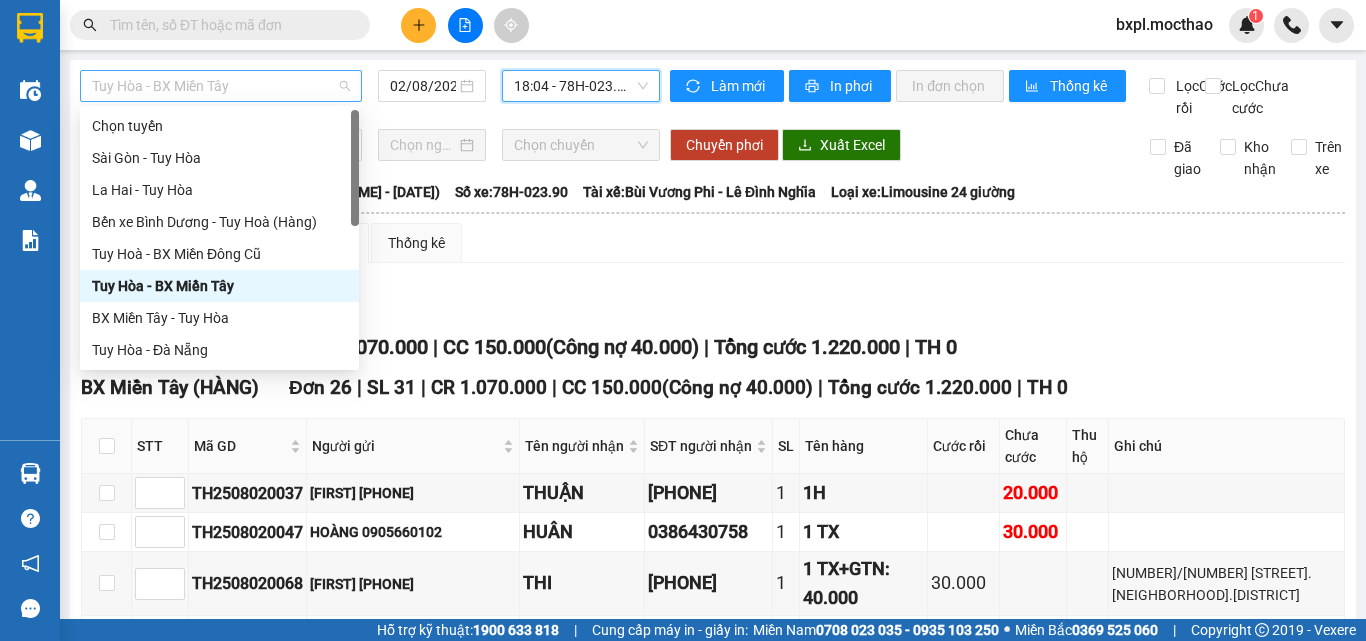 click on "Tuy Hòa - BX Miền Tây" at bounding box center (221, 86) 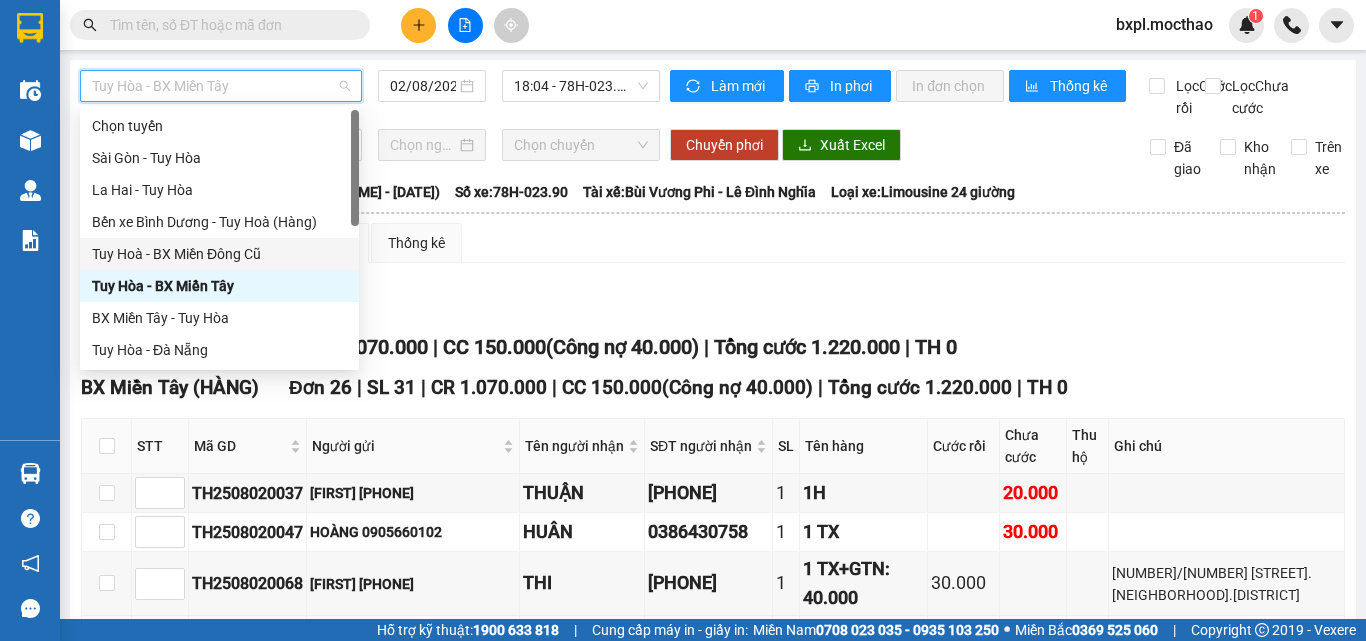 click on "Tuy Hoà  - BX Miền Đông Cũ" at bounding box center [219, 254] 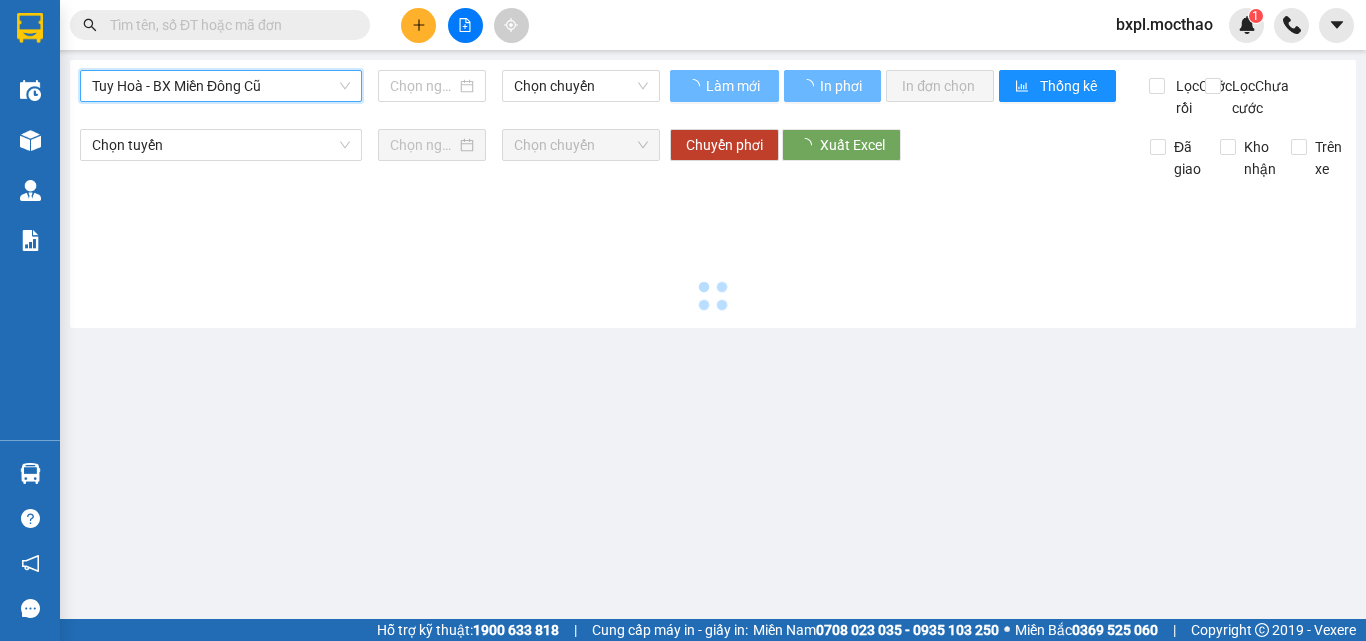 type on "02/08/2025" 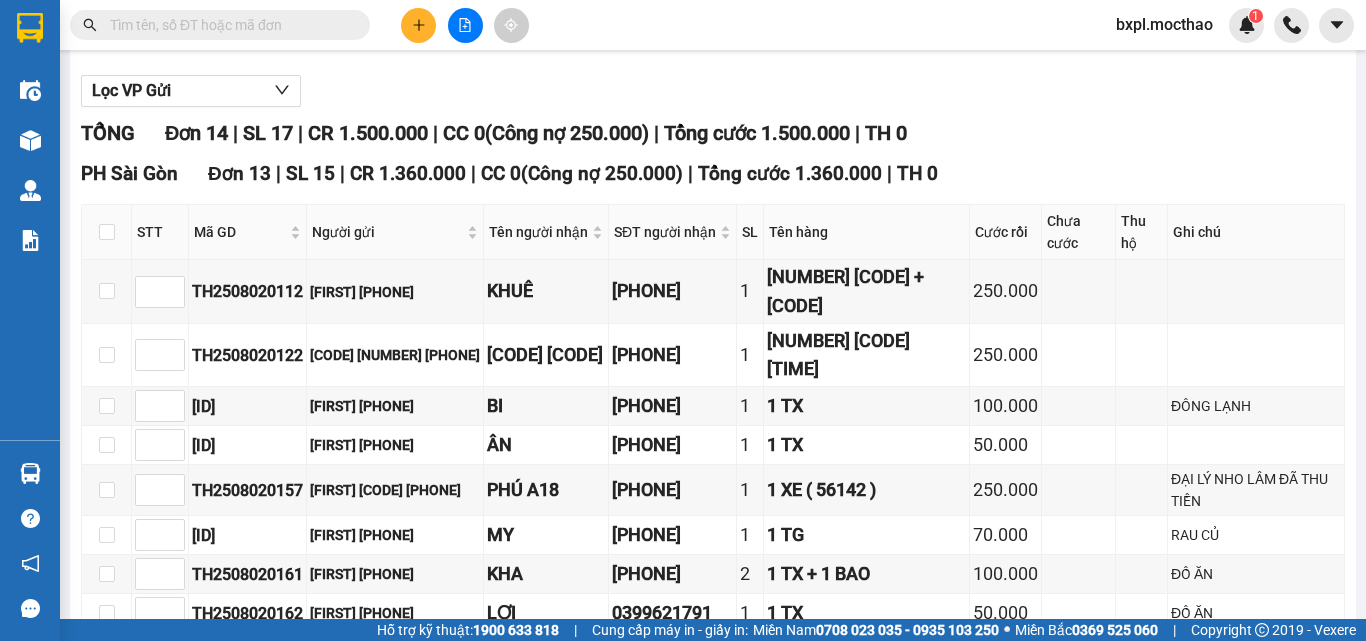 scroll, scrollTop: 0, scrollLeft: 0, axis: both 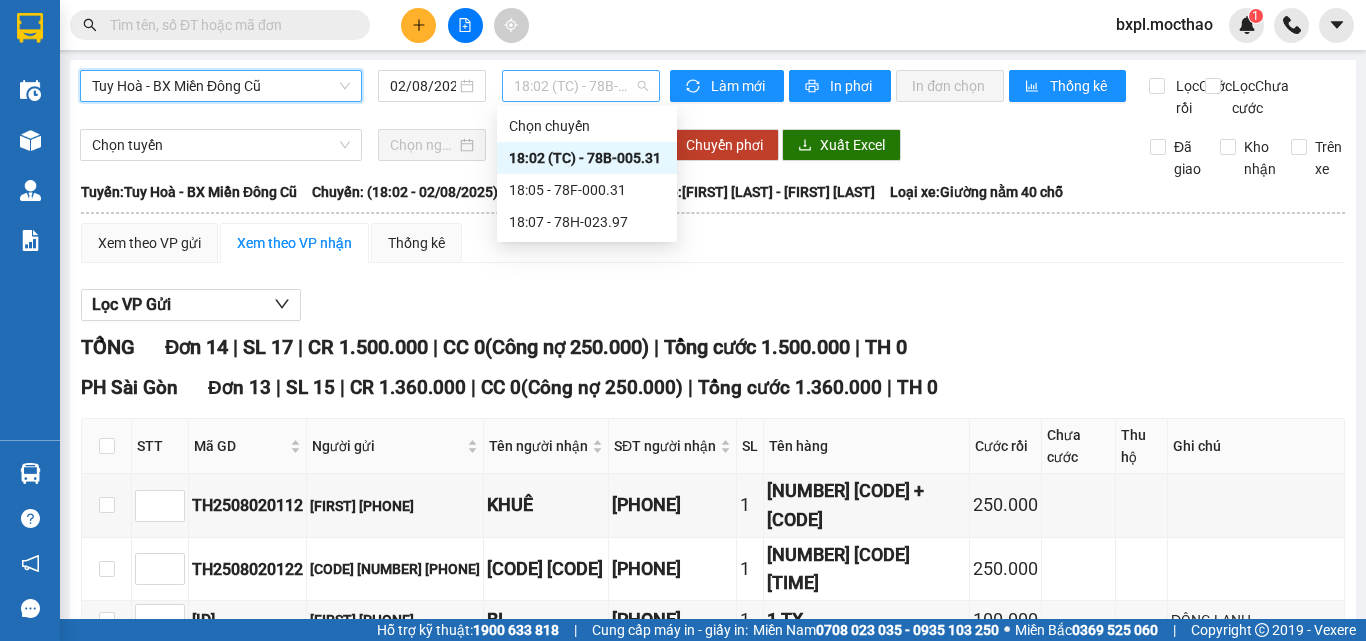 click on "[TIME] ([CODE]) - [CODE]" at bounding box center (581, 86) 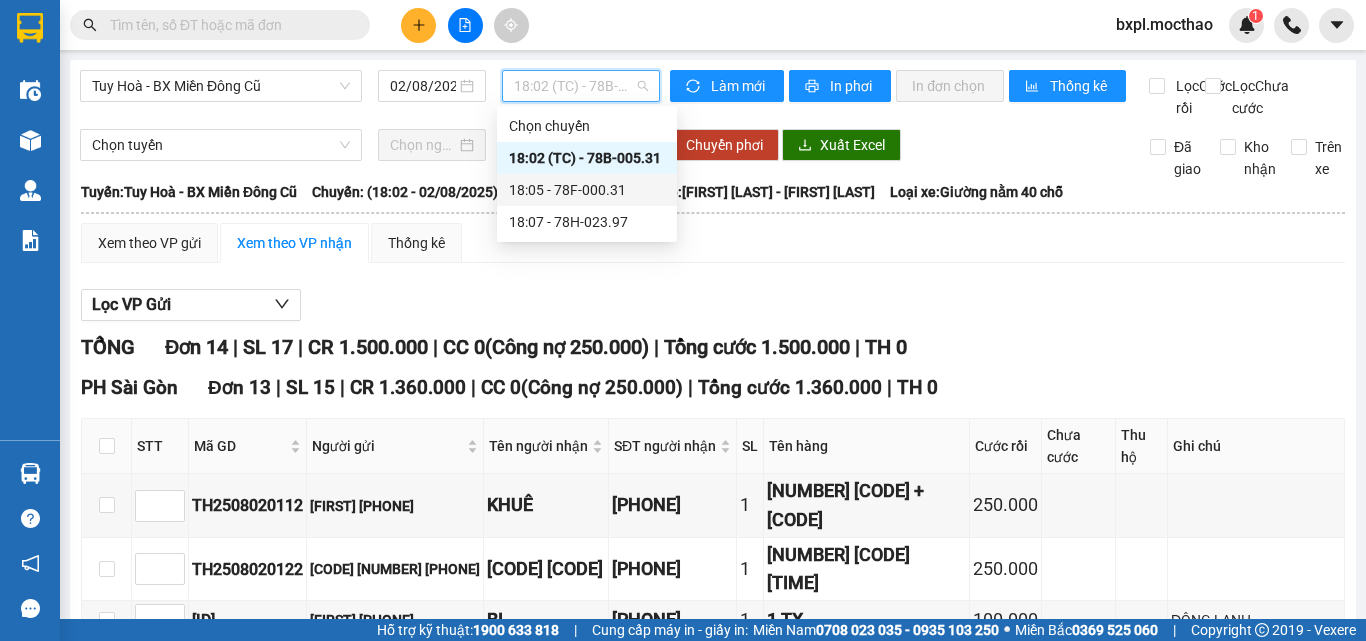 click on "[TIME] - [CODE]" at bounding box center [587, 190] 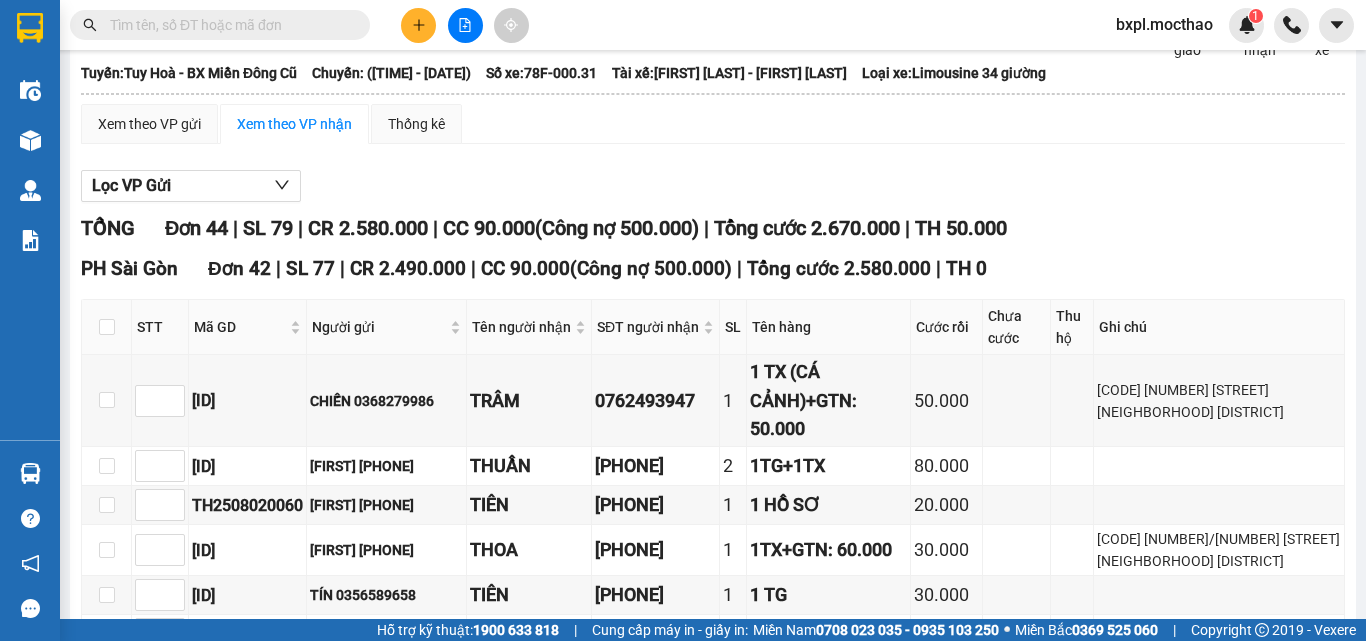 scroll, scrollTop: 0, scrollLeft: 0, axis: both 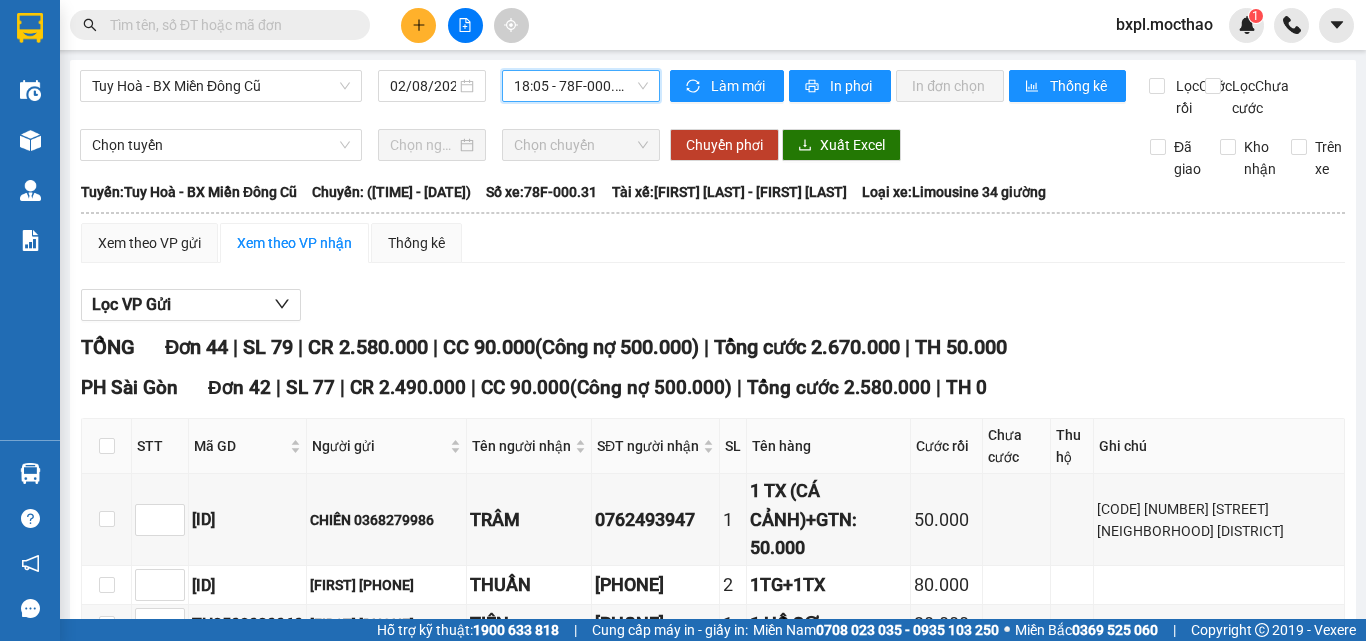 click on "[TIME] - [CODE]" at bounding box center (581, 86) 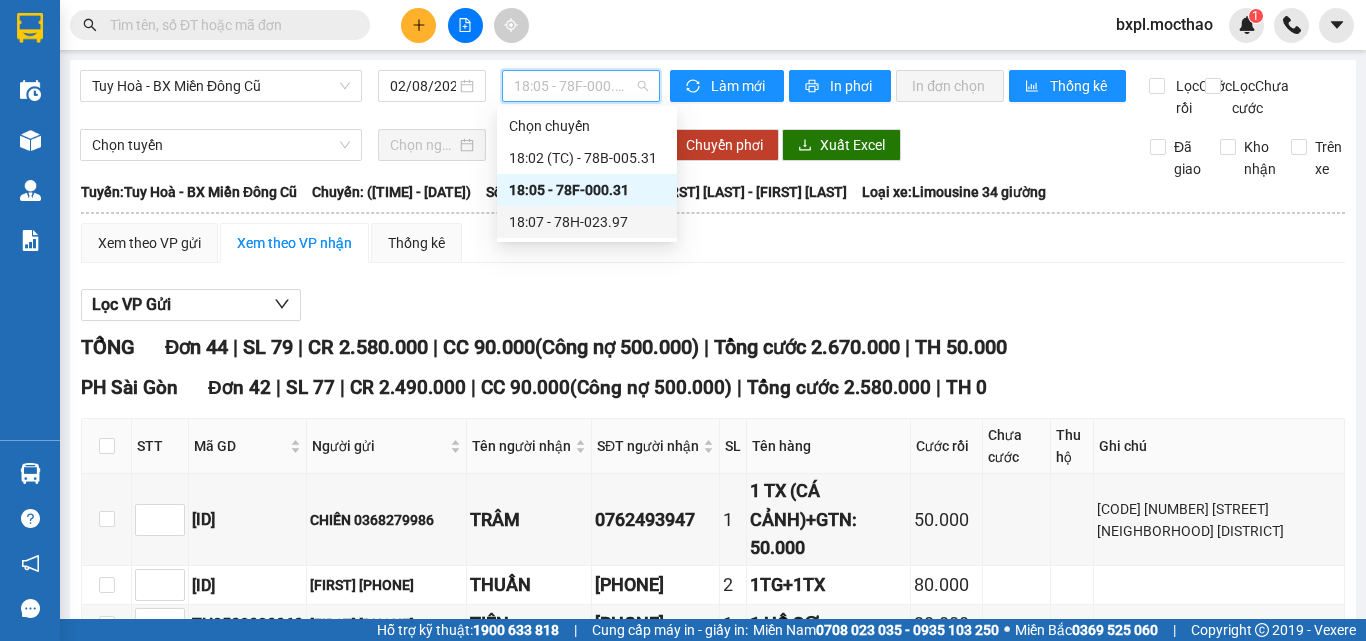 click on "[TIME] - [CODE]" at bounding box center [587, 222] 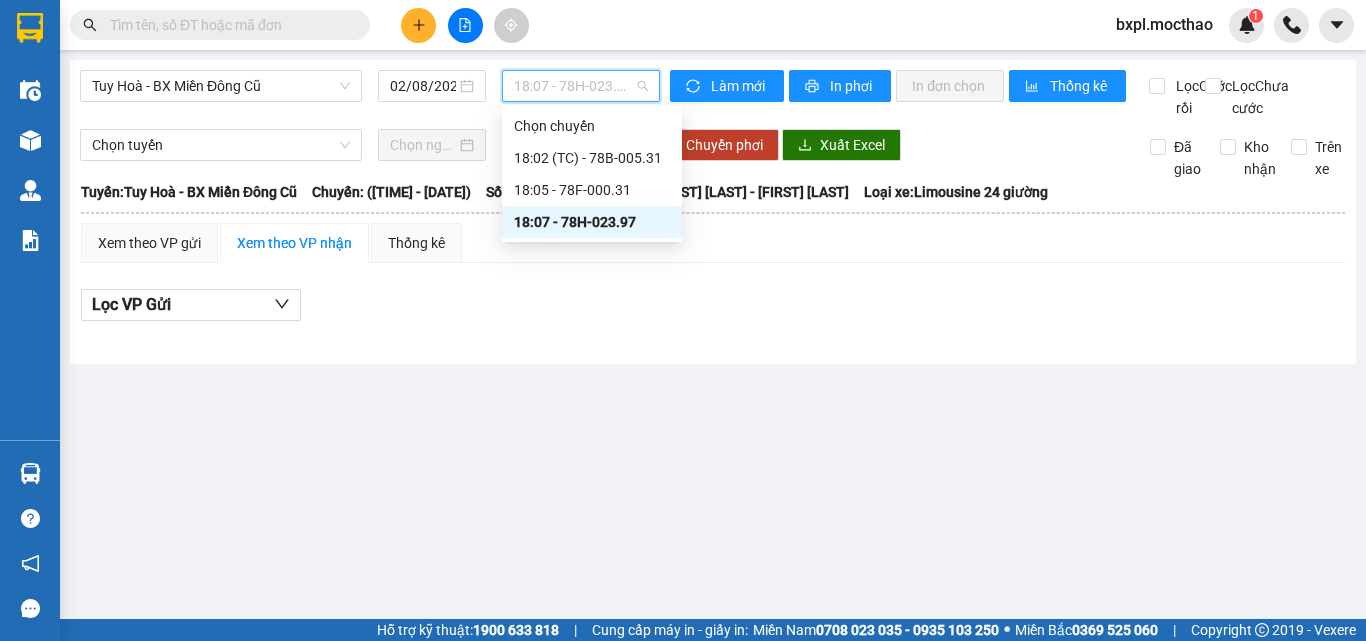 click on "[TIME] - [CODE]" at bounding box center [581, 86] 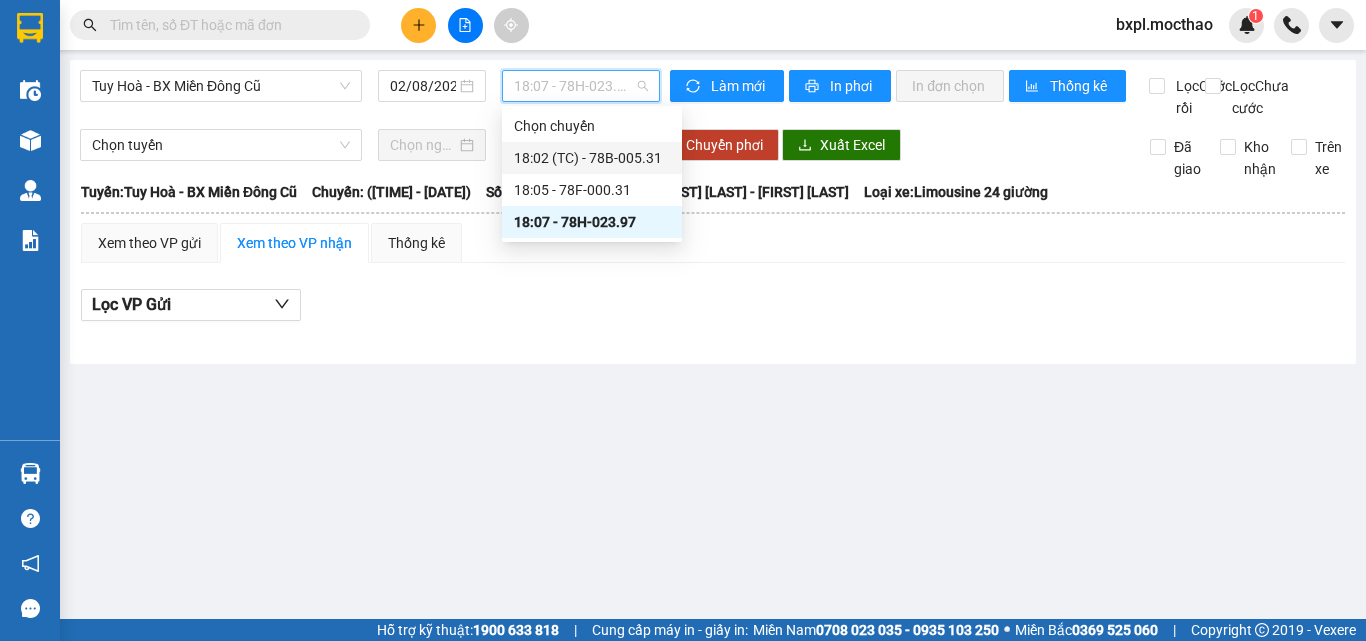 click on "[TIME] ([CODE]) - [CODE]" at bounding box center (592, 158) 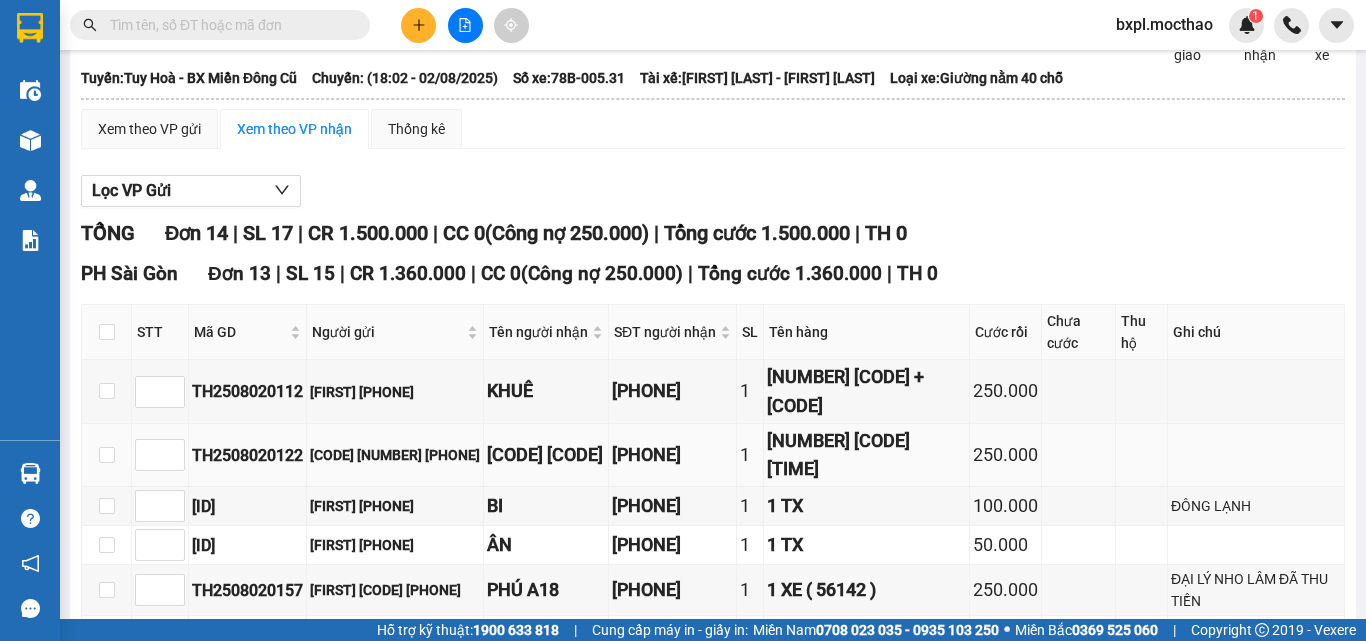 scroll, scrollTop: 0, scrollLeft: 0, axis: both 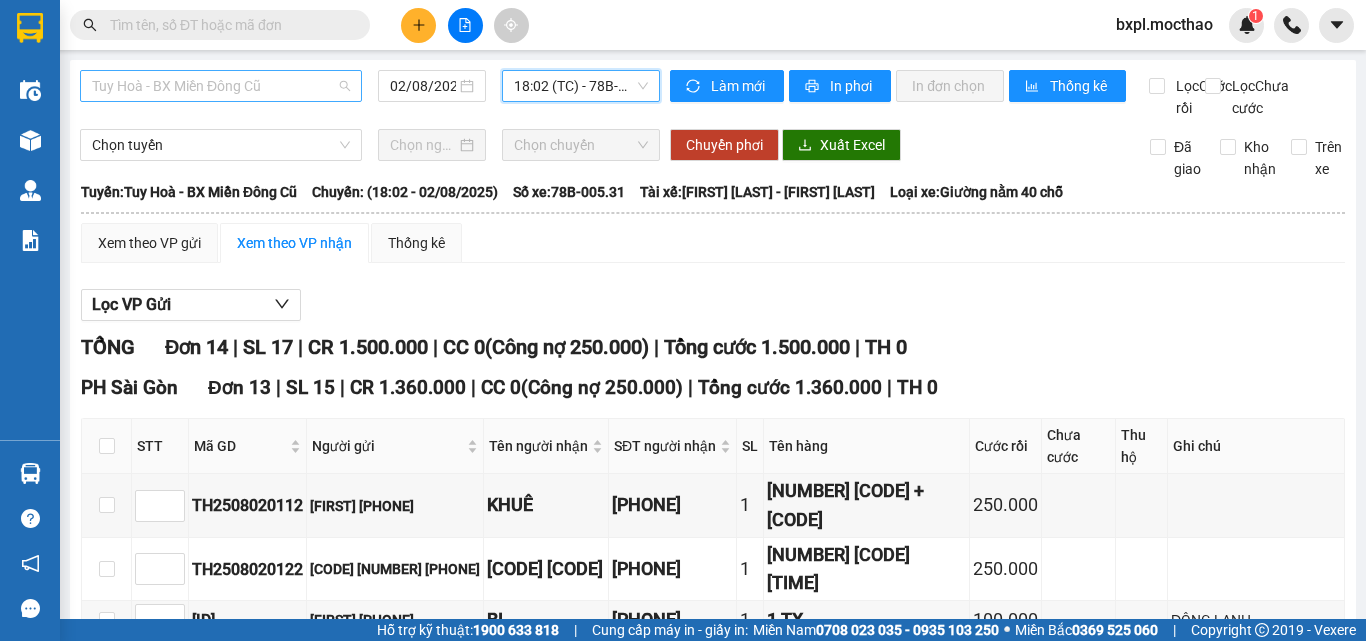 click on "Tuy Hoà  - BX Miền Đông Cũ" at bounding box center (221, 86) 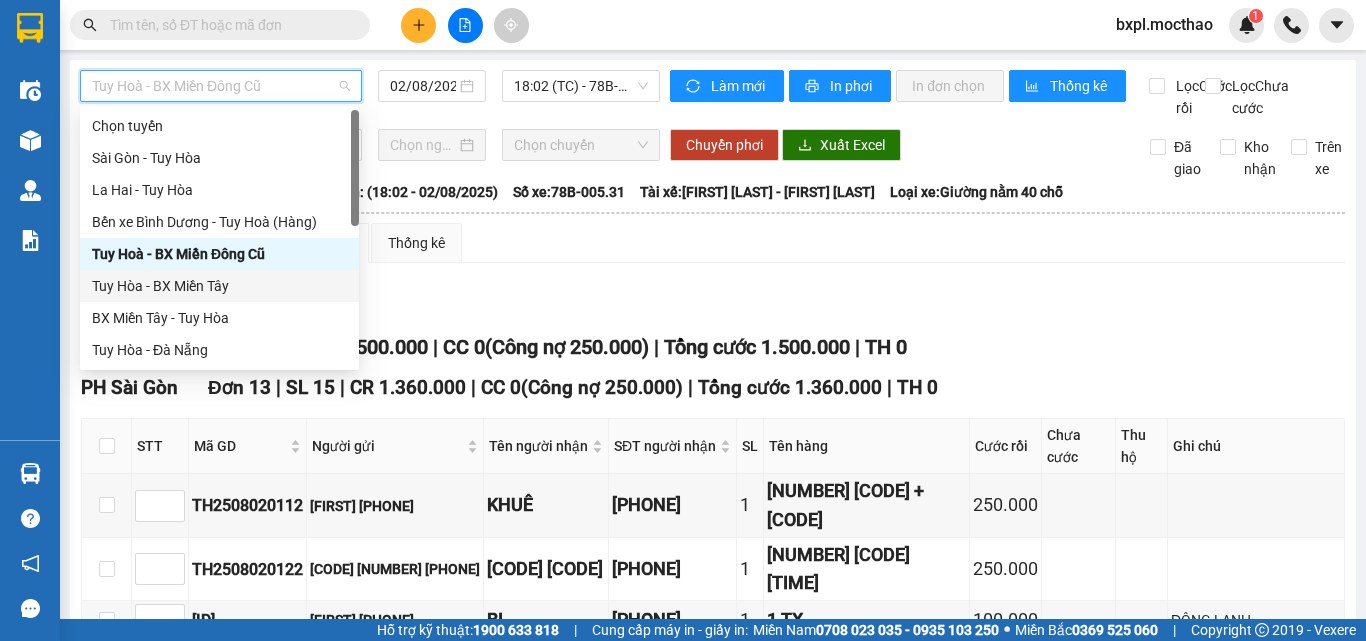 click on "Tuy Hòa - BX Miền Tây" at bounding box center (219, 286) 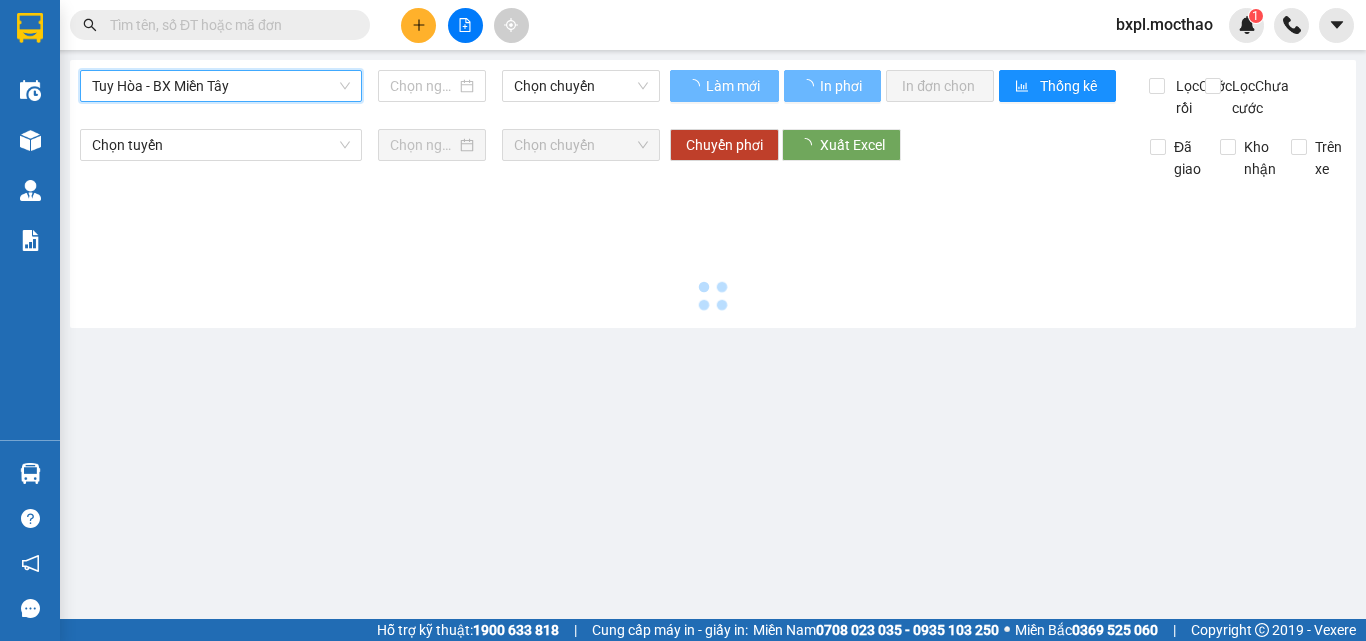 type on "02/08/2025" 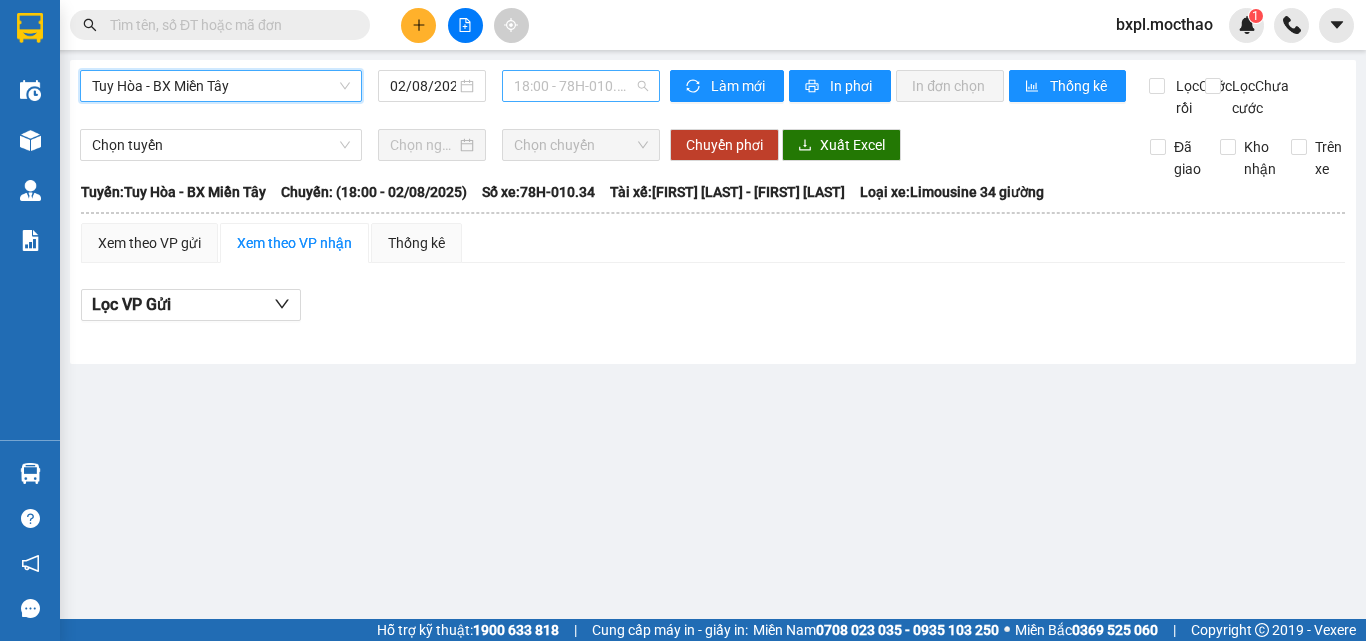 click on "18:00     - 78H-010.34" at bounding box center (581, 86) 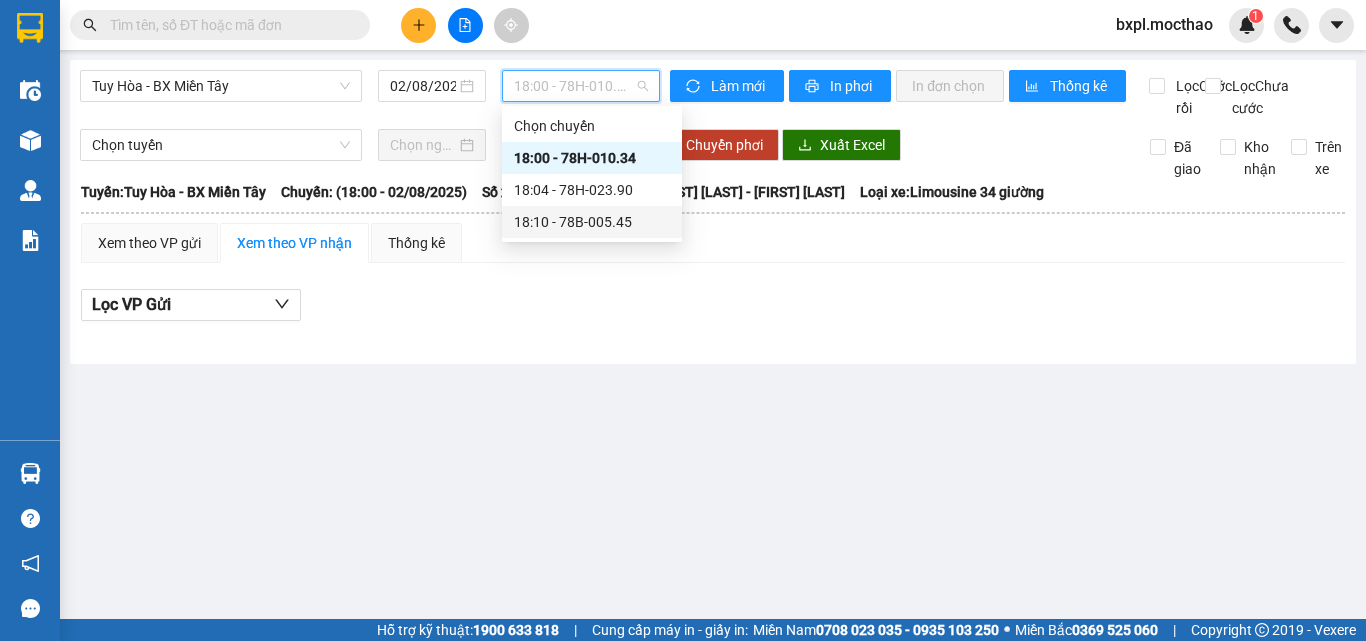 click on "[TIME] - [CODE]" at bounding box center (592, 222) 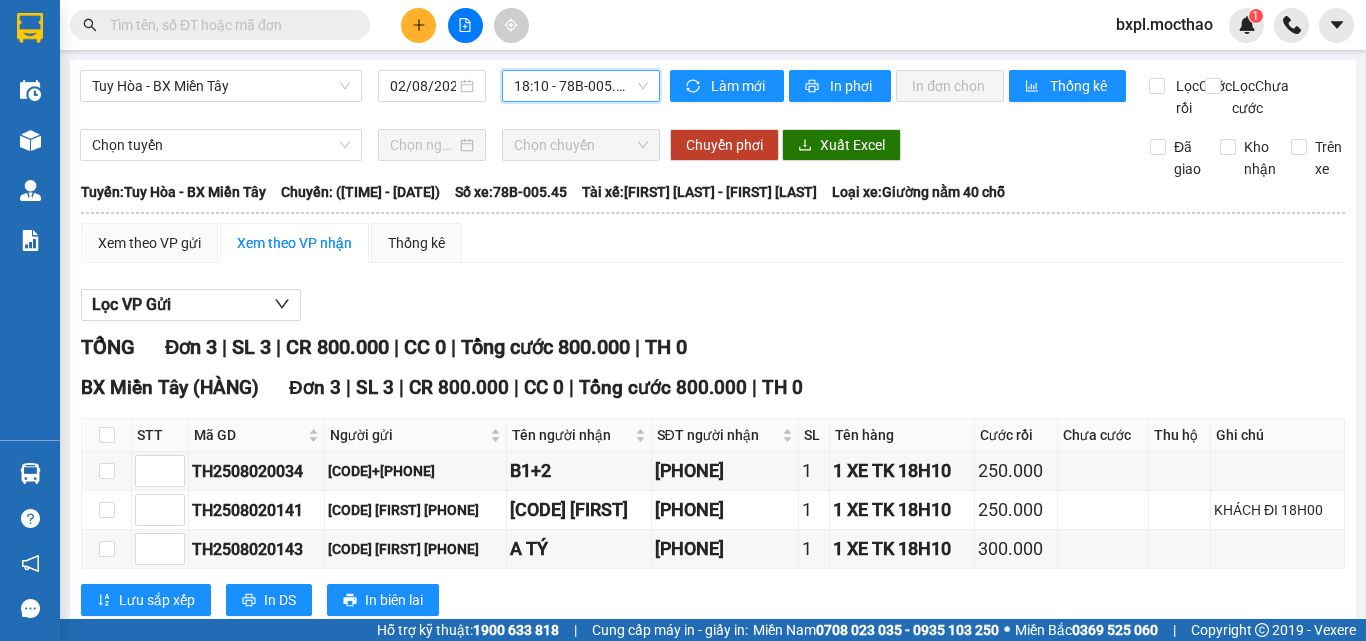 scroll, scrollTop: 75, scrollLeft: 0, axis: vertical 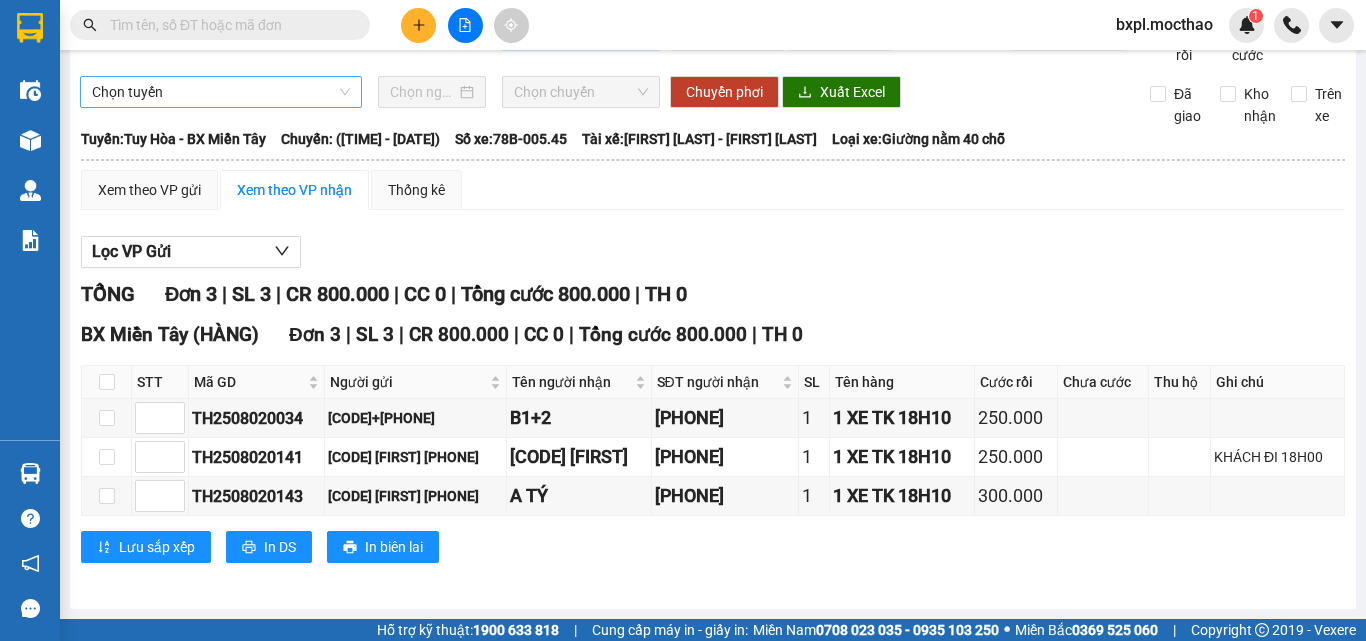 click on "Chọn tuyến" at bounding box center (221, 92) 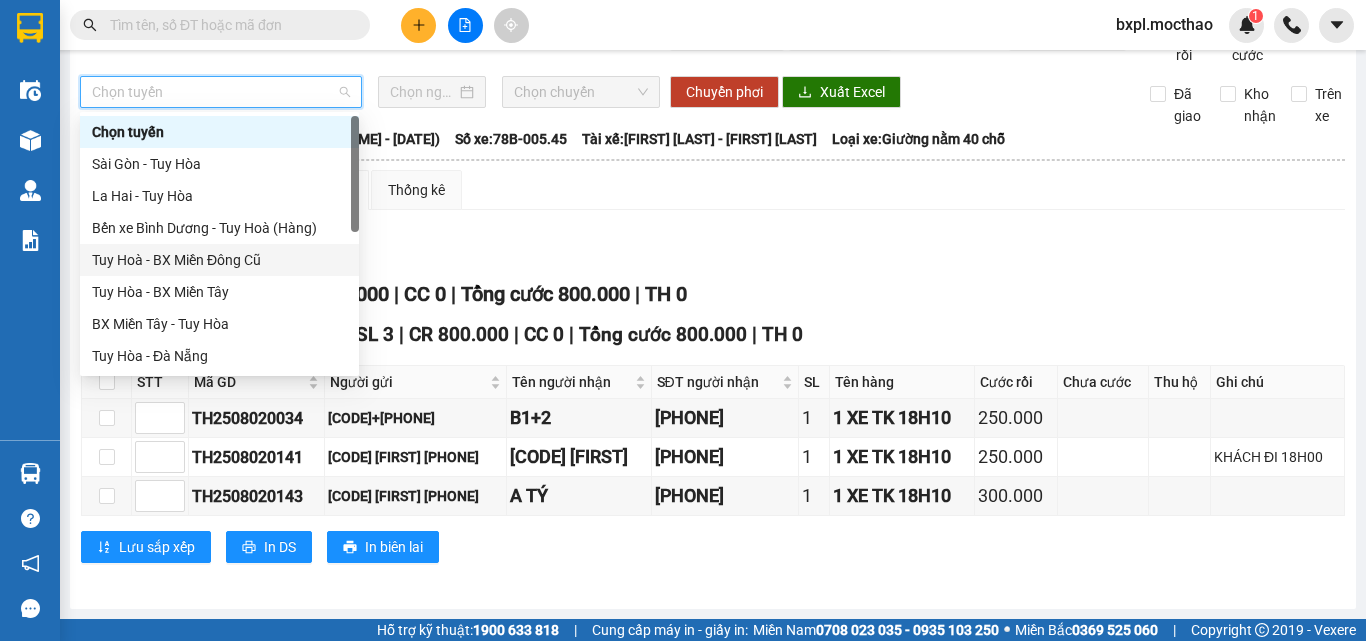 click on "Tuy Hoà  - BX Miền Đông Cũ" at bounding box center [219, 260] 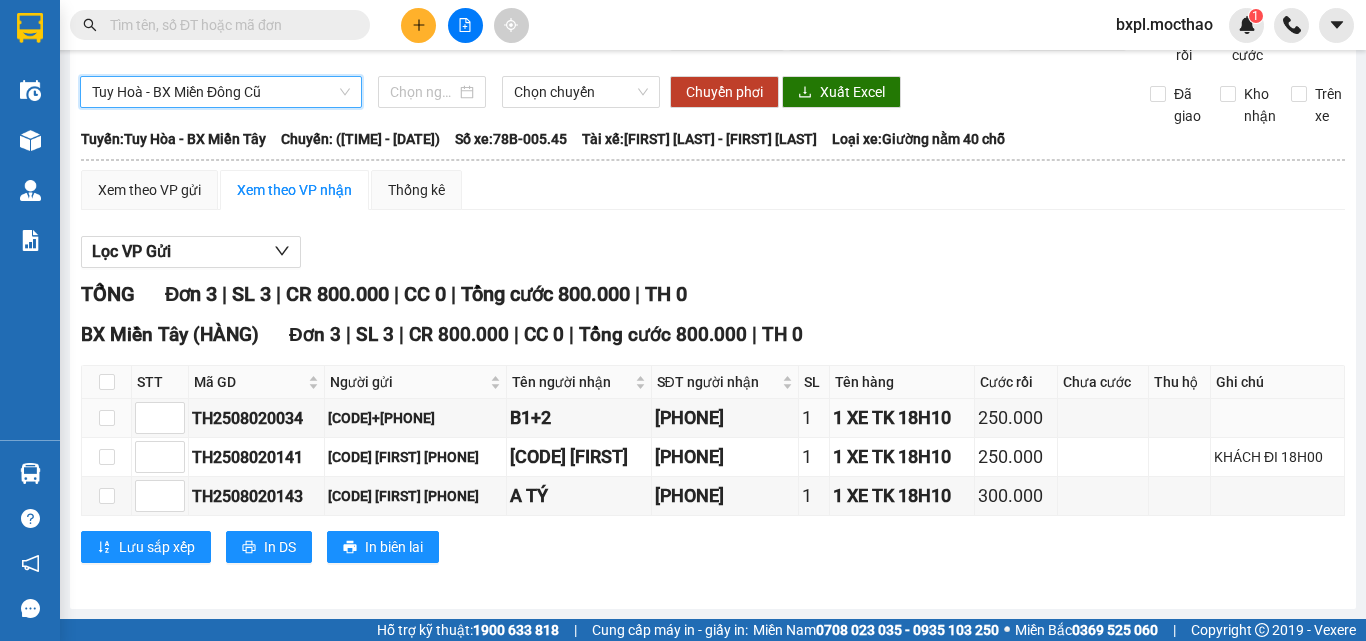 scroll, scrollTop: 0, scrollLeft: 0, axis: both 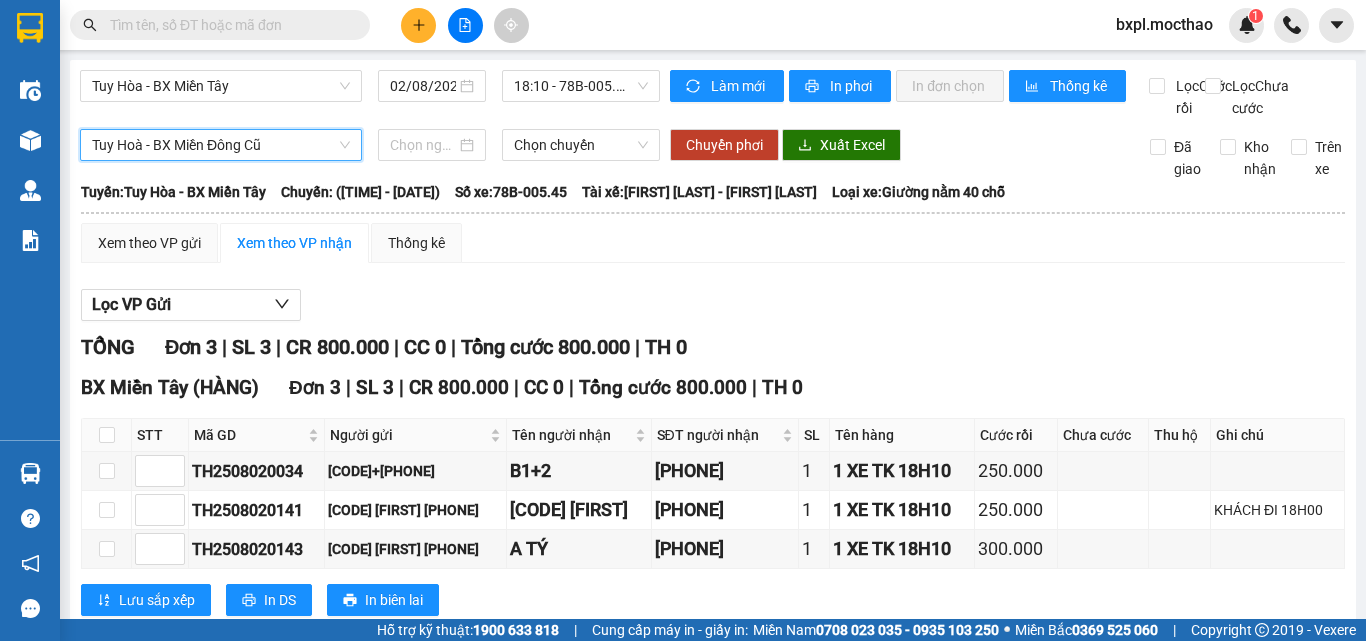 click on "Tuy Hoà  - BX Miền Đông Cũ" at bounding box center (221, 145) 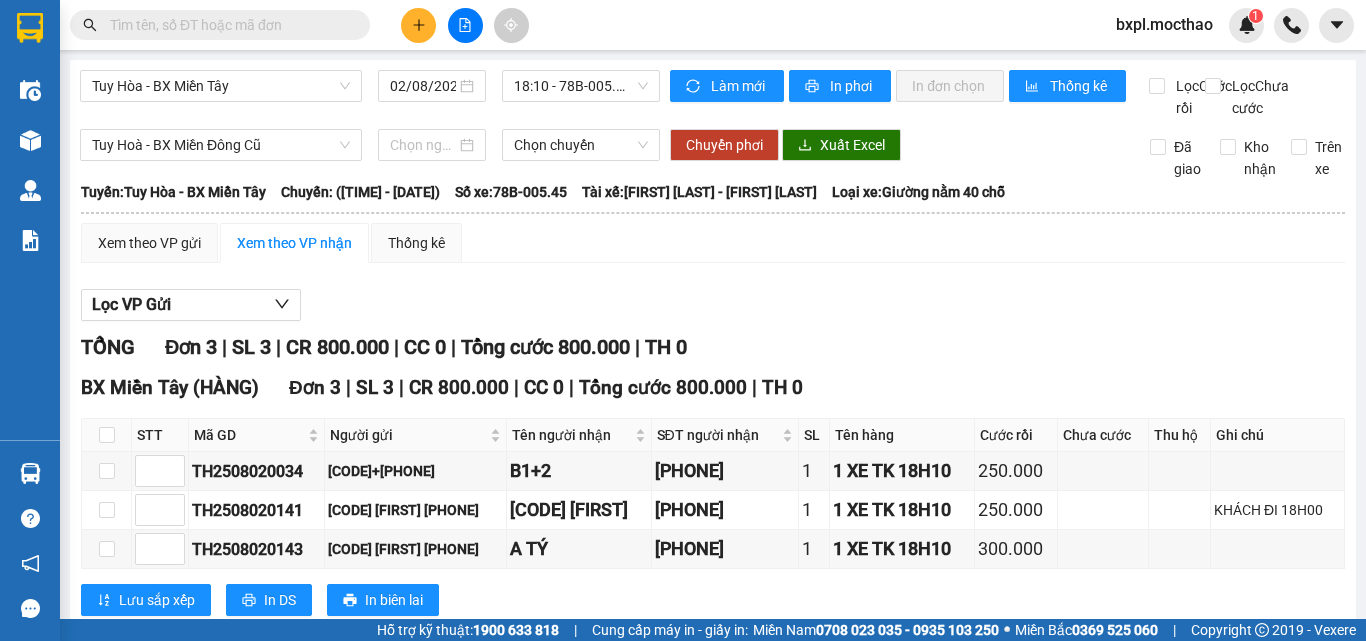 click on "Xem theo VP gửi Xem theo VP nhận Thống kê" at bounding box center (713, 243) 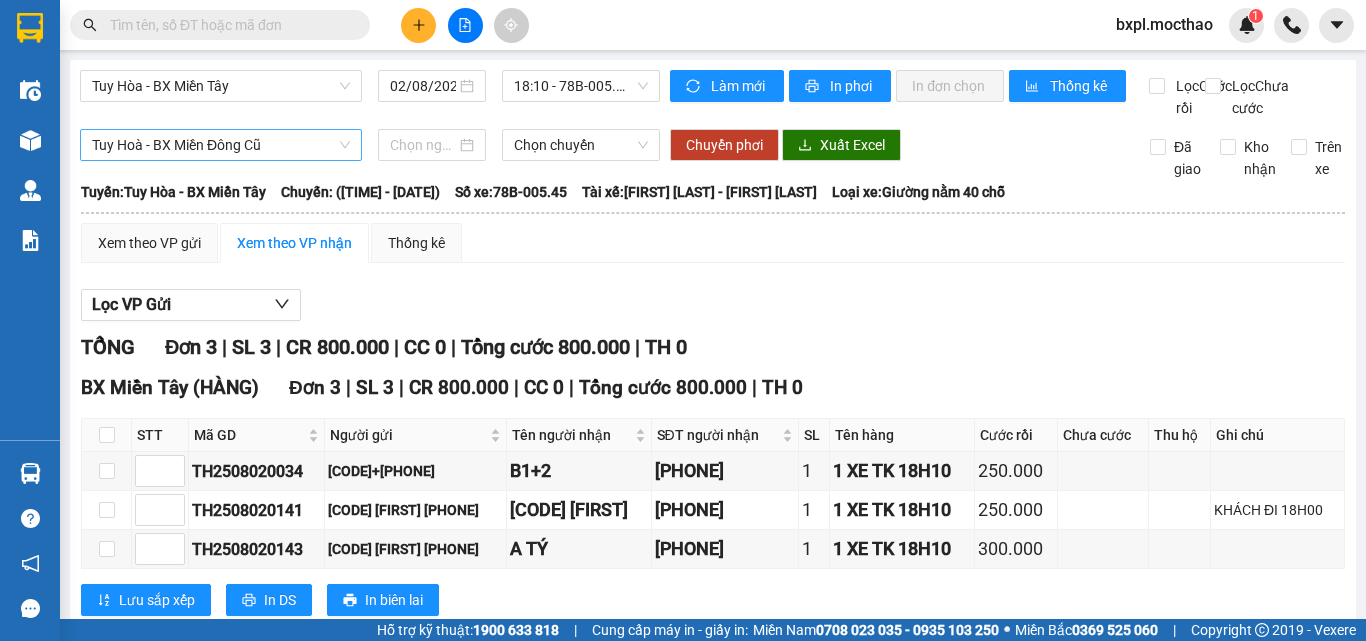 click on "Tuy Hoà  - BX Miền Đông Cũ" at bounding box center [221, 145] 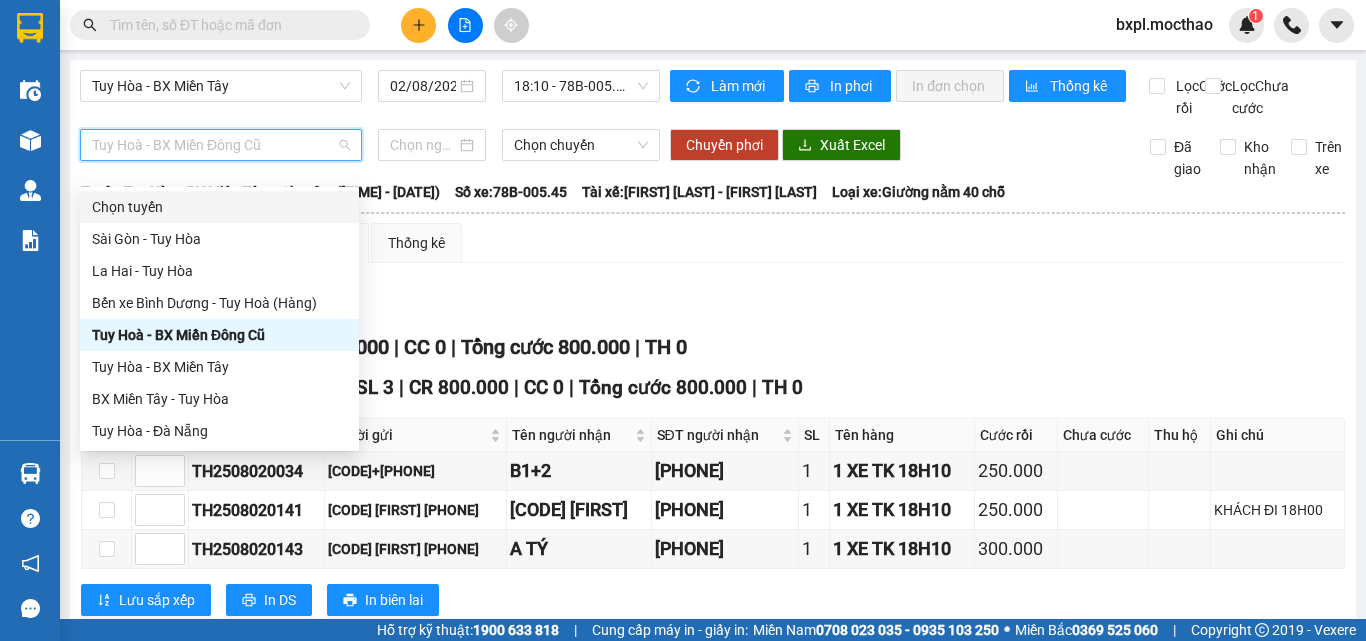 click on "Chọn tuyến" at bounding box center (219, 207) 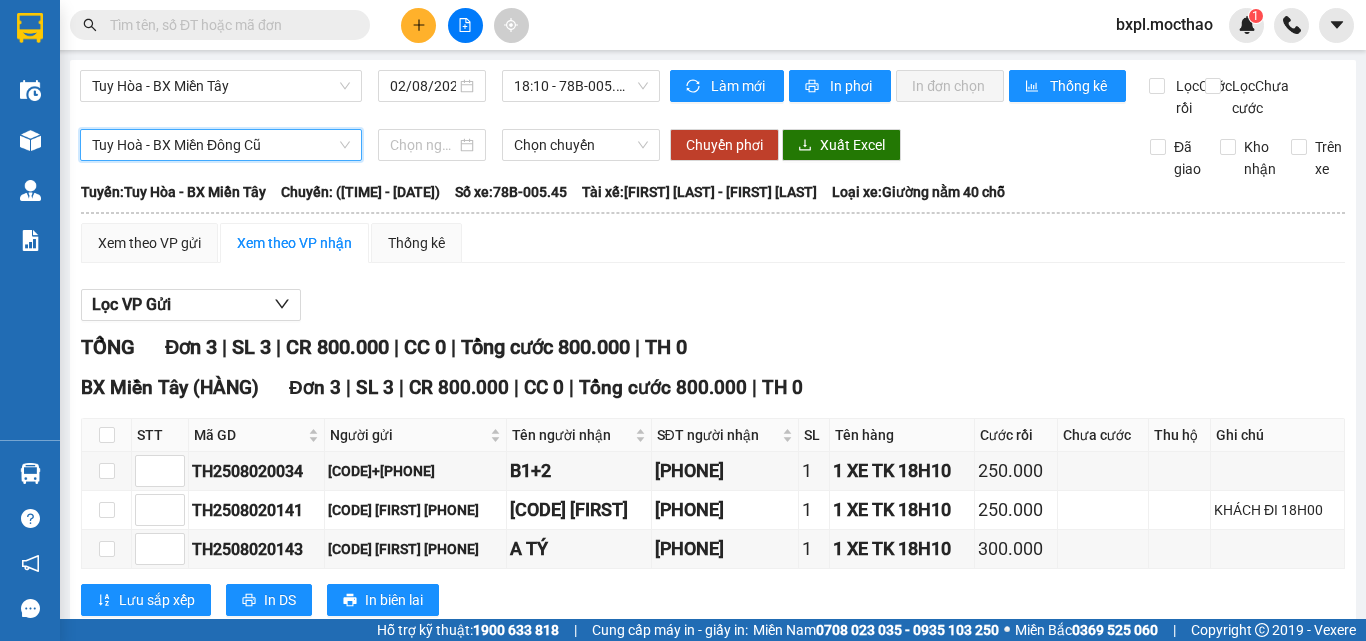 click on "Tuy Hoà  - BX Miền Đông Cũ" at bounding box center (221, 145) 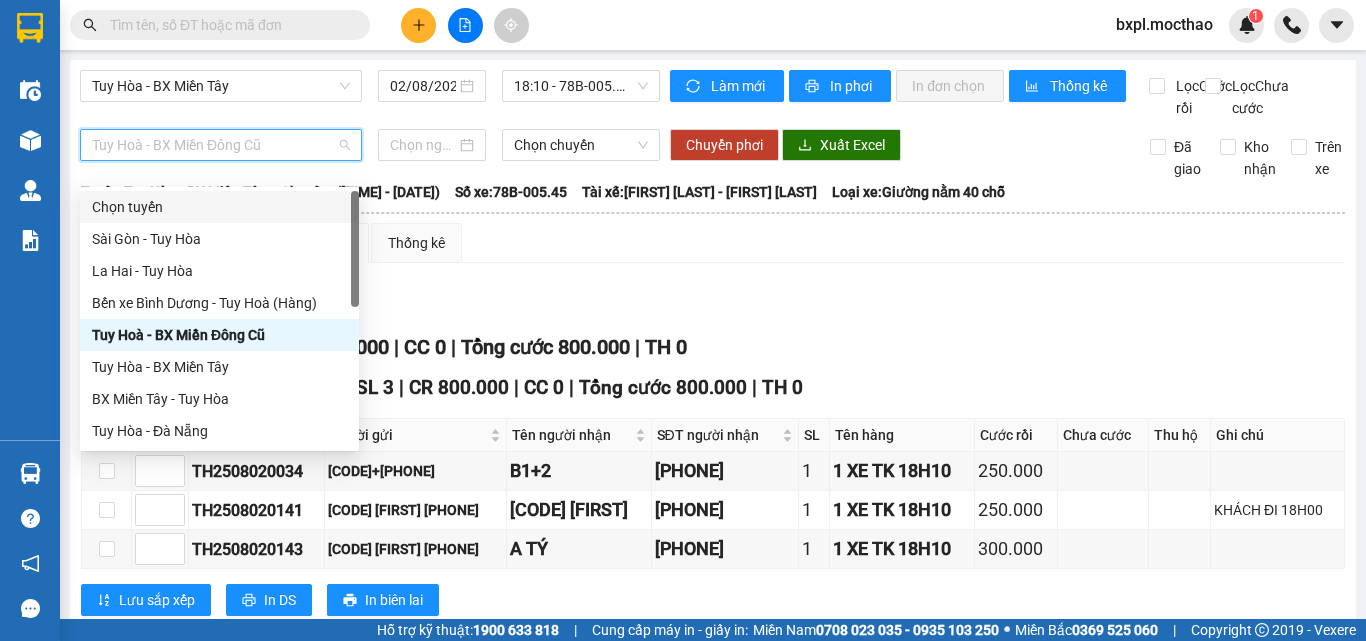 click on "Chọn tuyến" at bounding box center (219, 207) 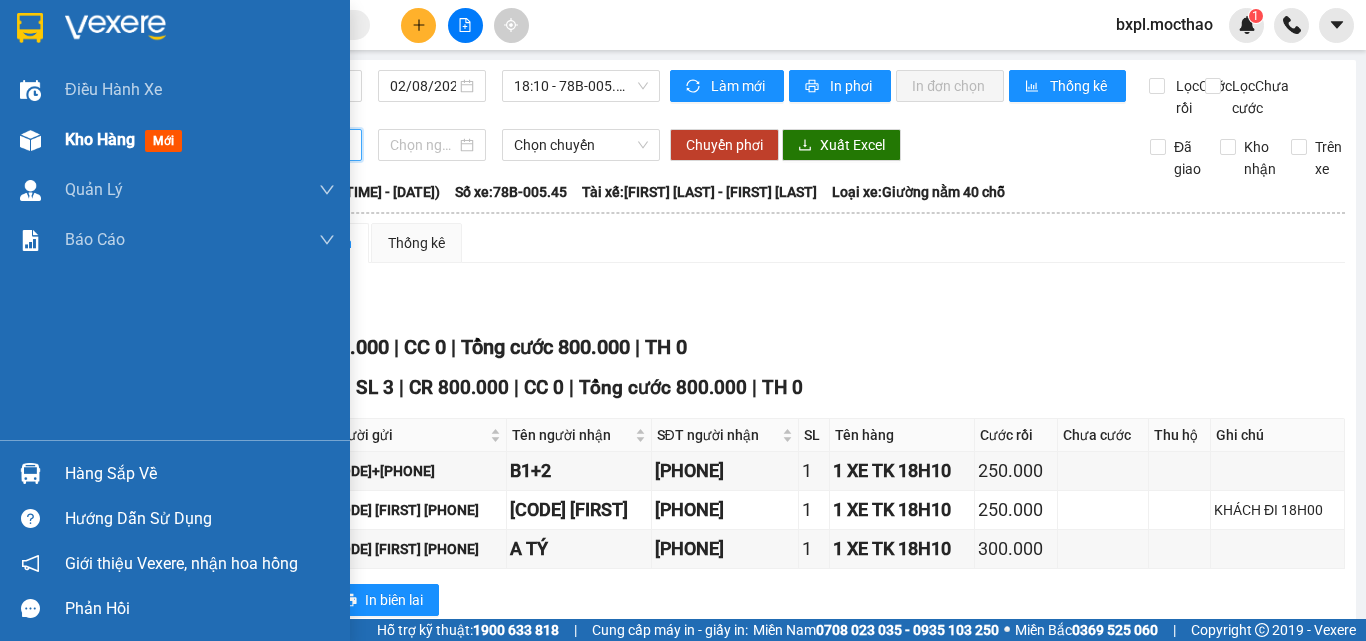 click at bounding box center (30, 140) 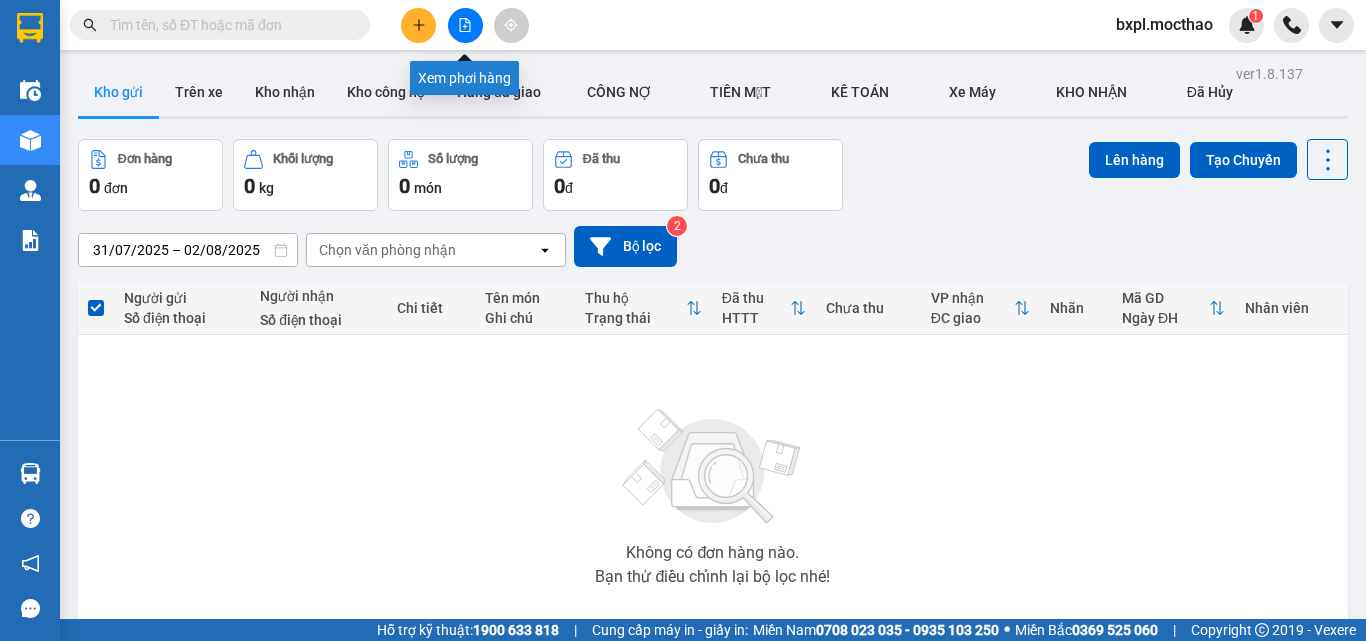 click 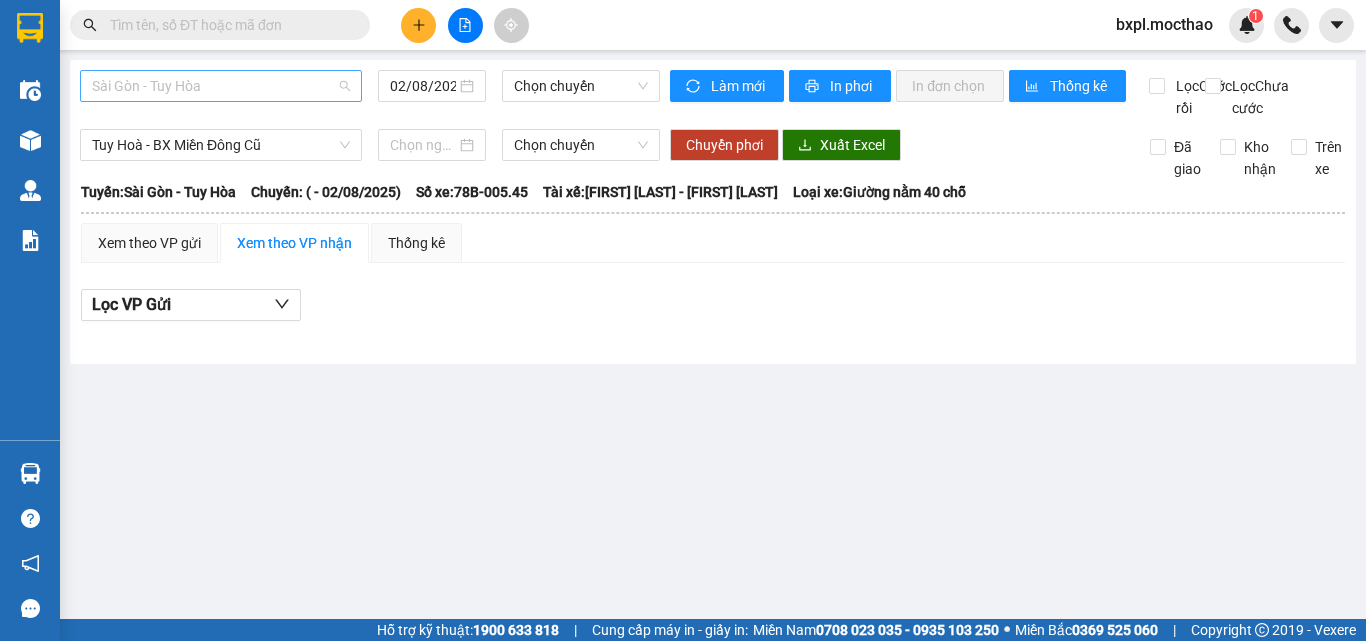 click on "Sài Gòn - Tuy Hòa" at bounding box center (221, 86) 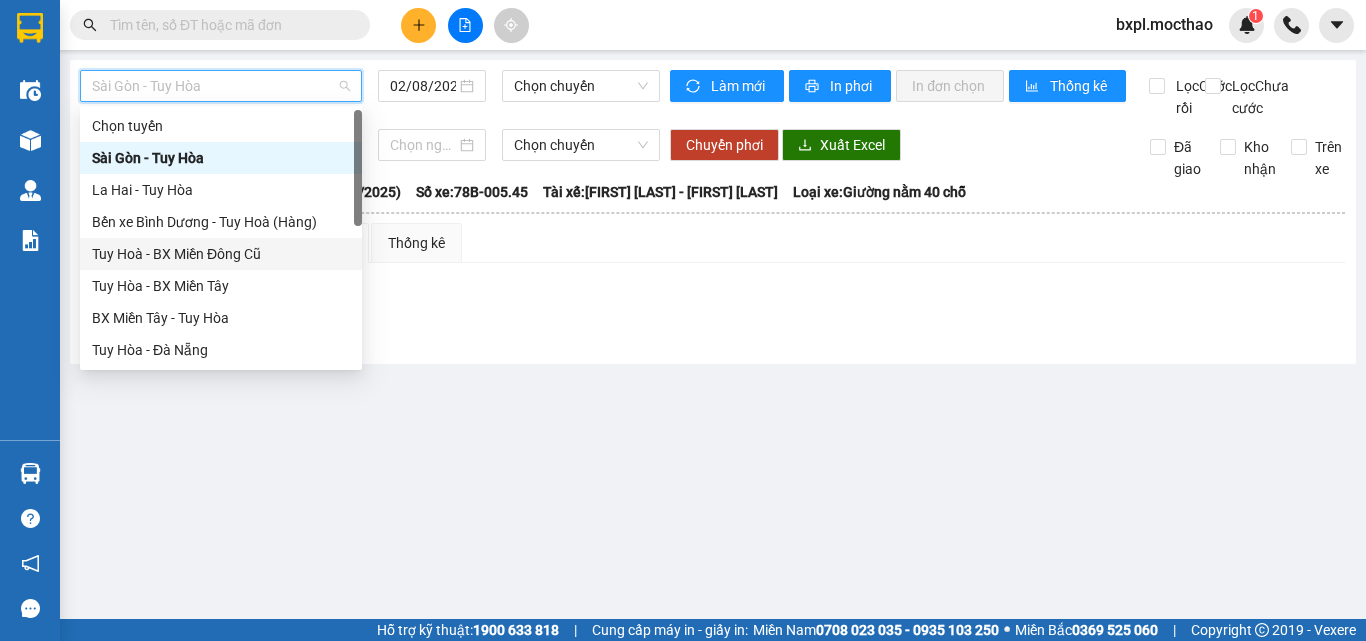 click on "Tuy Hoà  - BX Miền Đông Cũ" at bounding box center [221, 254] 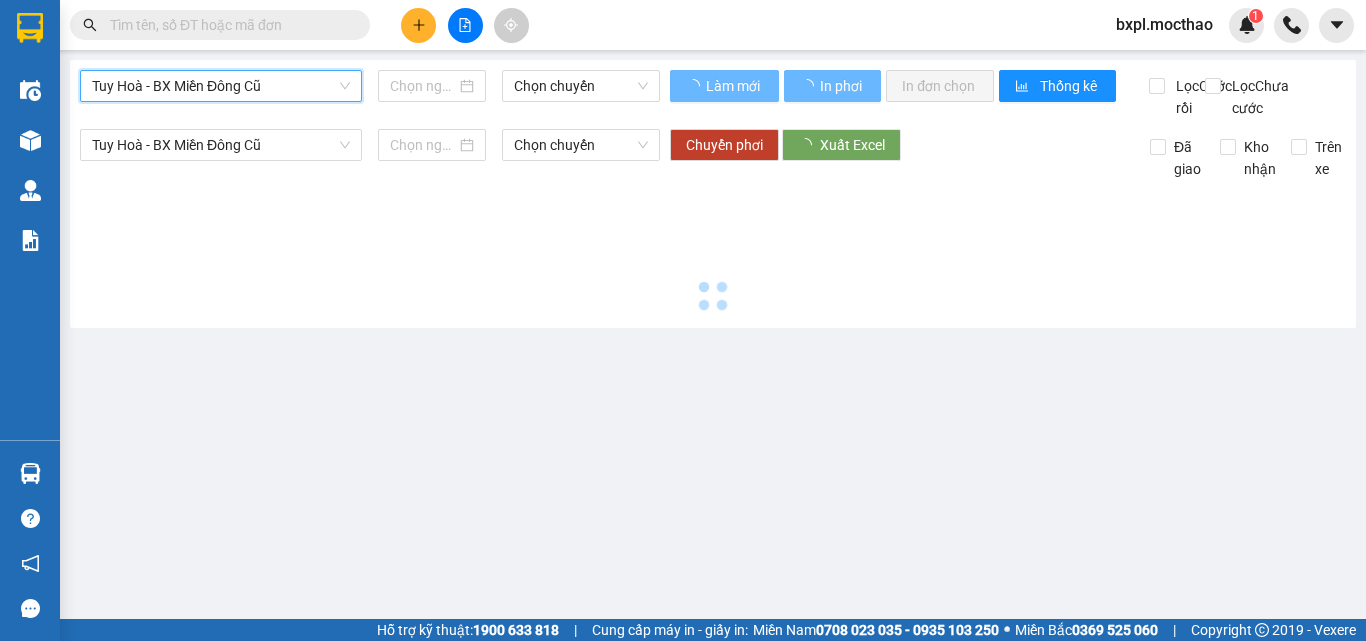 type on "02/08/2025" 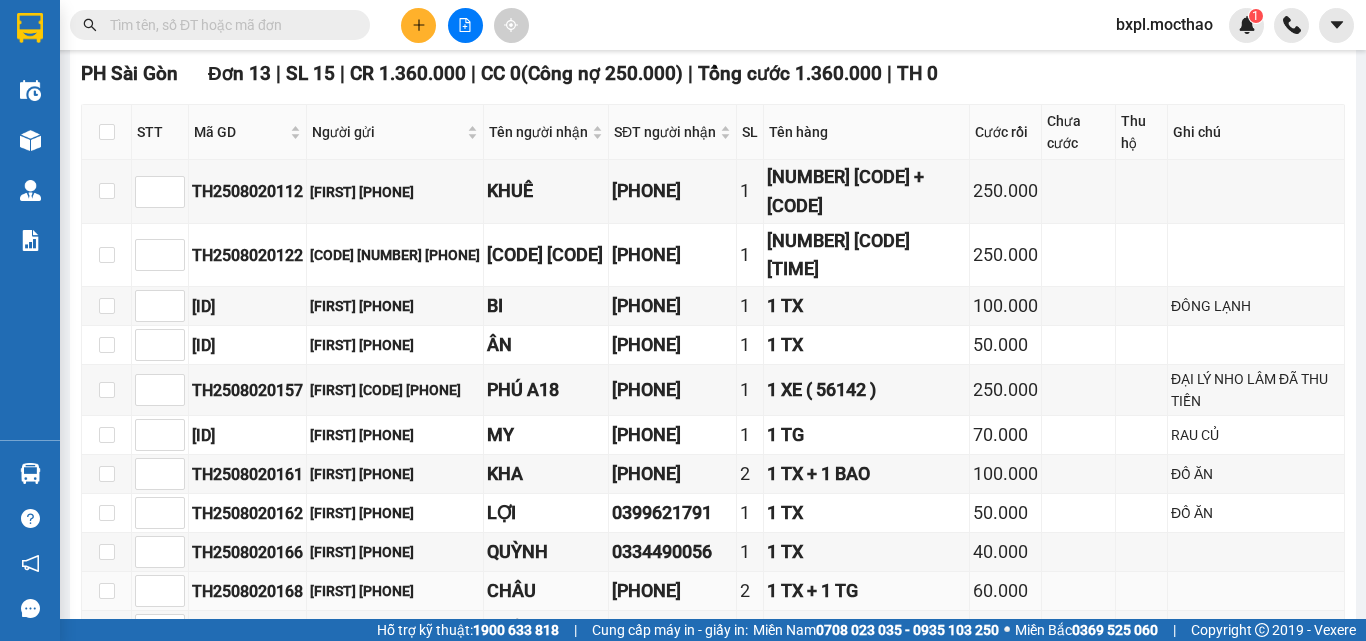scroll, scrollTop: 0, scrollLeft: 0, axis: both 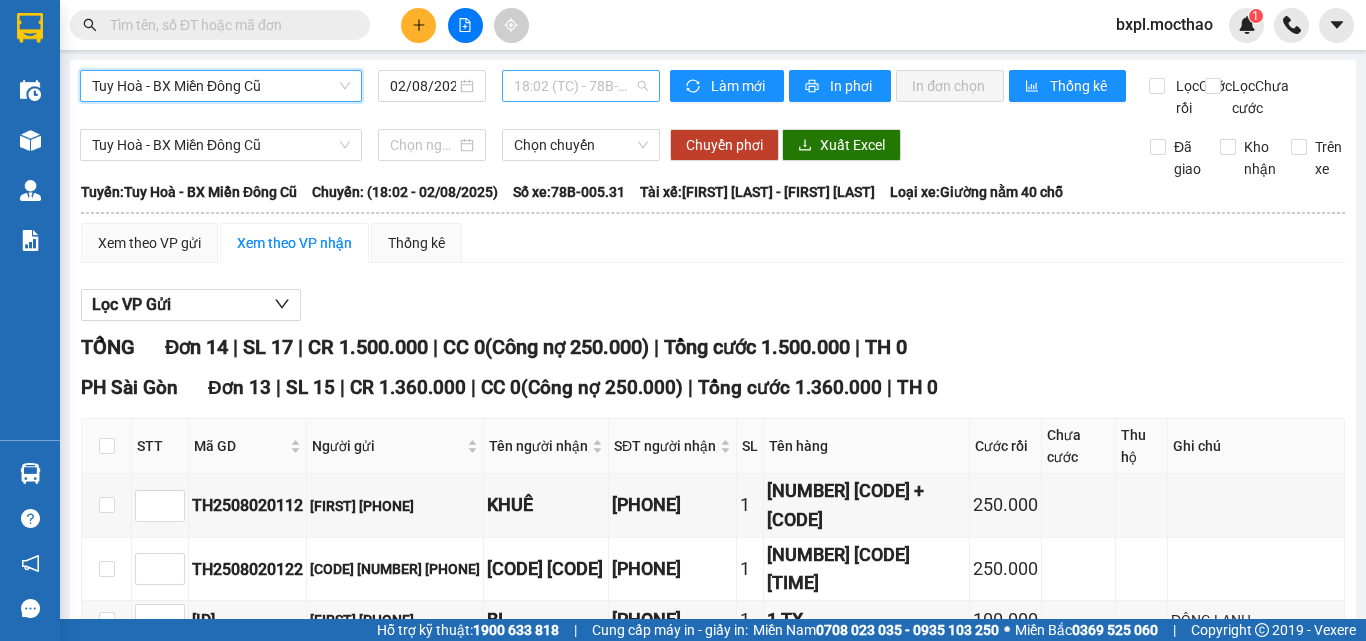click on "[TIME] ([CODE]) - [CODE]" at bounding box center (581, 86) 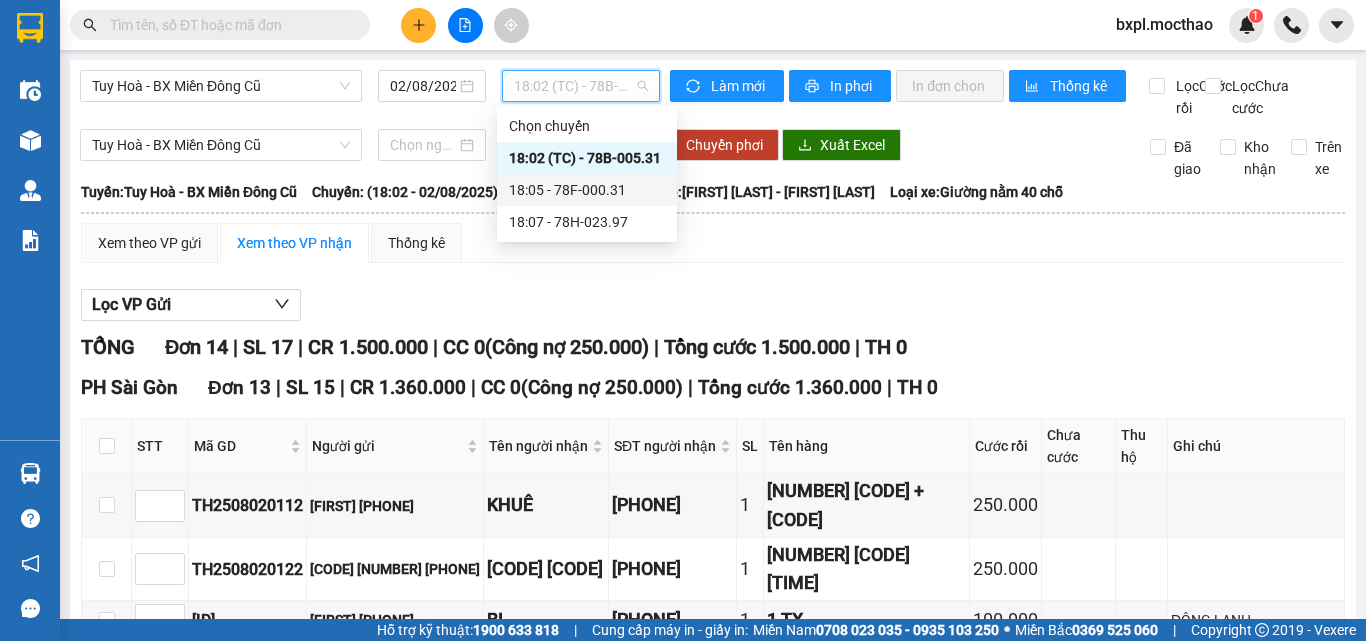 click on "[TIME] - [CODE]" at bounding box center [587, 190] 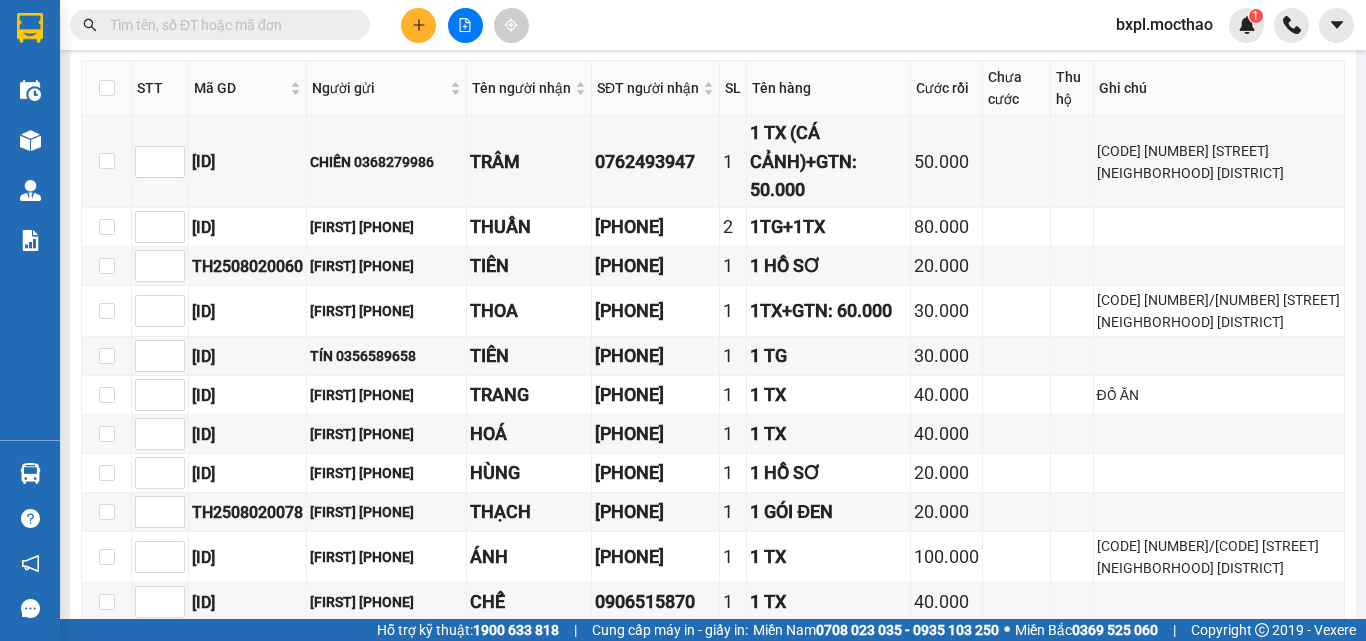 scroll, scrollTop: 0, scrollLeft: 0, axis: both 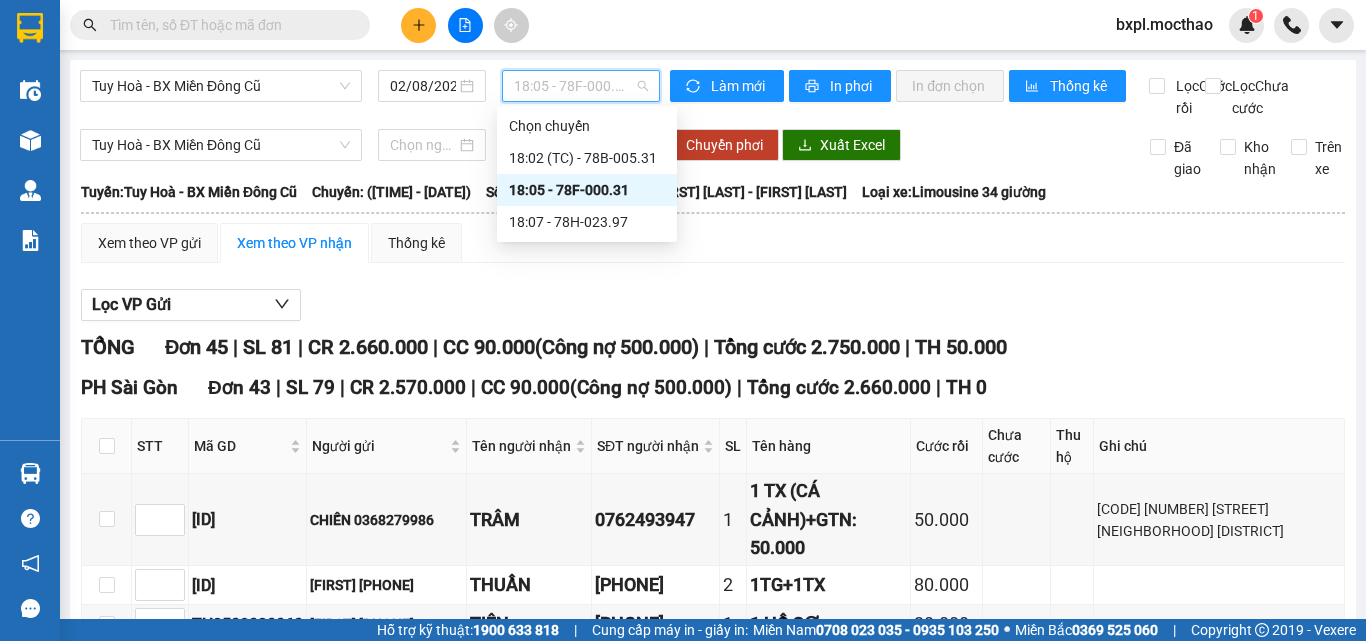 click on "[TIME] - [CODE]" at bounding box center [581, 86] 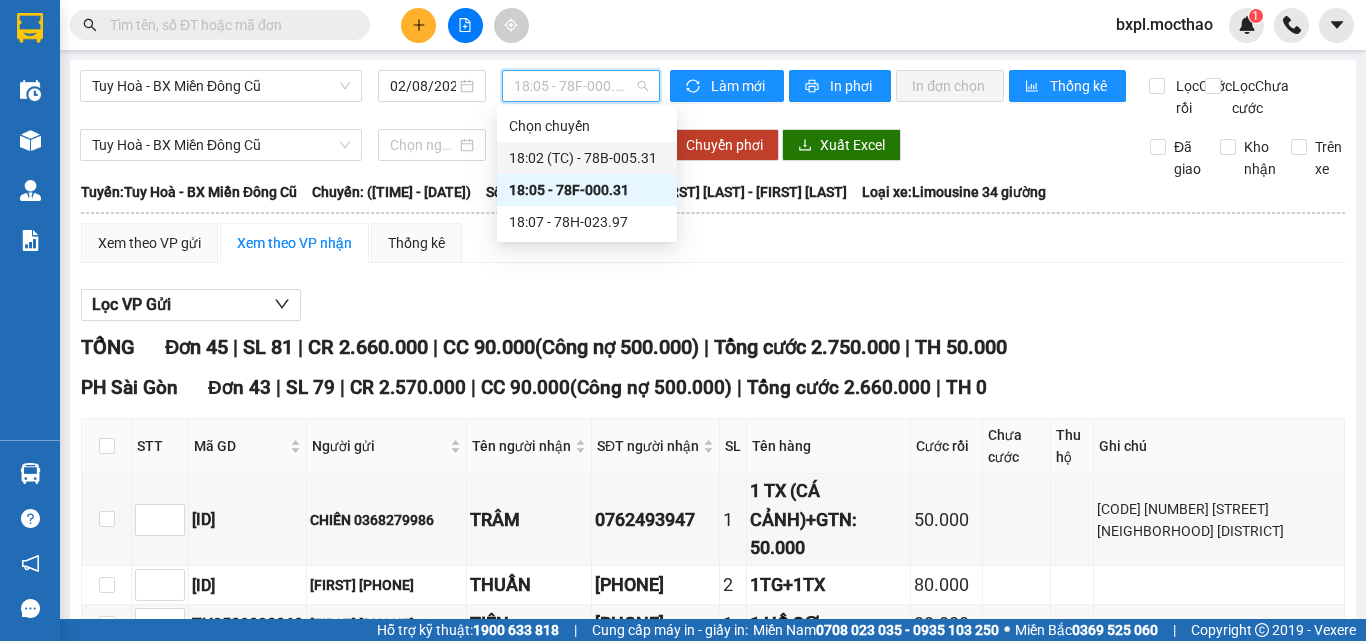 click on "[TIME] ([CODE]) - [CODE]" at bounding box center (587, 158) 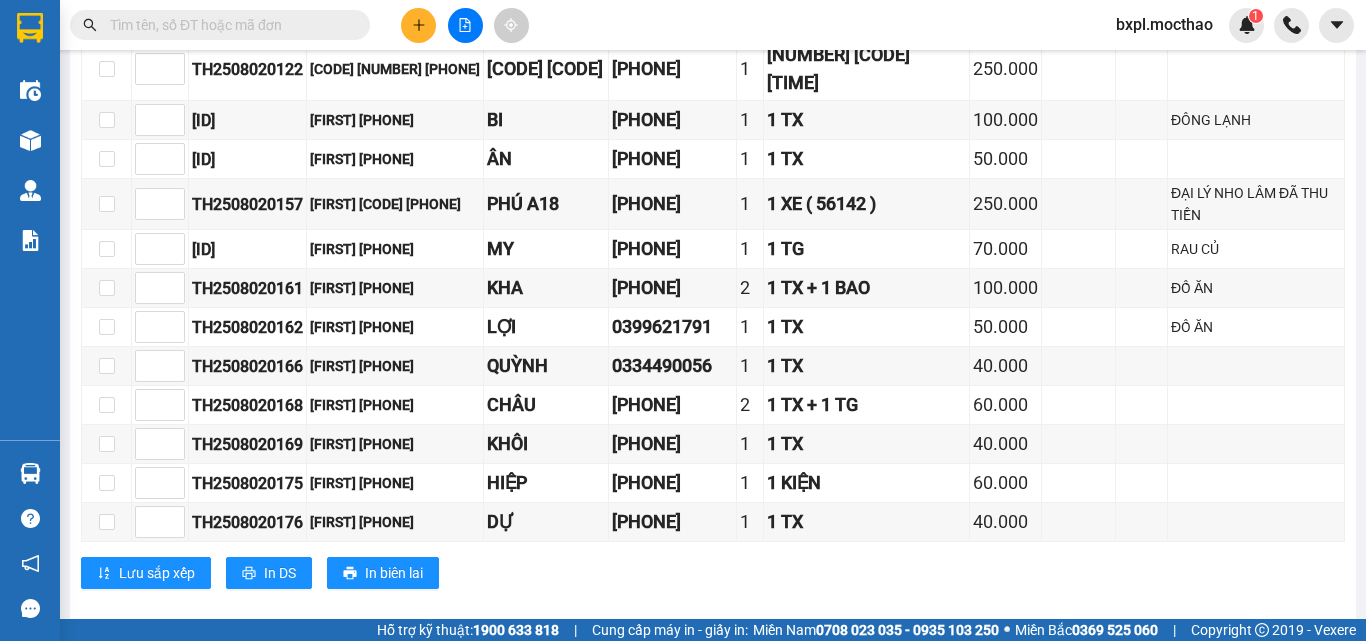 scroll, scrollTop: 714, scrollLeft: 0, axis: vertical 